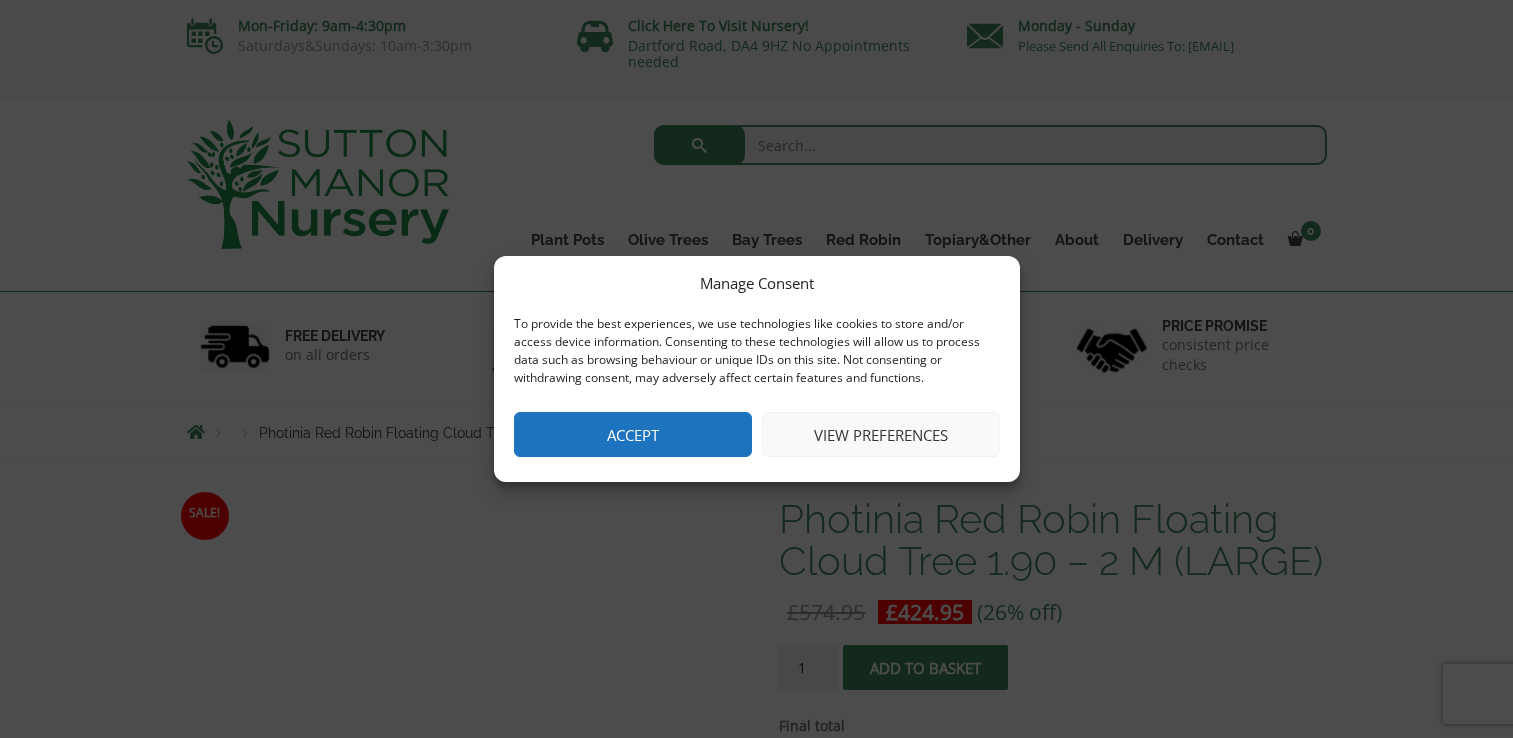 scroll, scrollTop: 0, scrollLeft: 0, axis: both 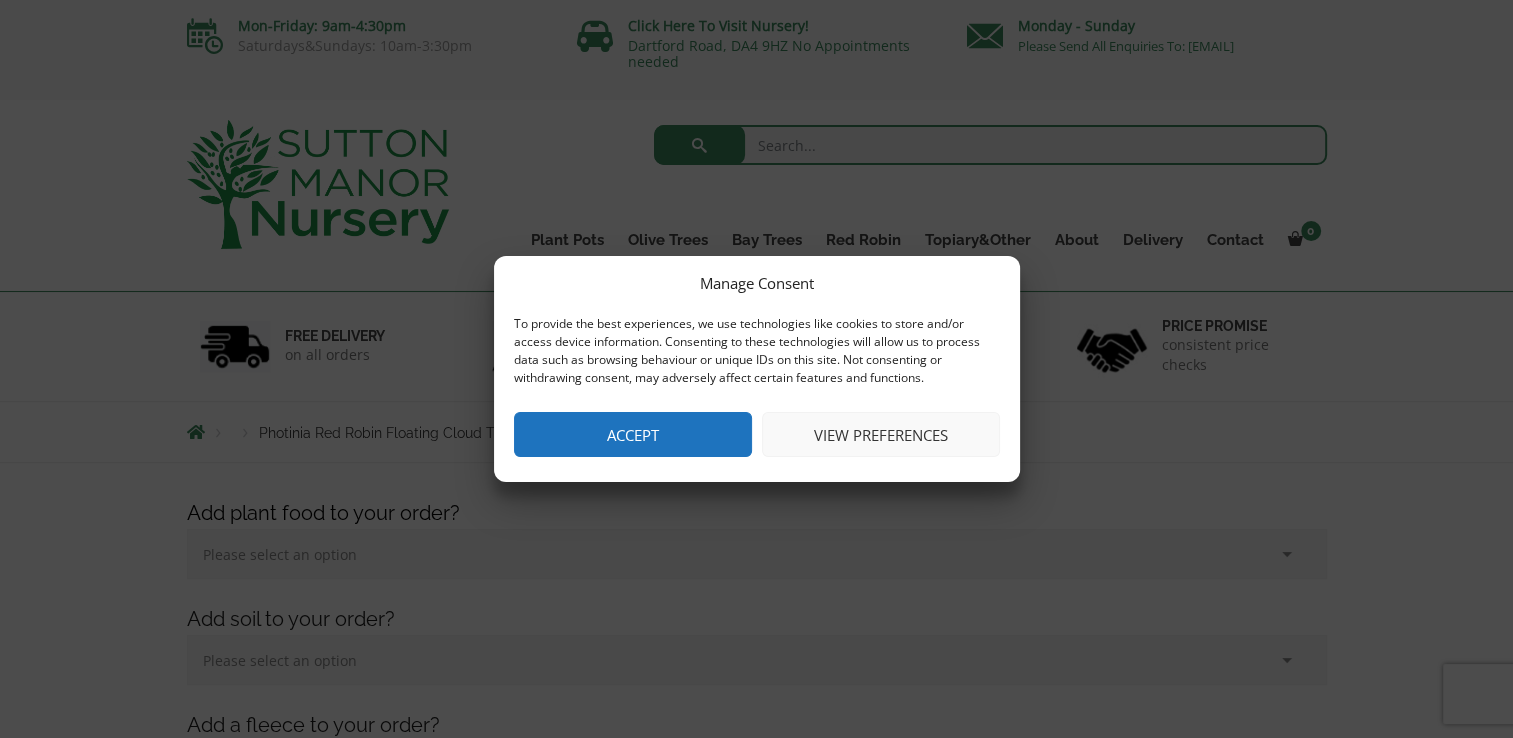 click on "Accept" at bounding box center [633, 434] 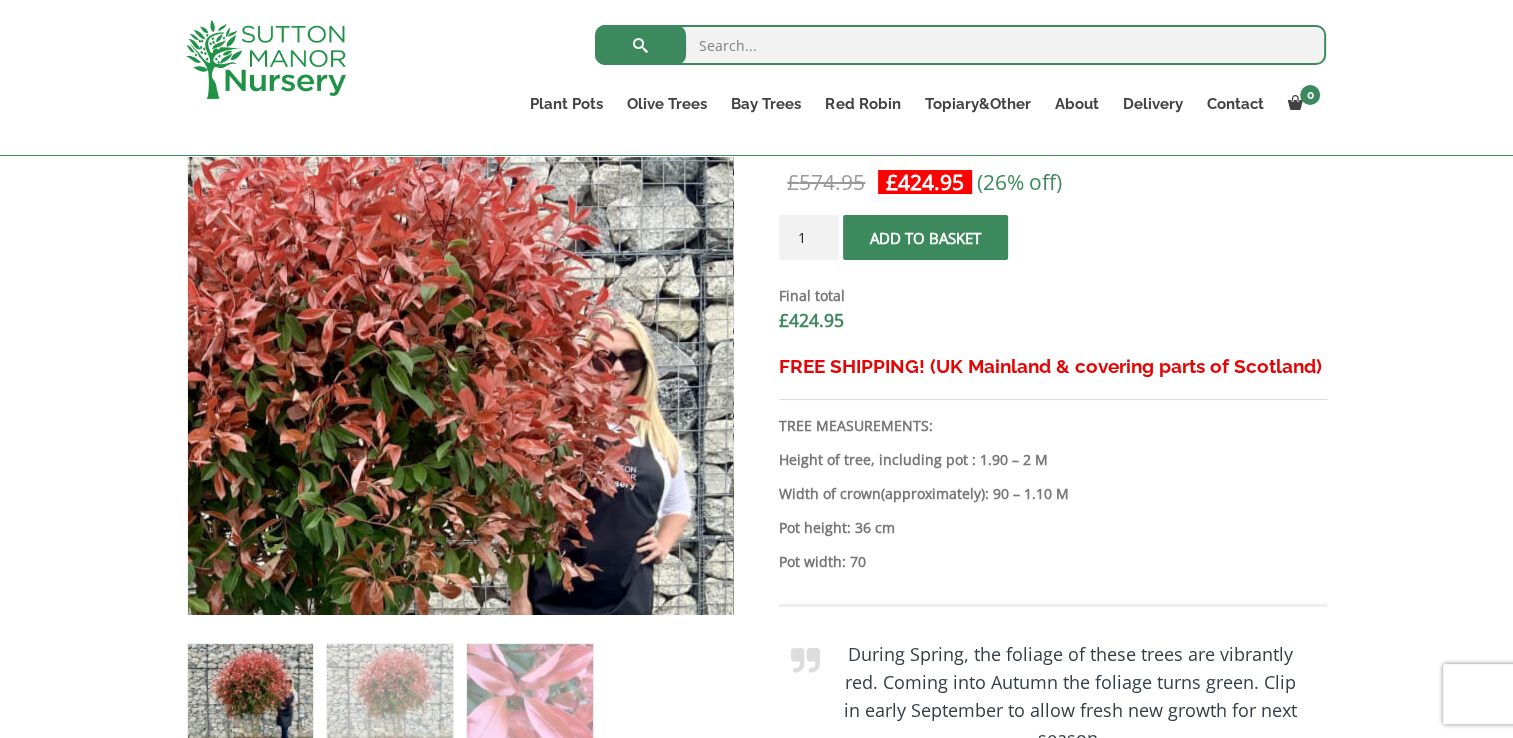 scroll, scrollTop: 840, scrollLeft: 0, axis: vertical 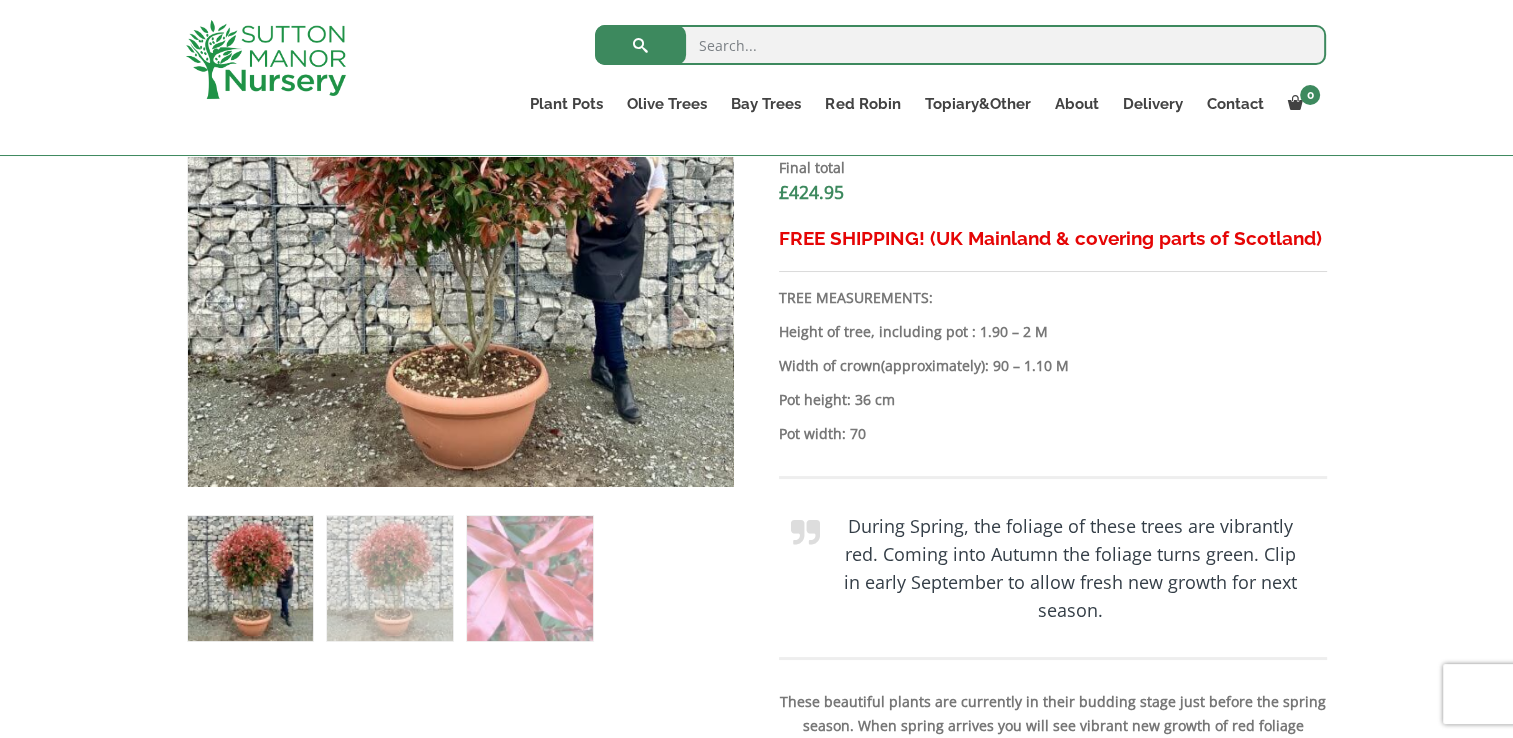 click at bounding box center (250, 578) 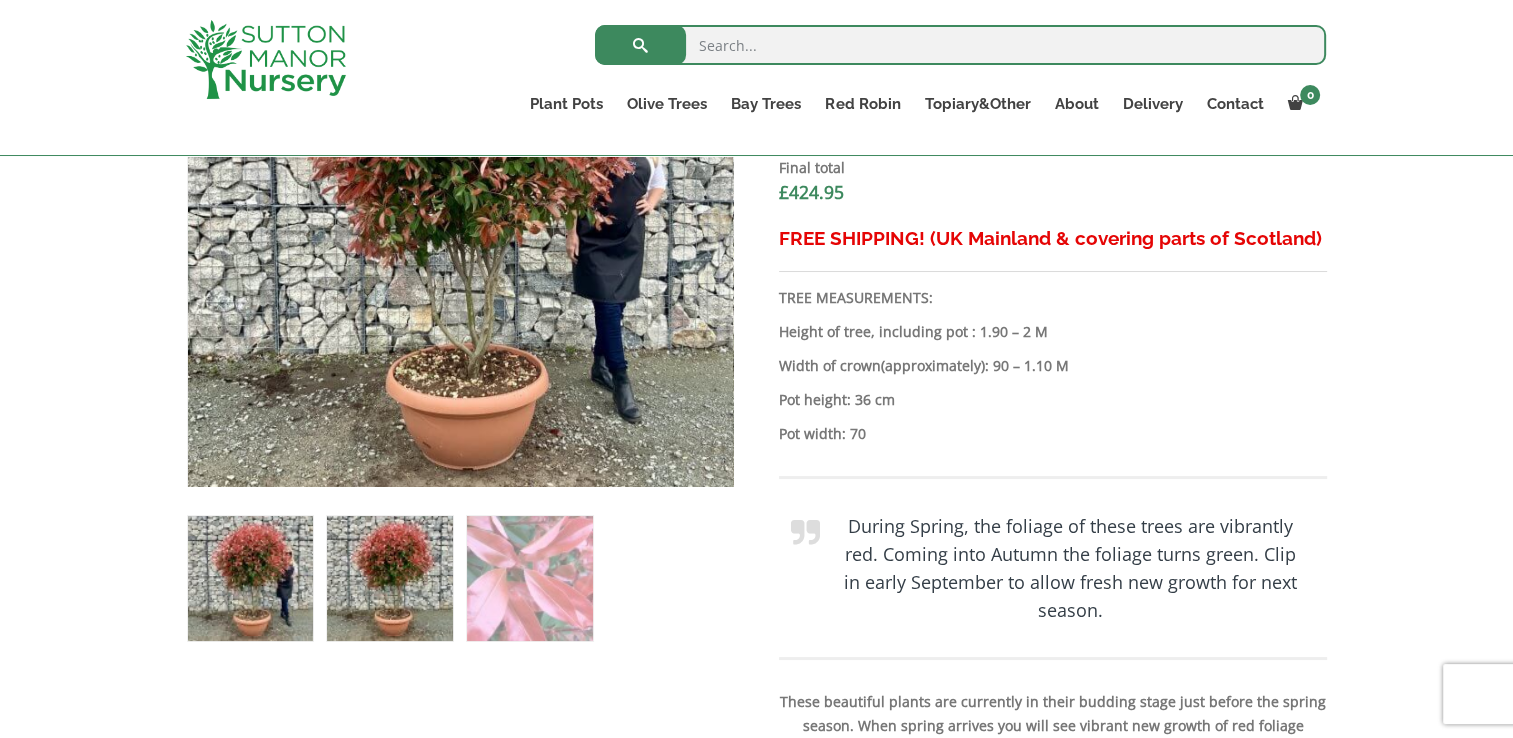 click at bounding box center (389, 578) 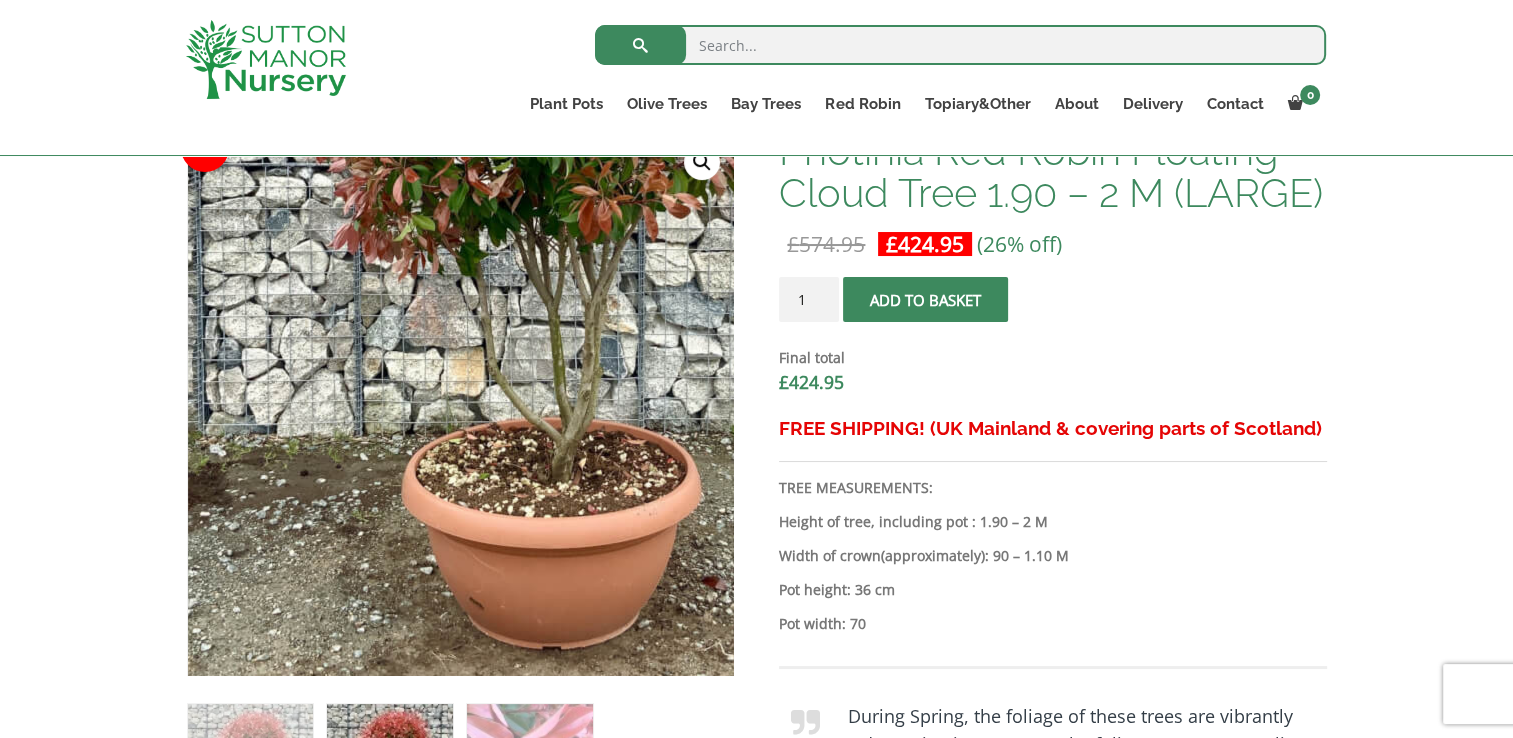 scroll, scrollTop: 520, scrollLeft: 0, axis: vertical 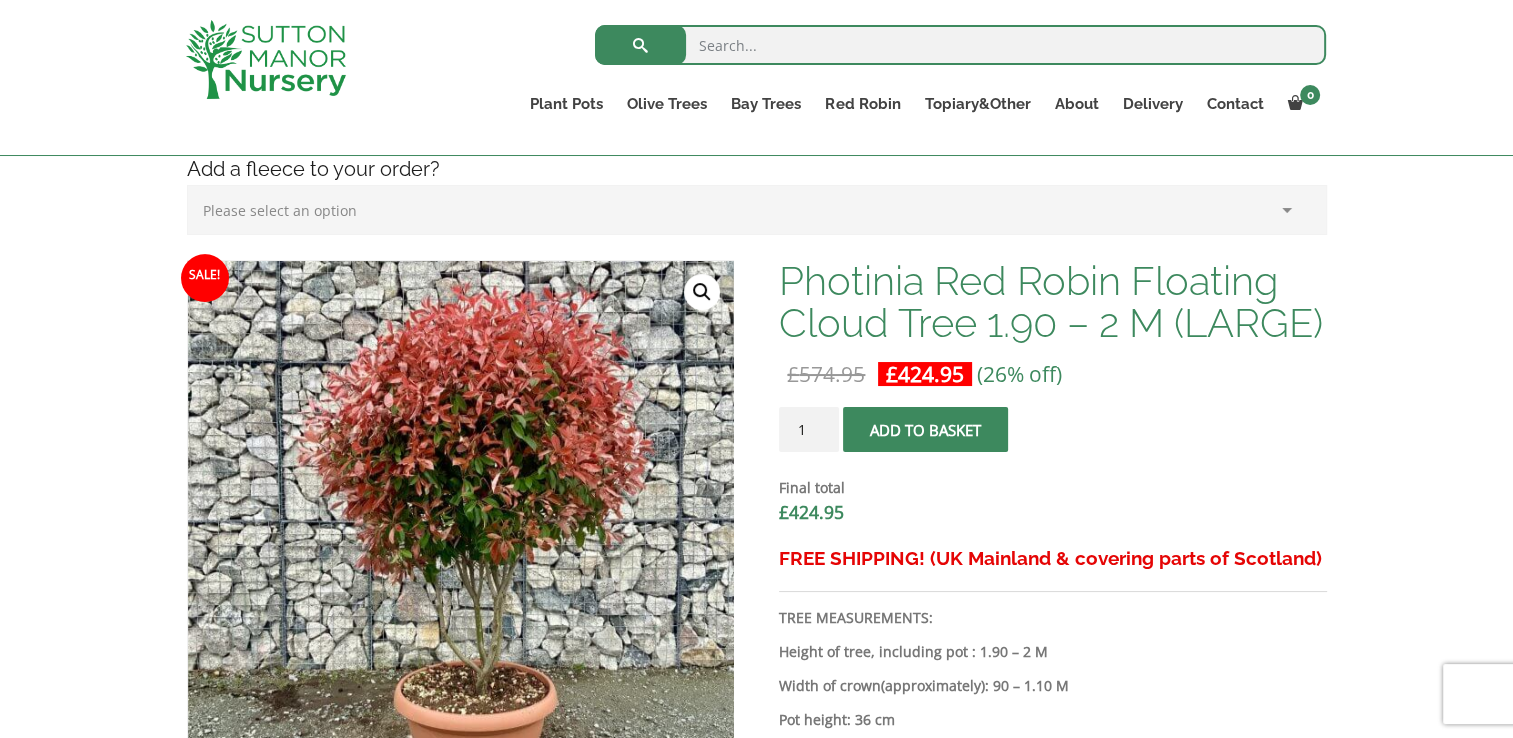 click at bounding box center (960, 45) 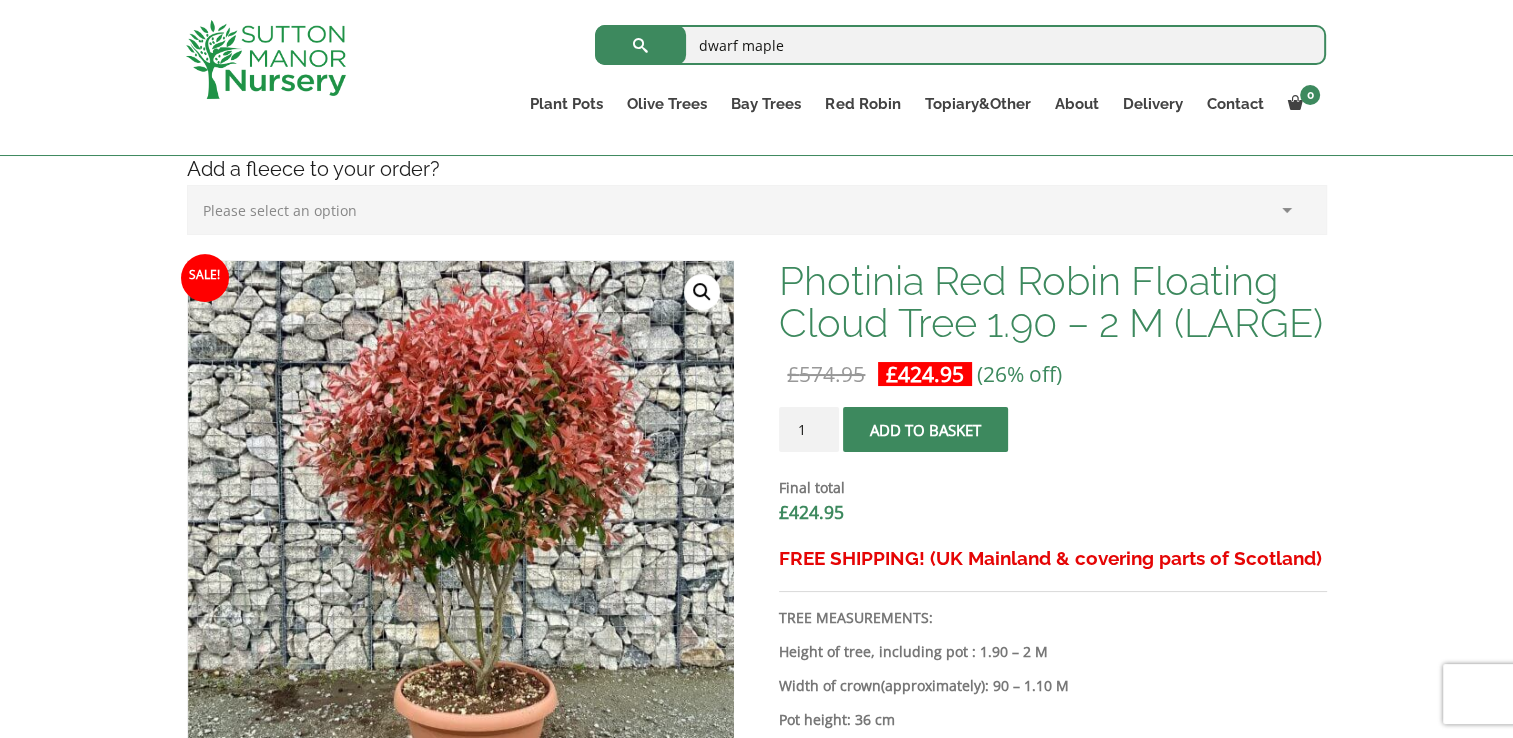 type on "dwarf maple" 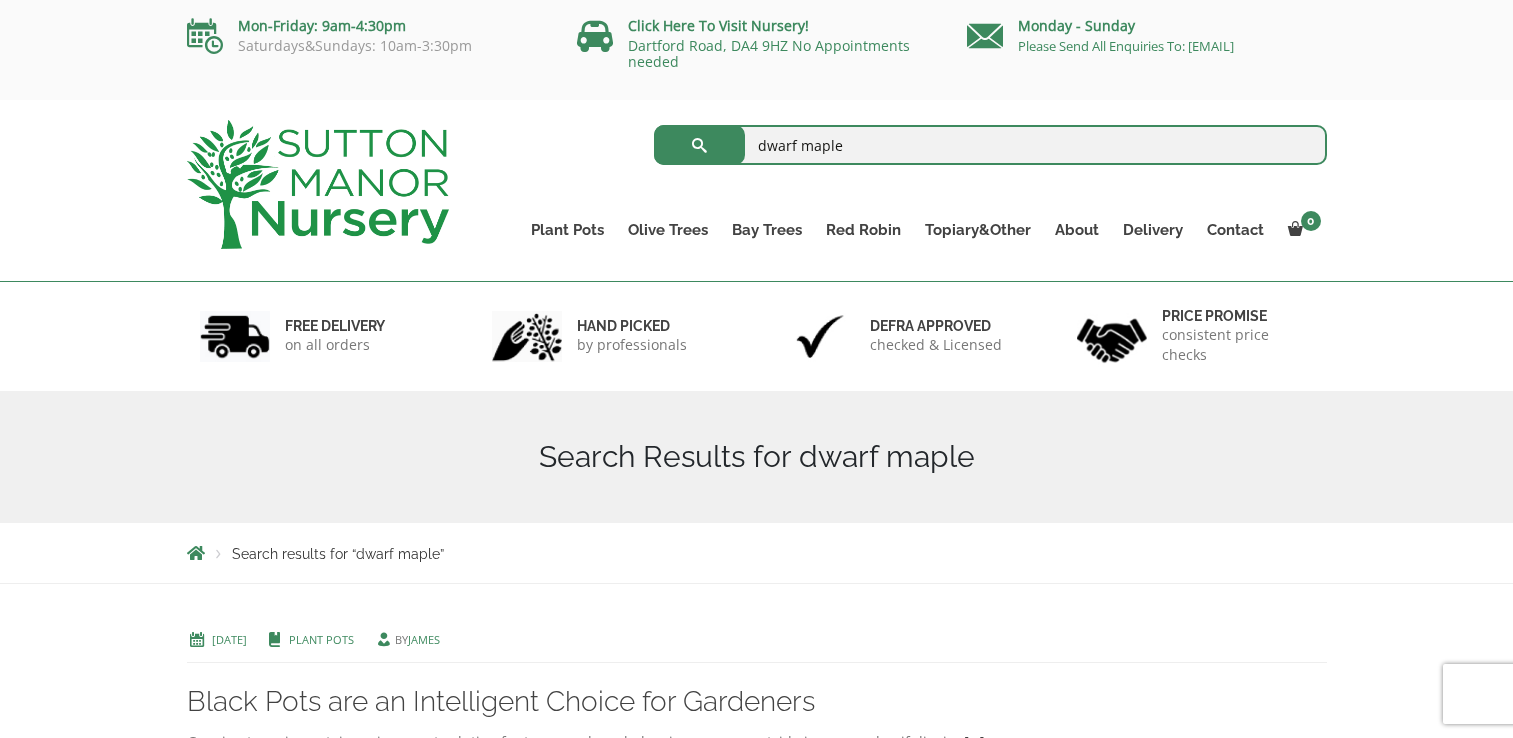 scroll, scrollTop: 0, scrollLeft: 0, axis: both 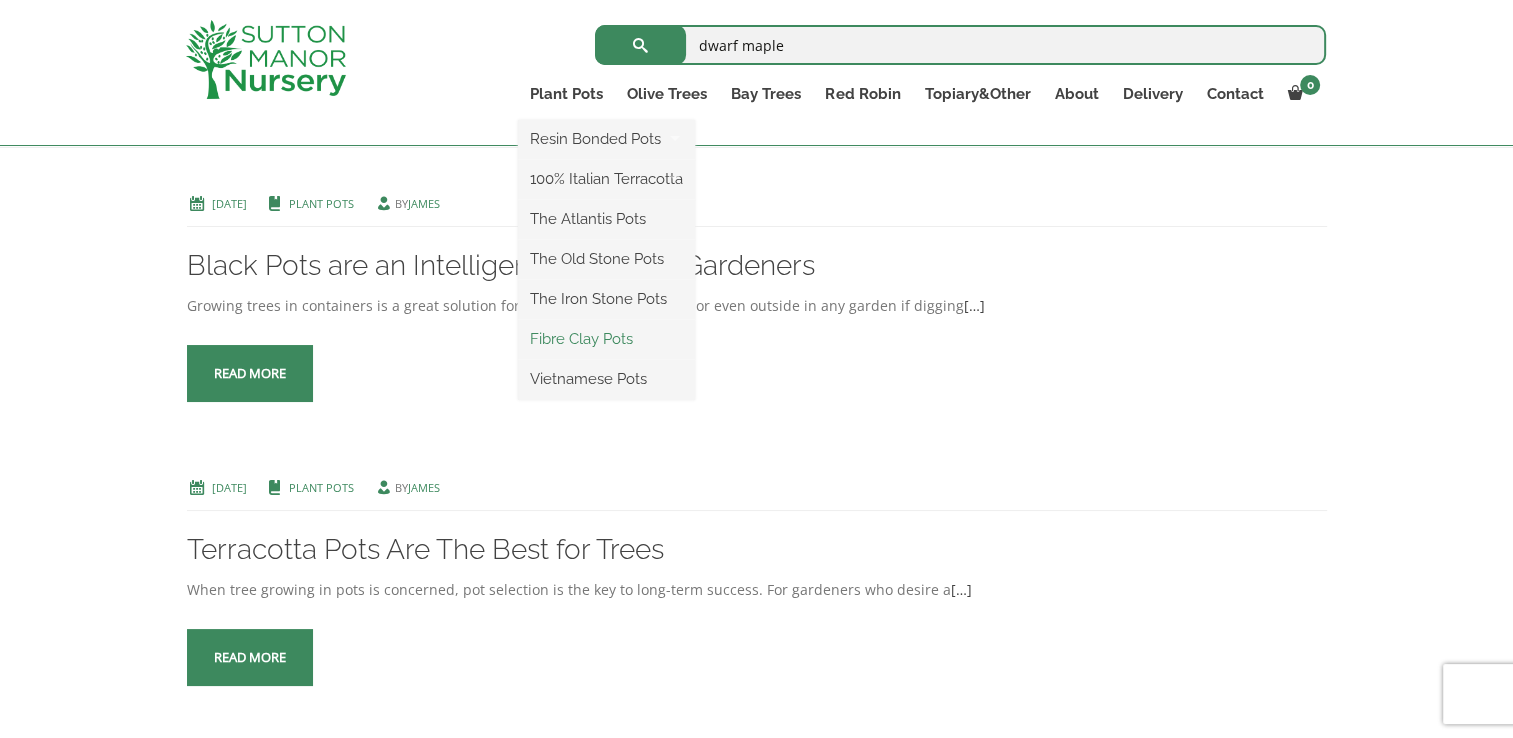 click on "Fibre Clay Pots" at bounding box center [606, 339] 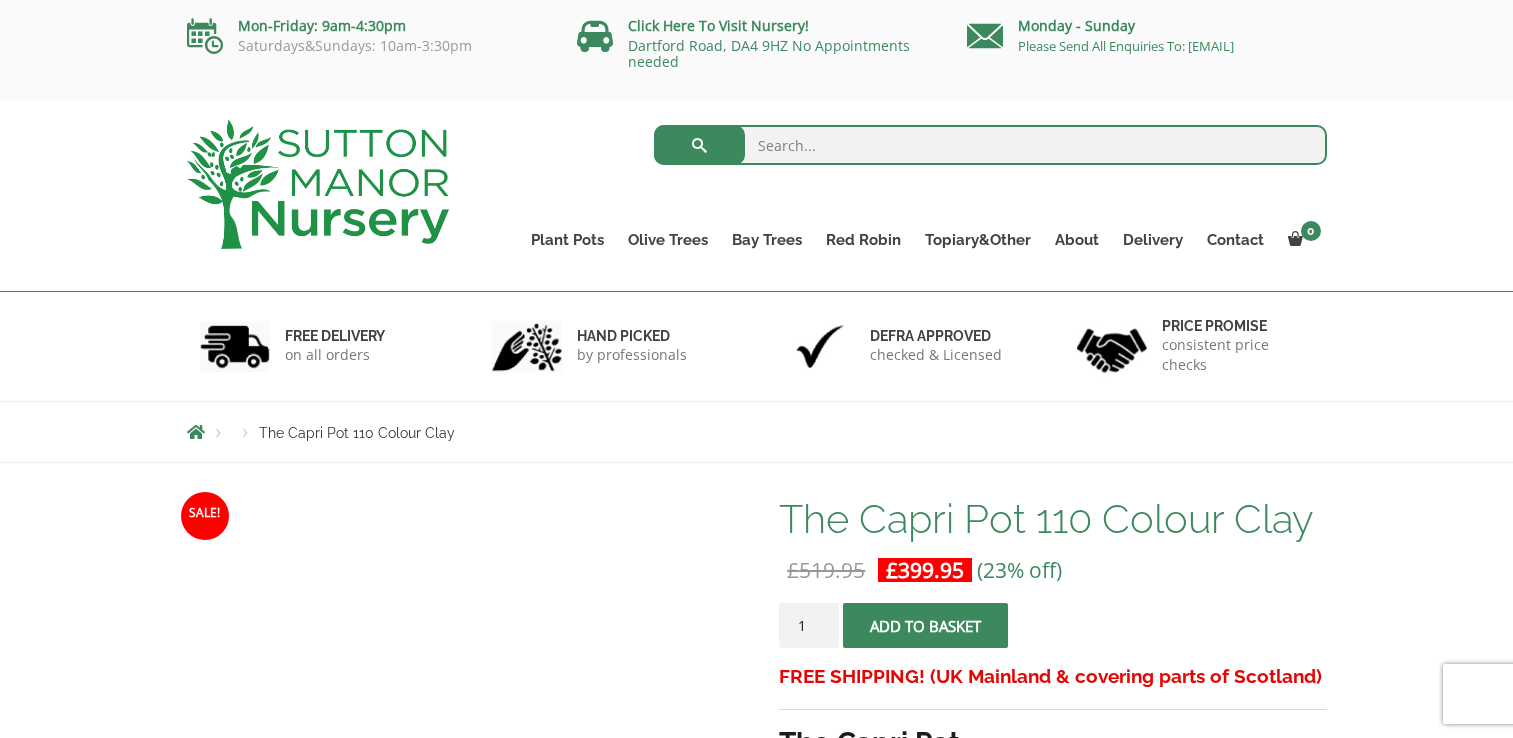 scroll, scrollTop: 0, scrollLeft: 0, axis: both 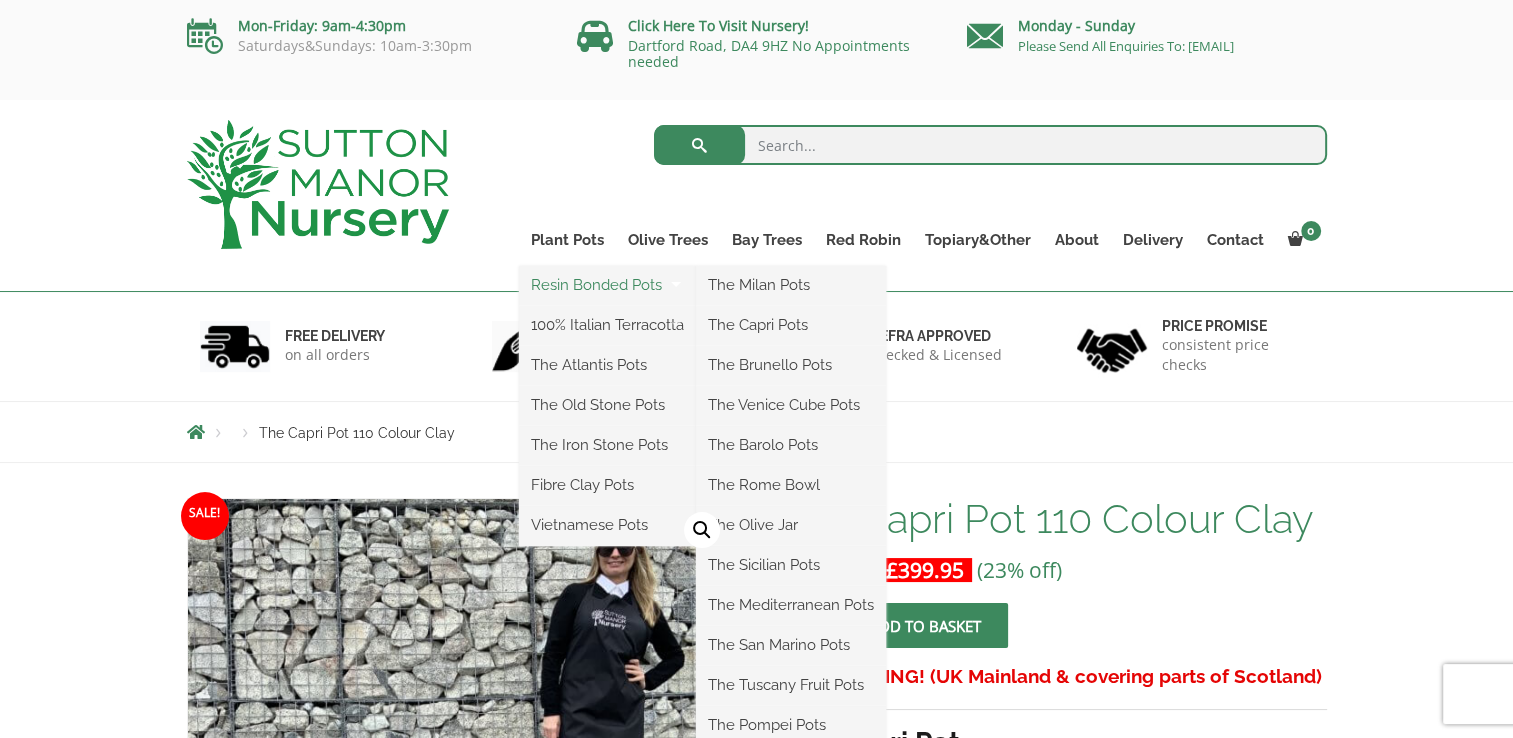 click on "Resin Bonded Pots" at bounding box center [607, 285] 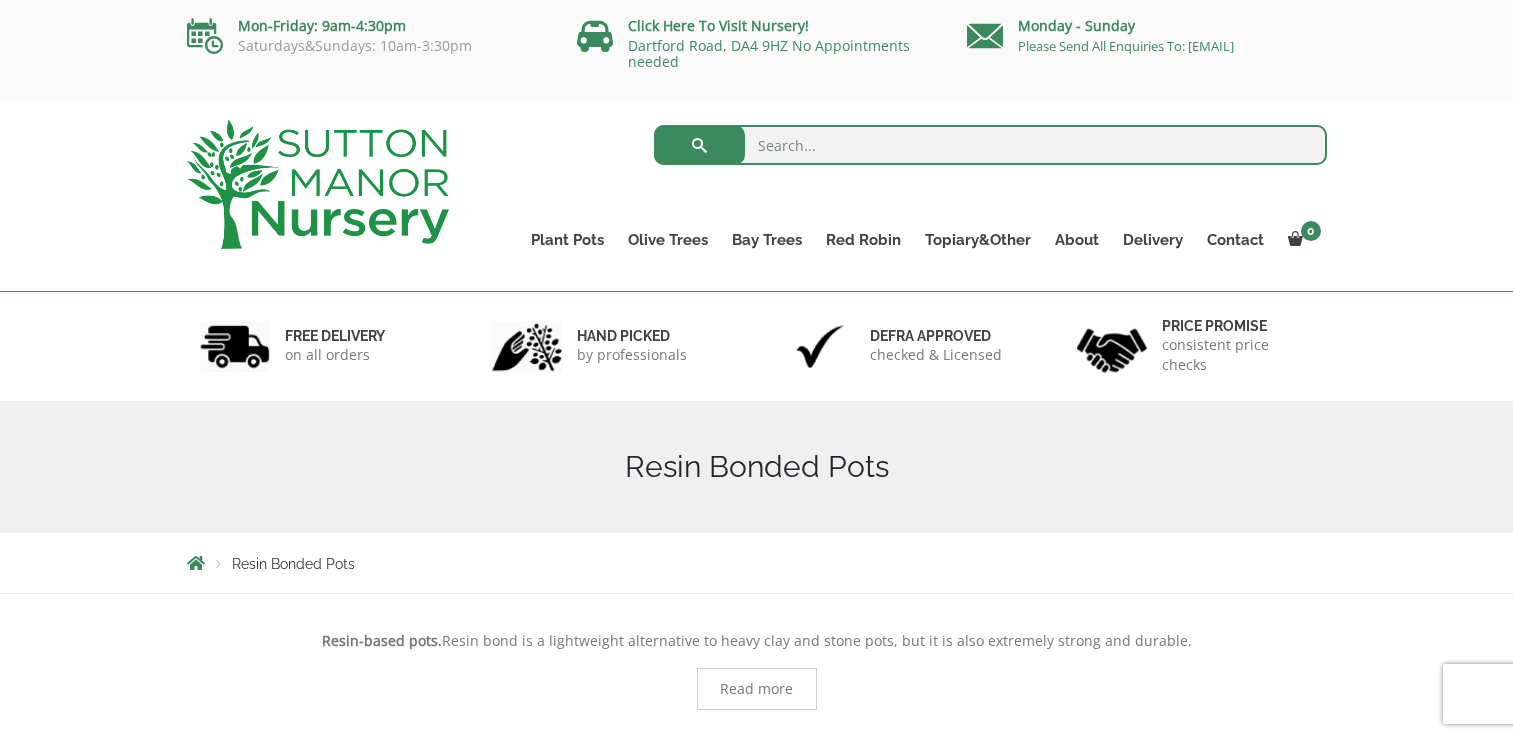 scroll, scrollTop: 0, scrollLeft: 0, axis: both 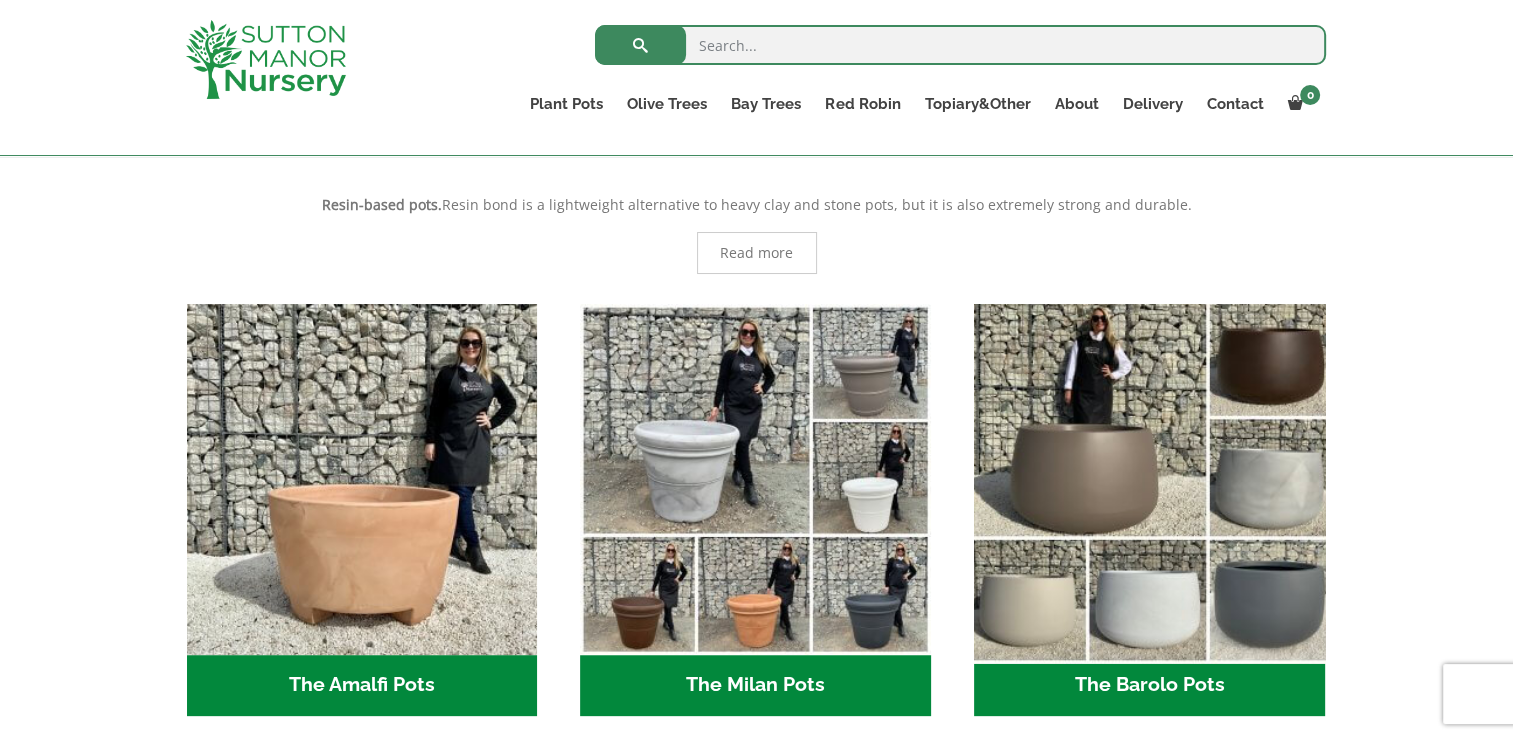 click at bounding box center [1149, 479] 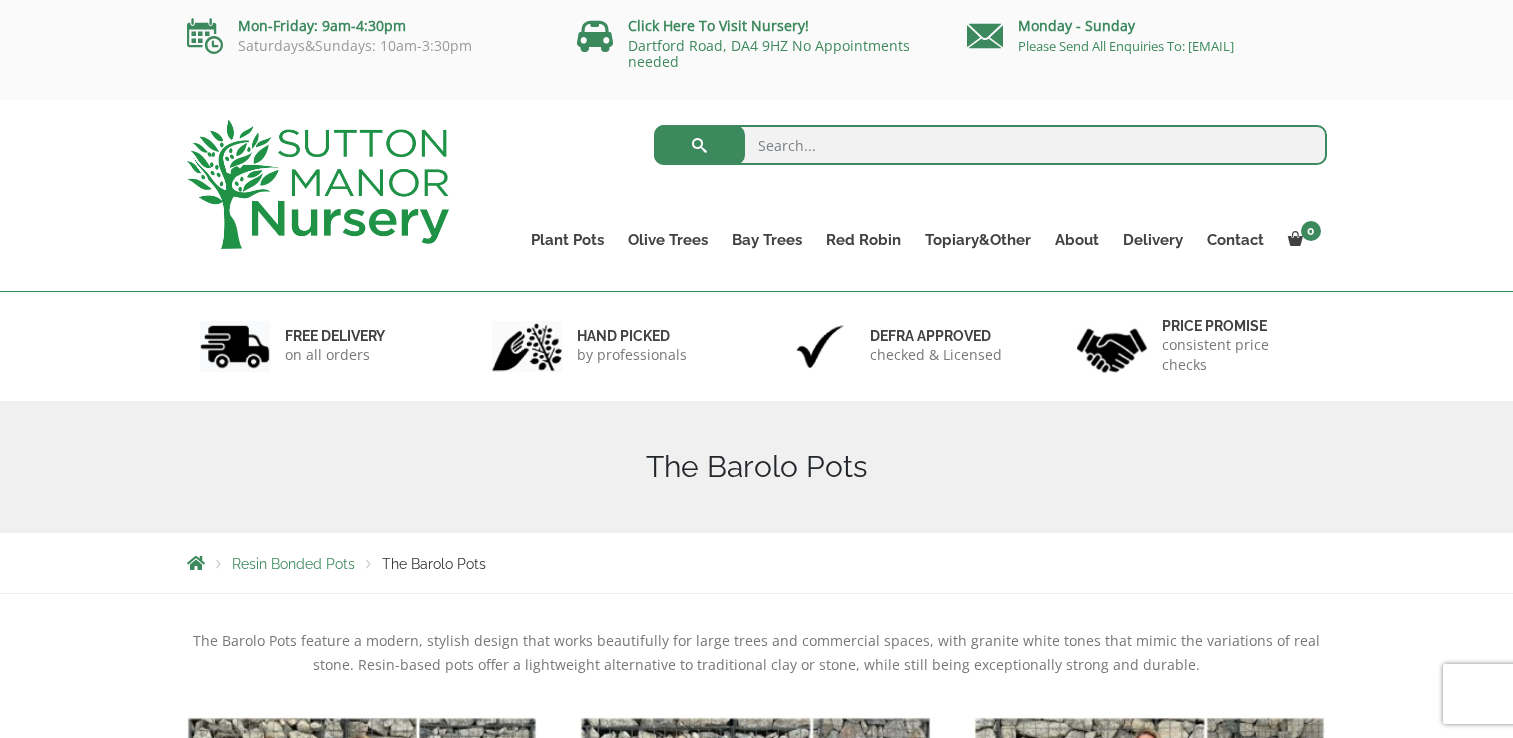scroll, scrollTop: 0, scrollLeft: 0, axis: both 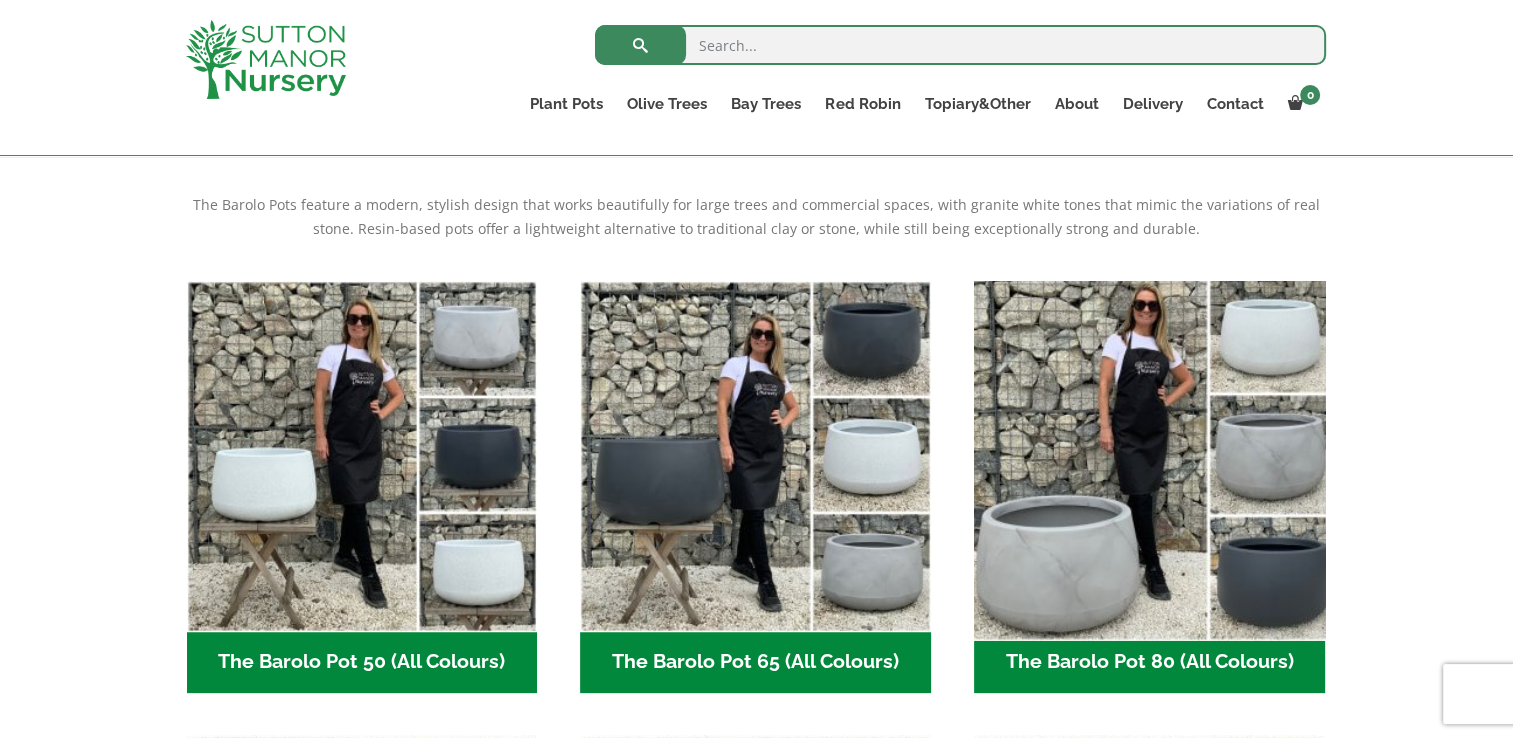click at bounding box center [1149, 456] 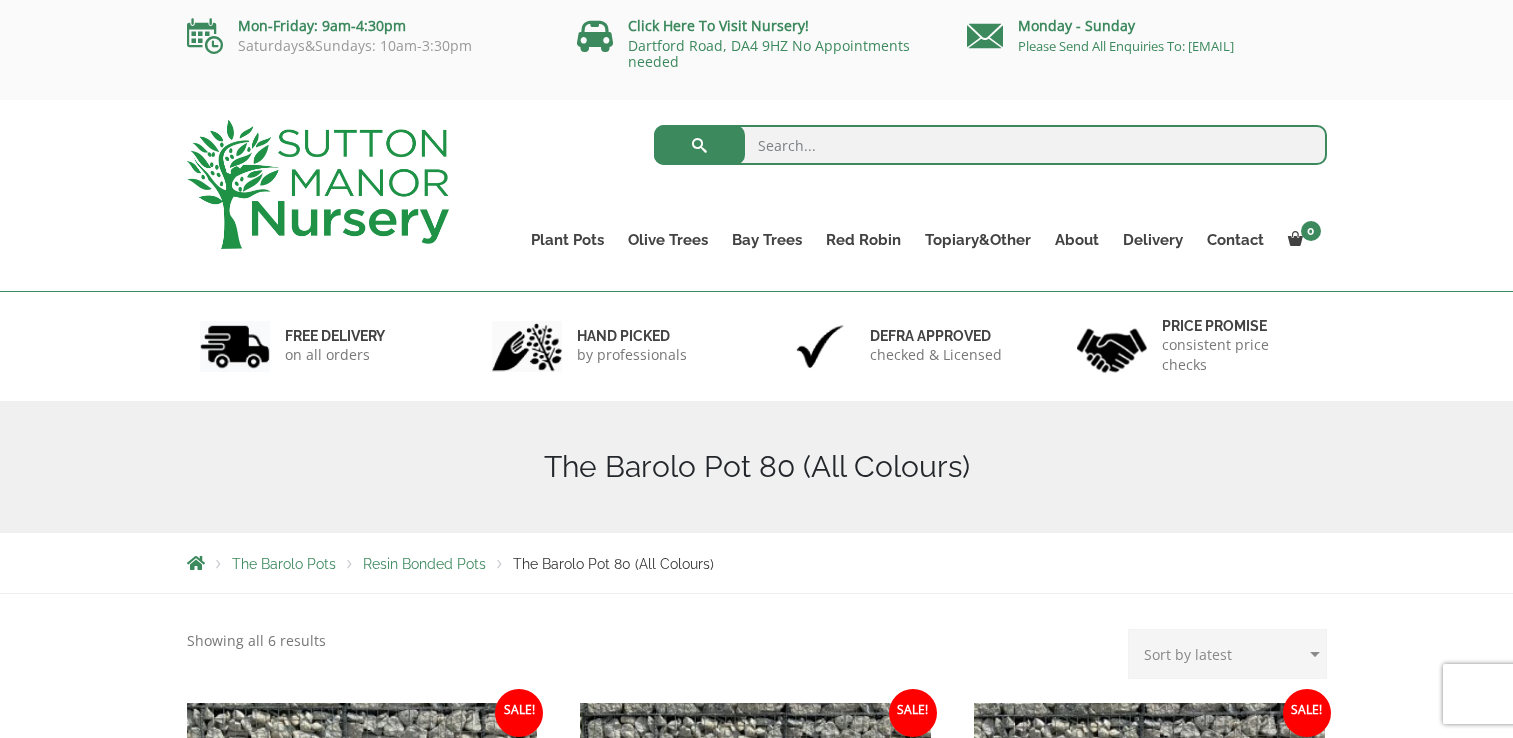 scroll, scrollTop: 0, scrollLeft: 0, axis: both 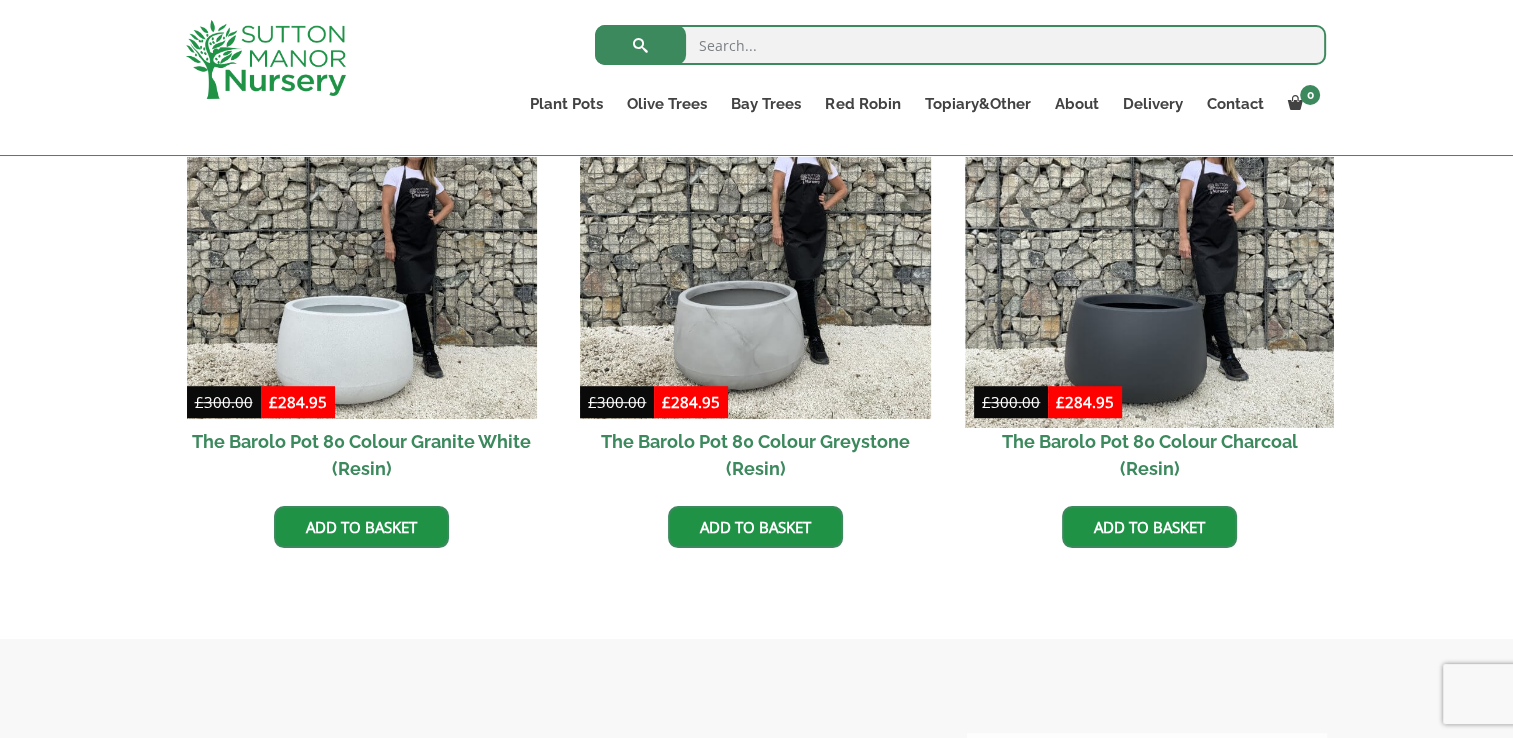 click at bounding box center [1149, 244] 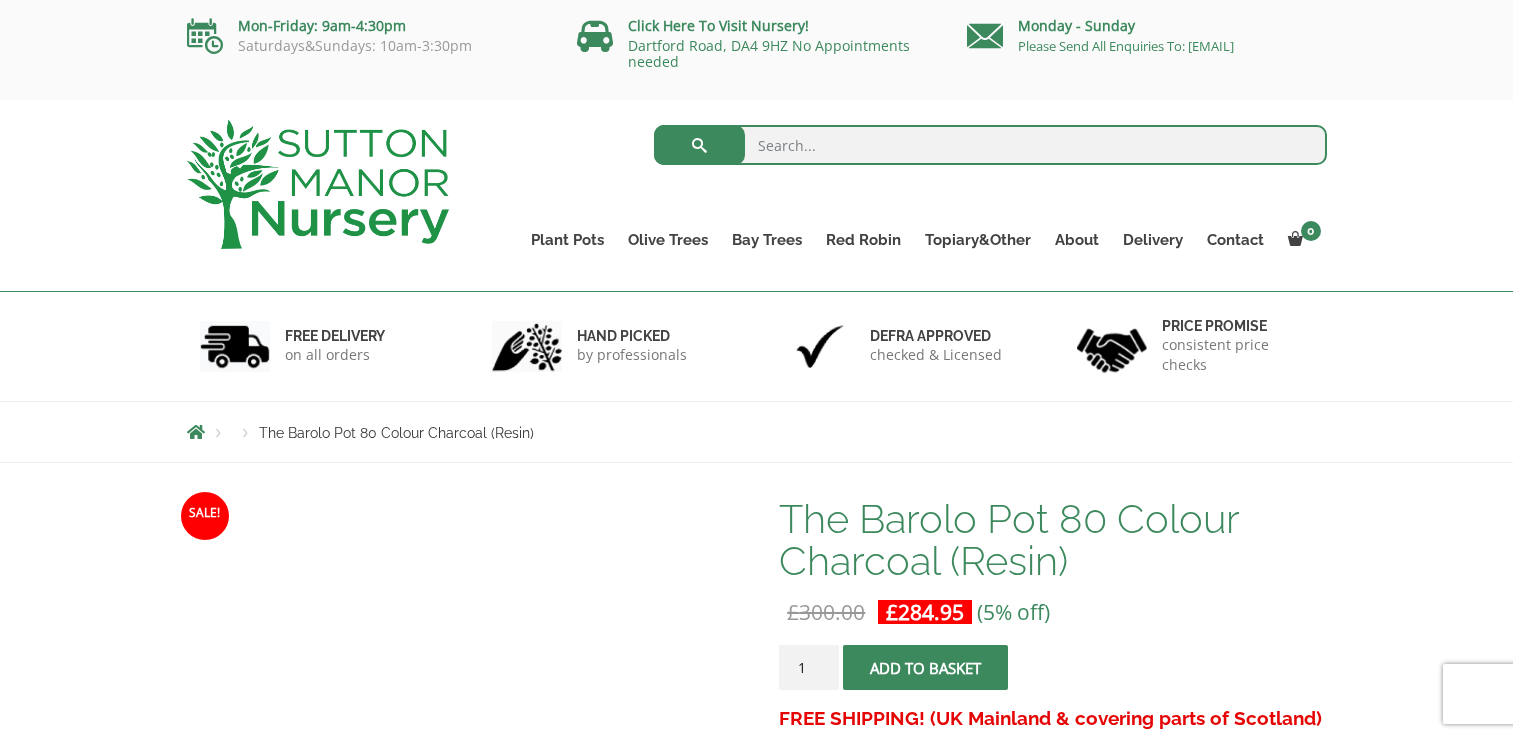 scroll, scrollTop: 0, scrollLeft: 0, axis: both 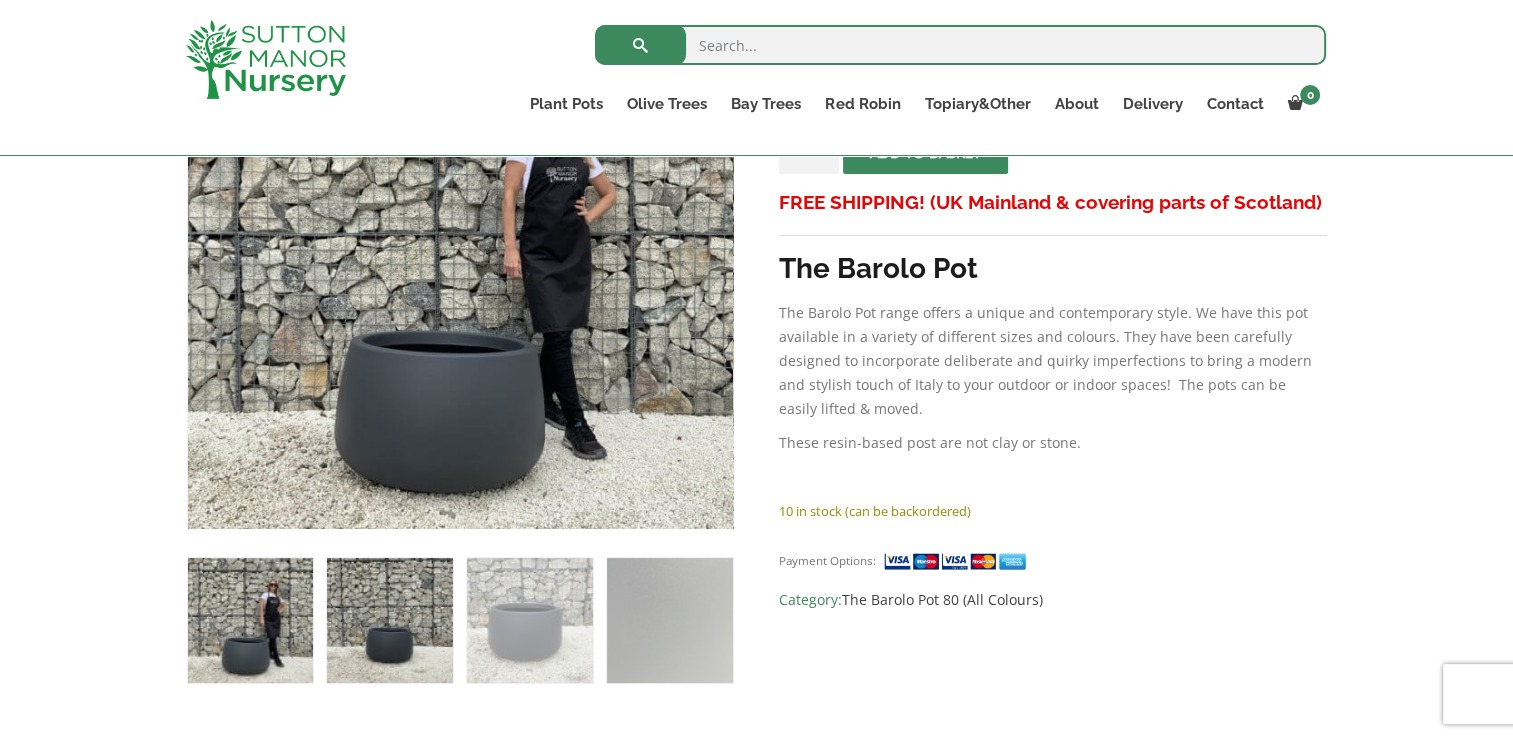 click at bounding box center (389, 620) 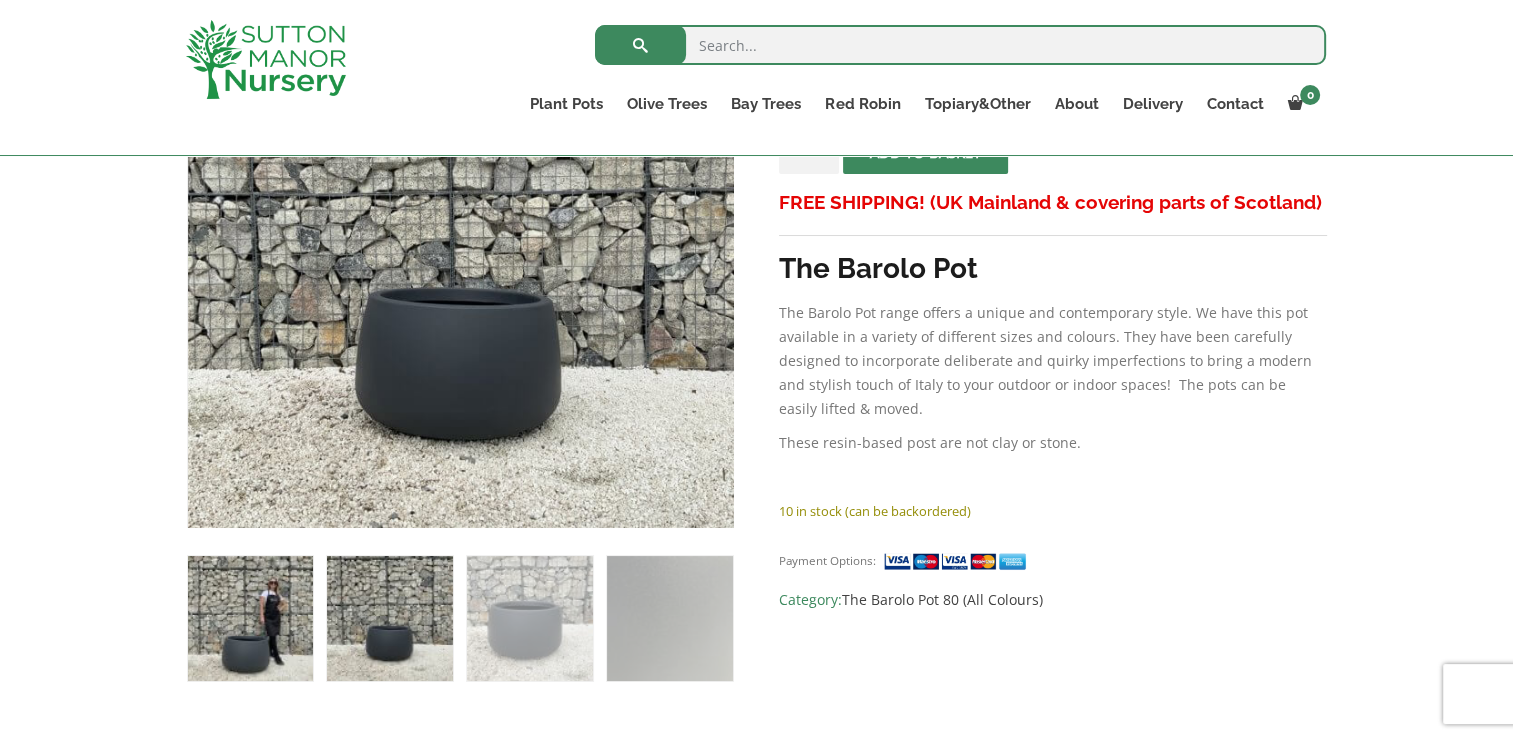 click at bounding box center [250, 618] 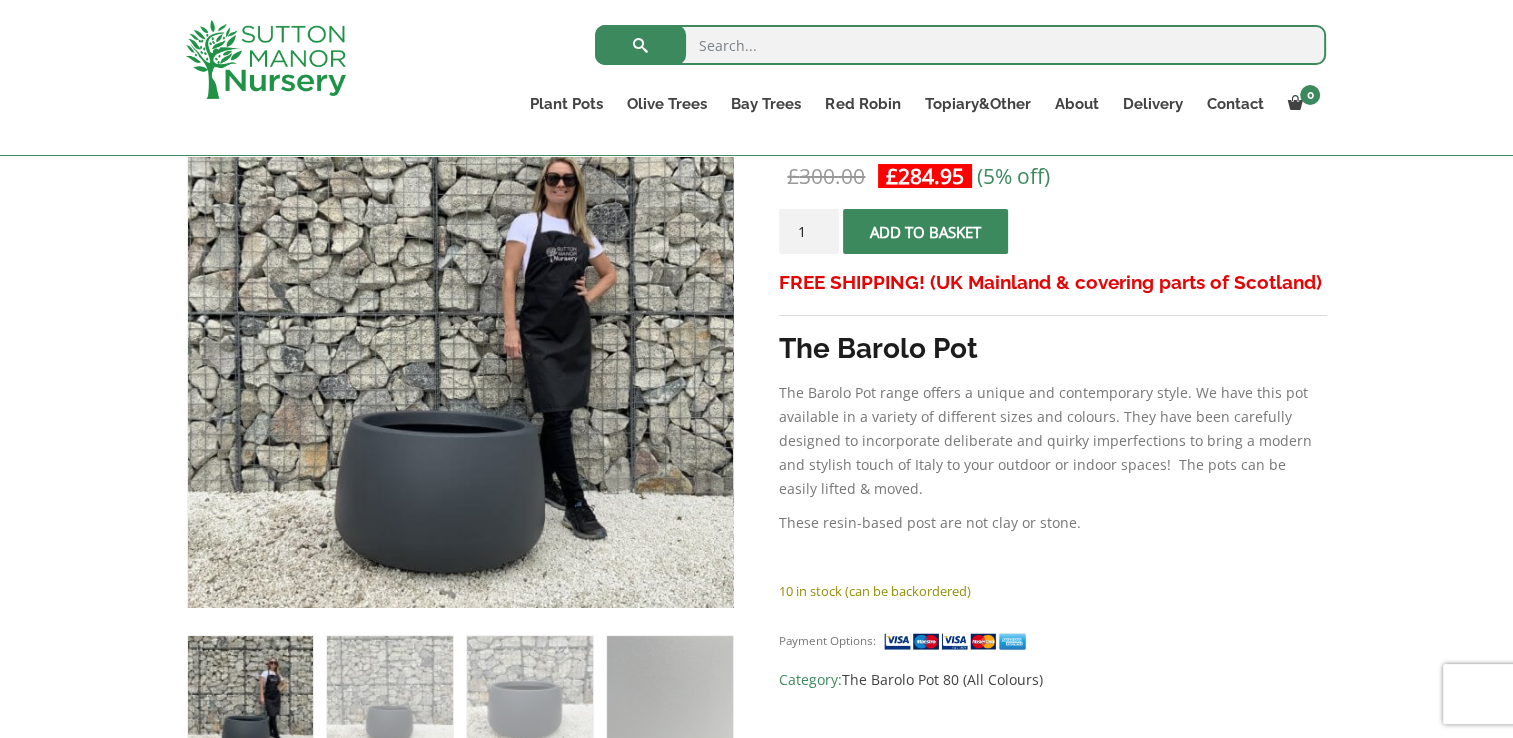 scroll, scrollTop: 360, scrollLeft: 0, axis: vertical 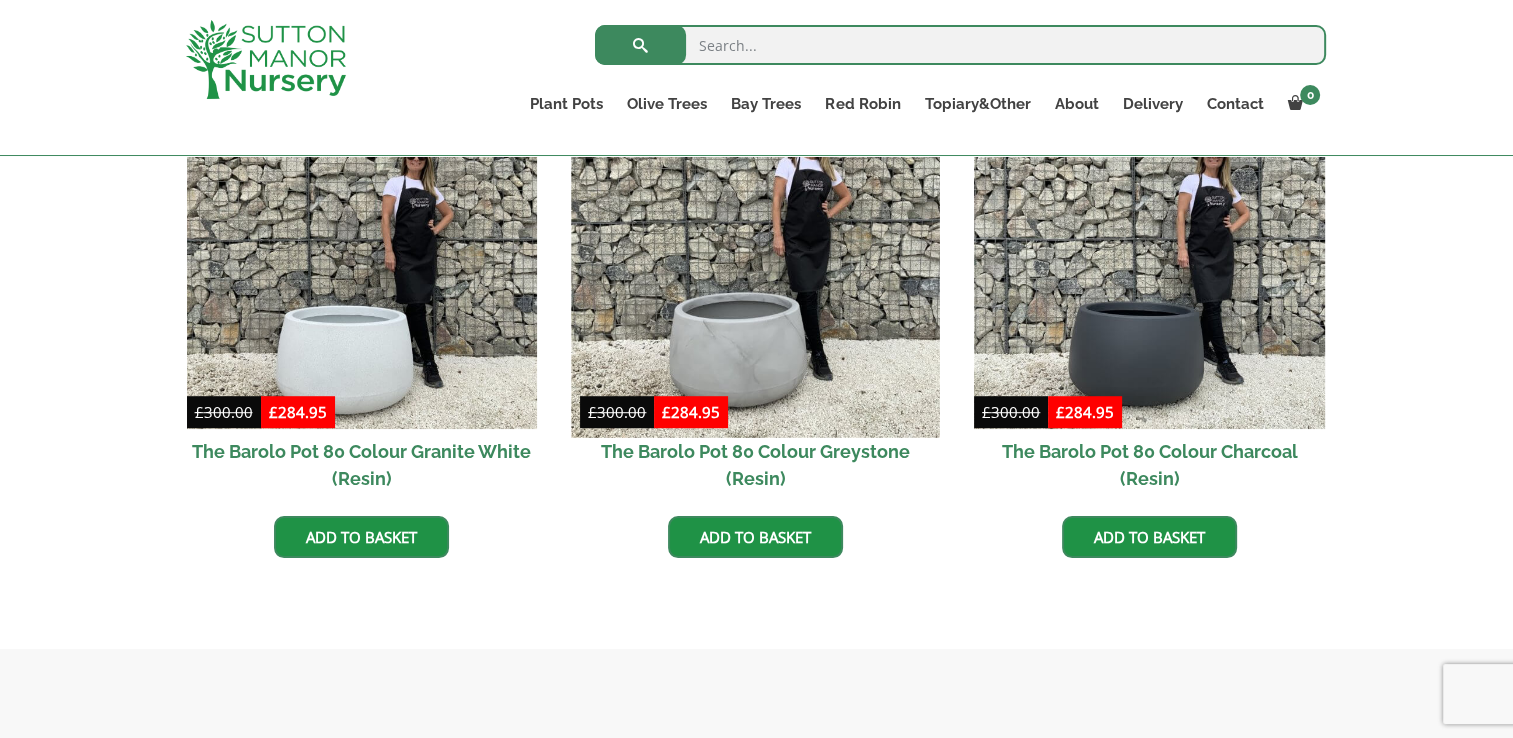 click at bounding box center (756, 254) 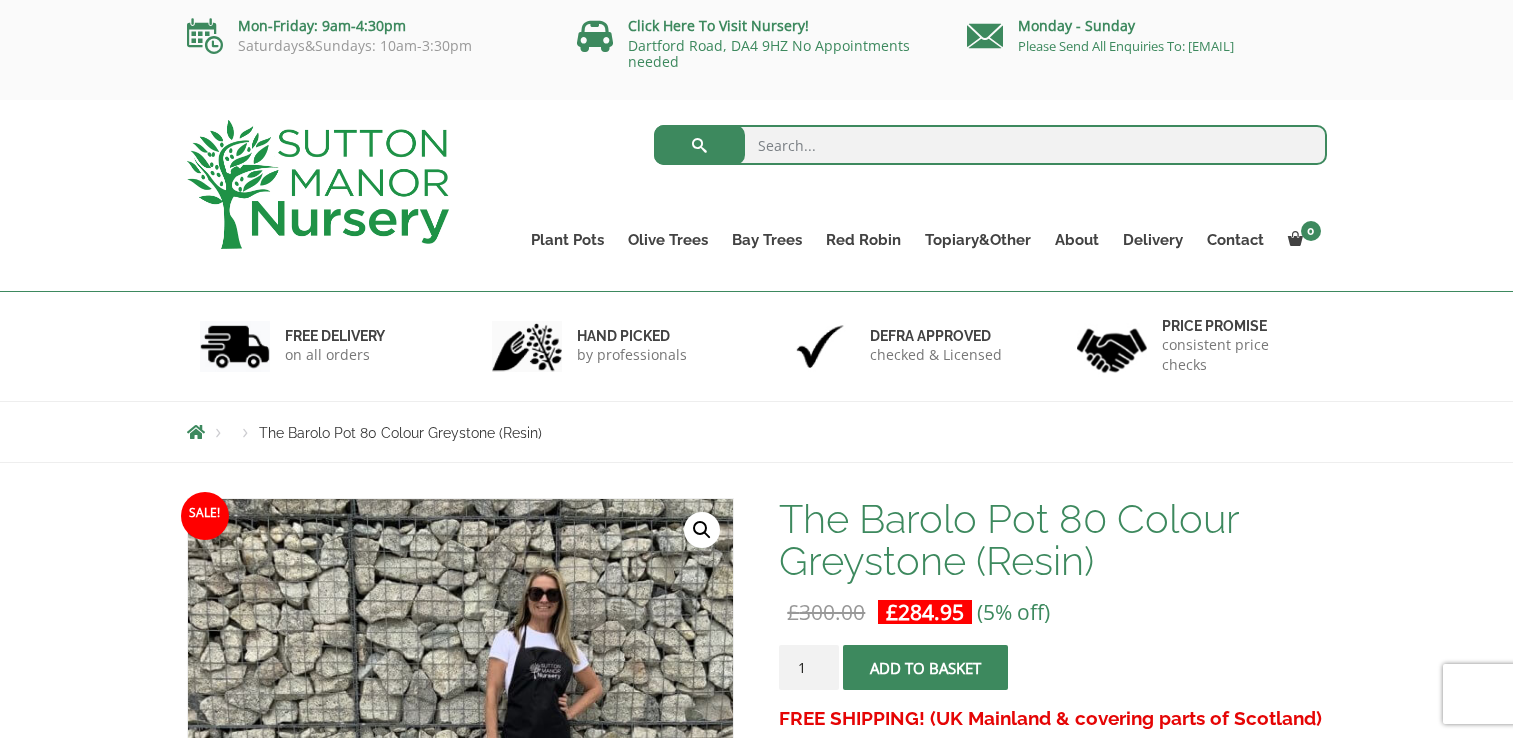 scroll, scrollTop: 0, scrollLeft: 0, axis: both 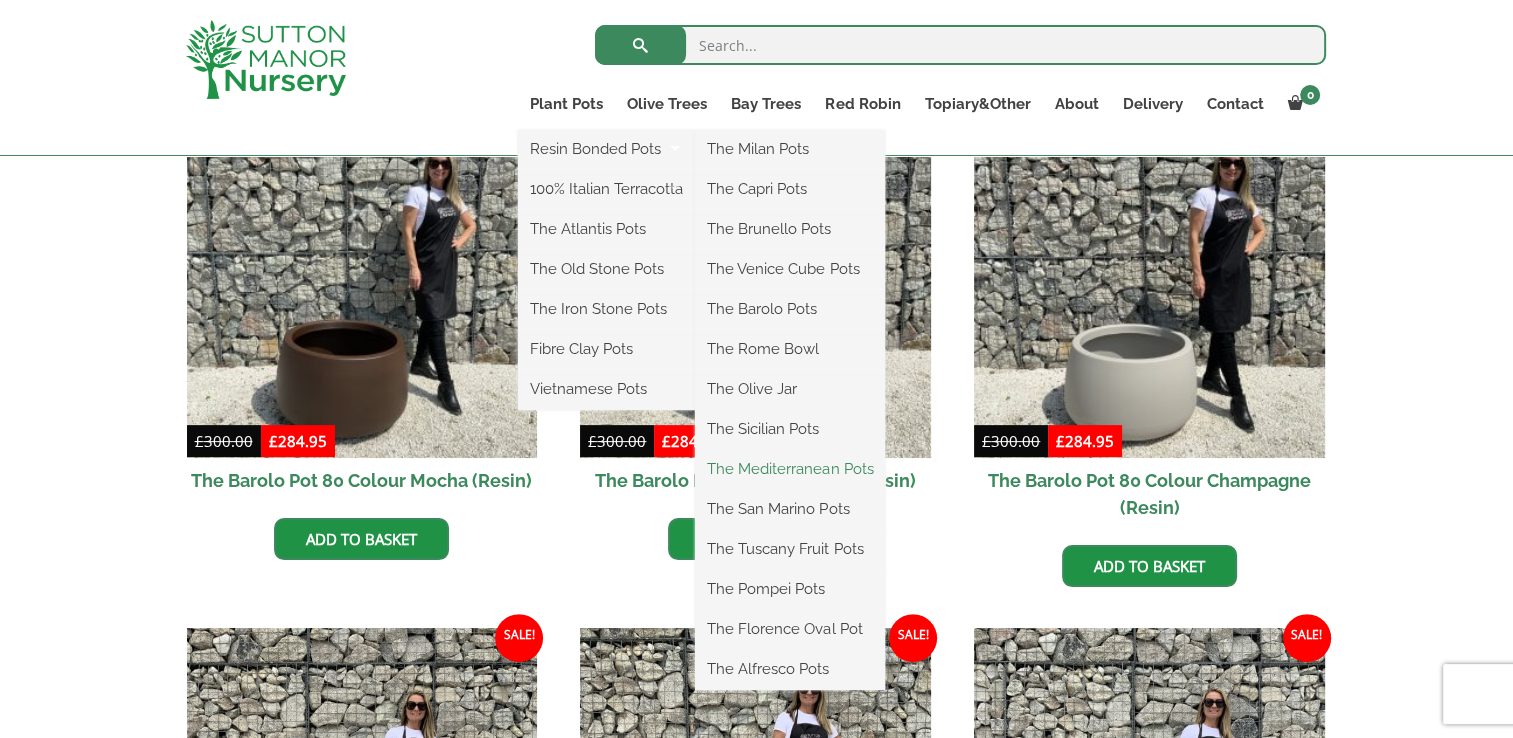 click on "The Mediterranean Pots" at bounding box center [790, 469] 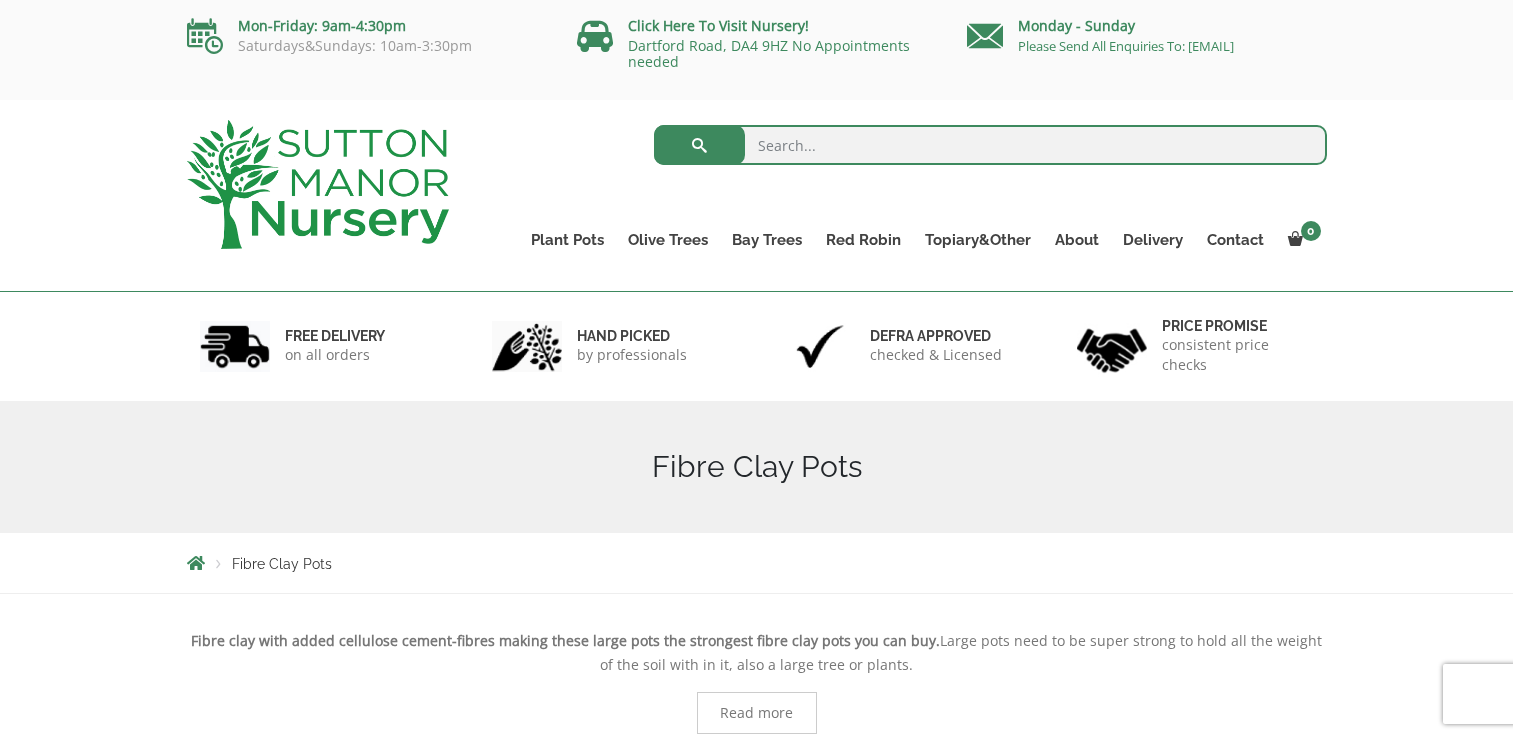 scroll, scrollTop: 0, scrollLeft: 0, axis: both 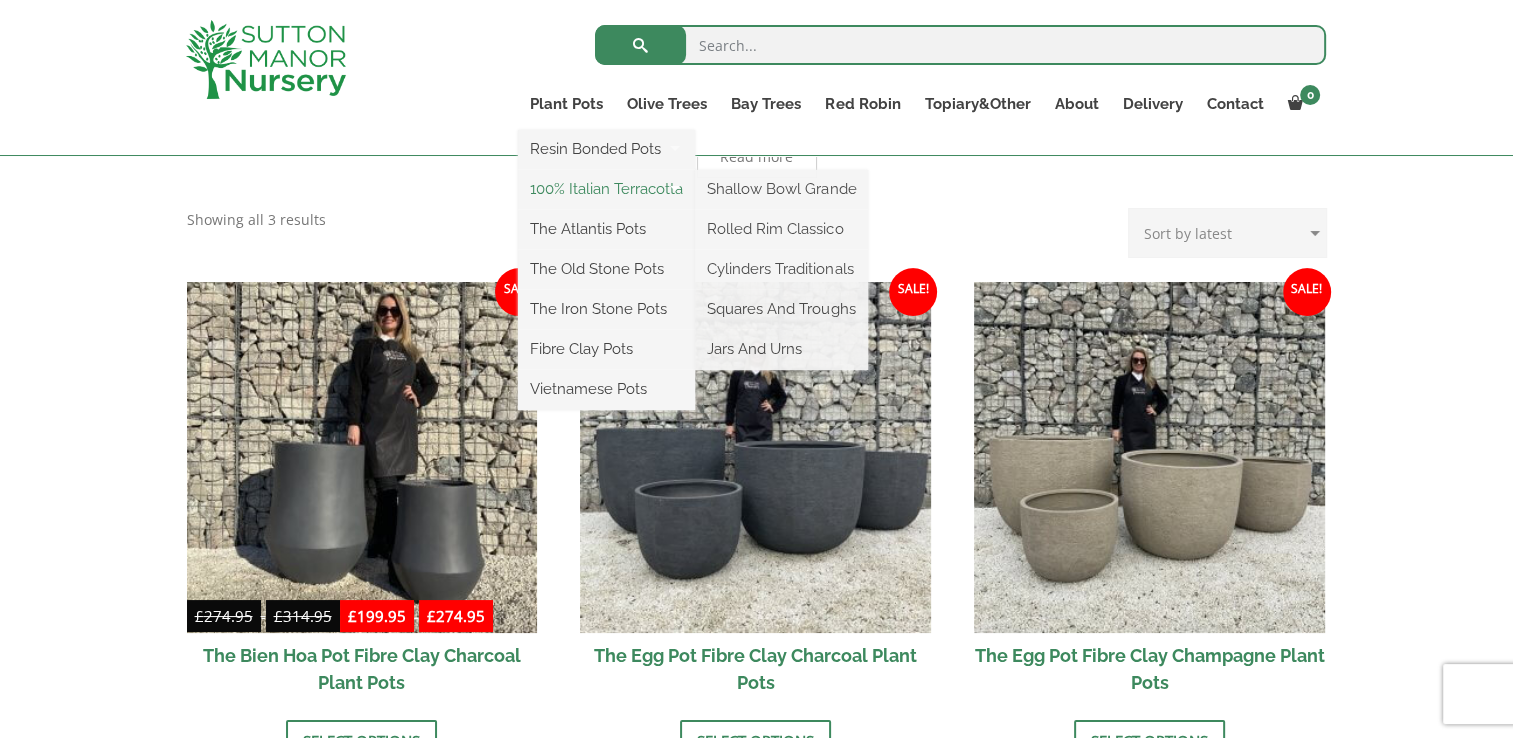 click on "100% Italian Terracotta" at bounding box center (606, 189) 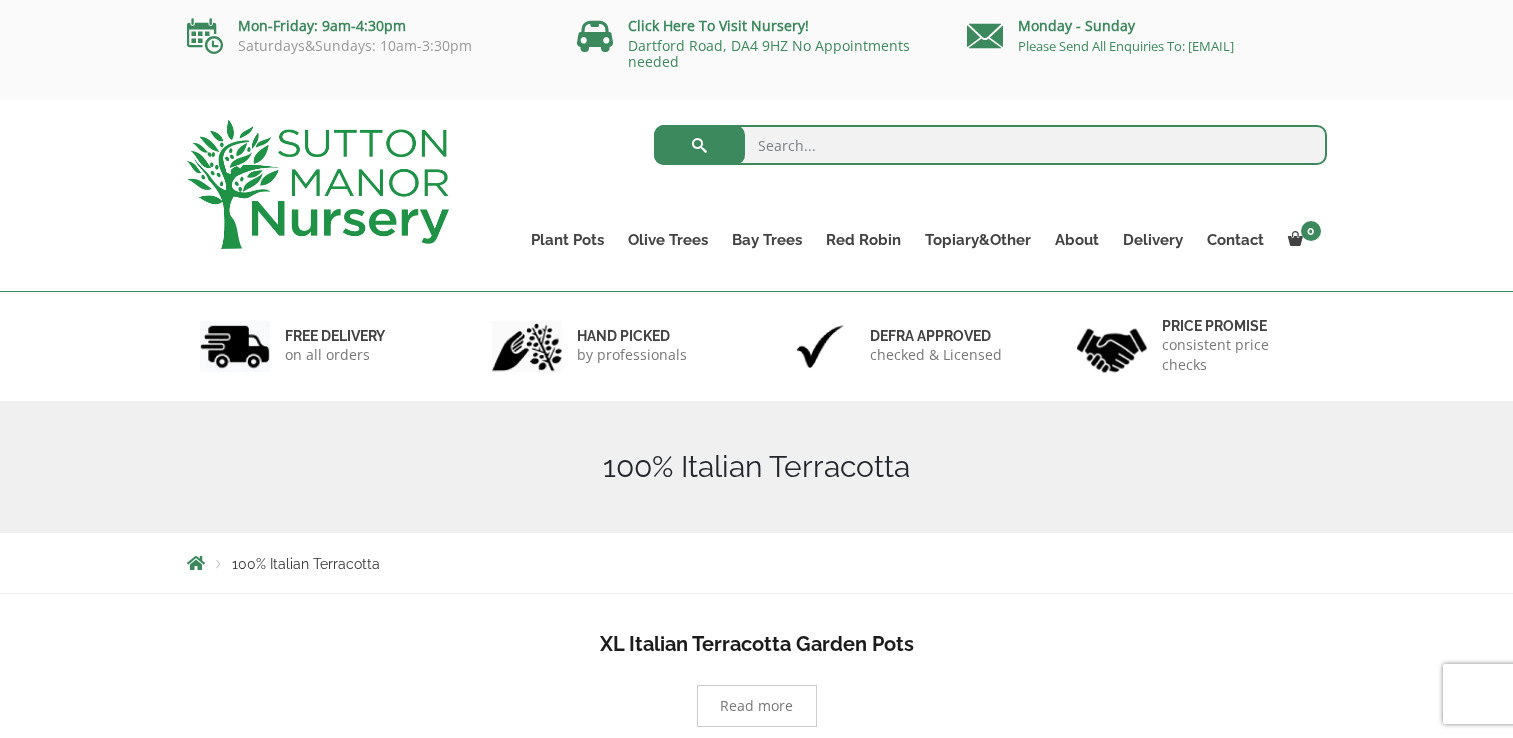 scroll, scrollTop: 0, scrollLeft: 0, axis: both 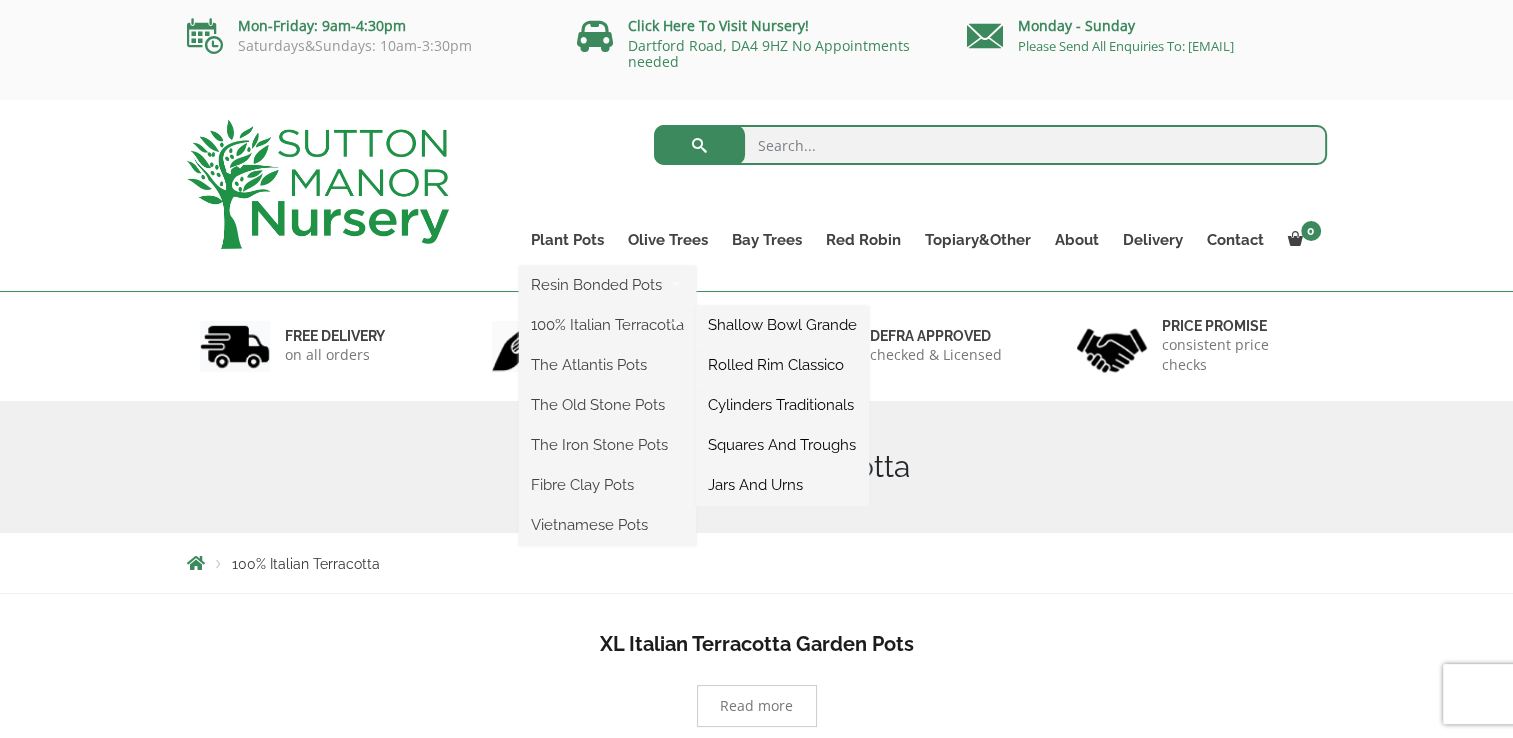 click on "Shallow Bowl Grande" at bounding box center [782, 325] 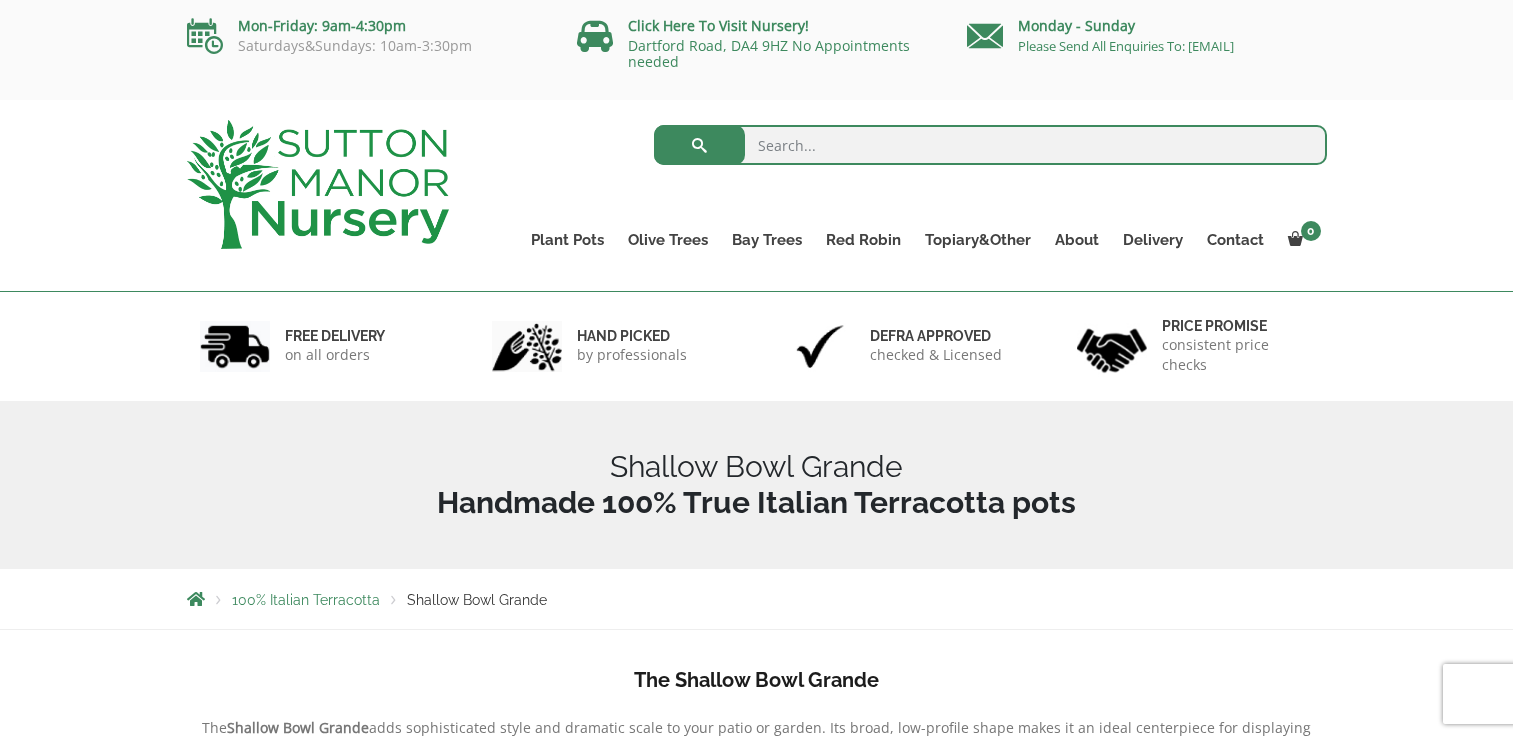 scroll, scrollTop: 0, scrollLeft: 0, axis: both 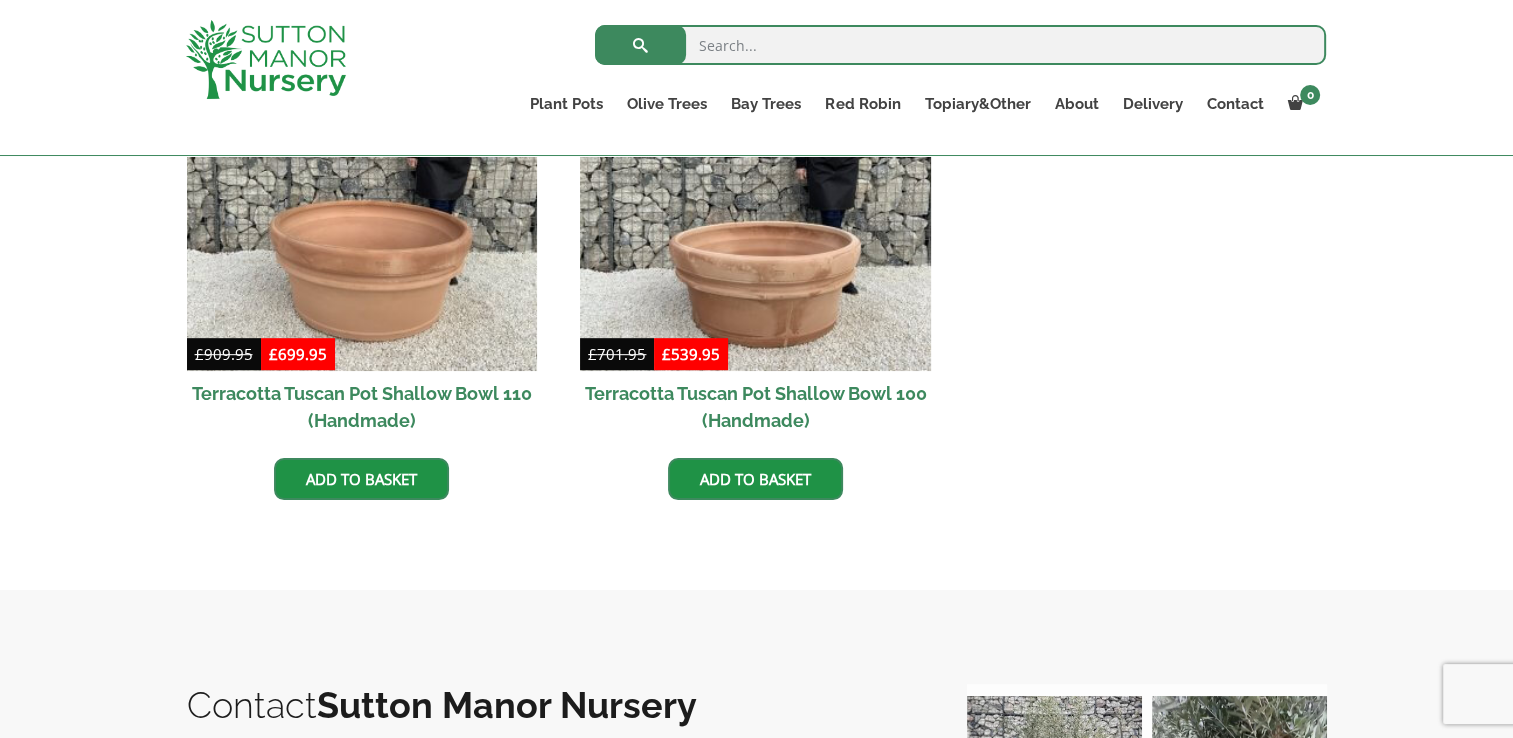 click at bounding box center [755, 195] 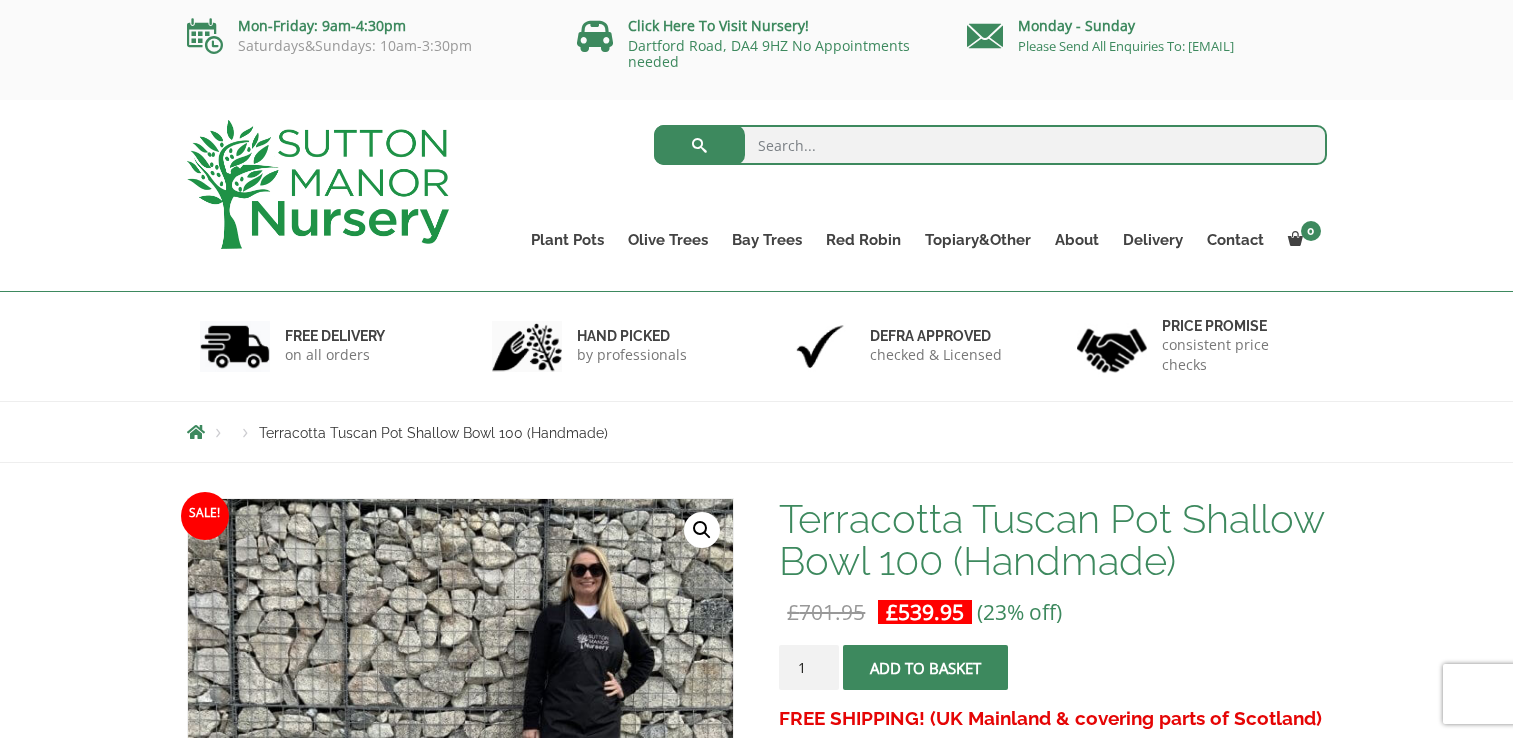 scroll, scrollTop: 0, scrollLeft: 0, axis: both 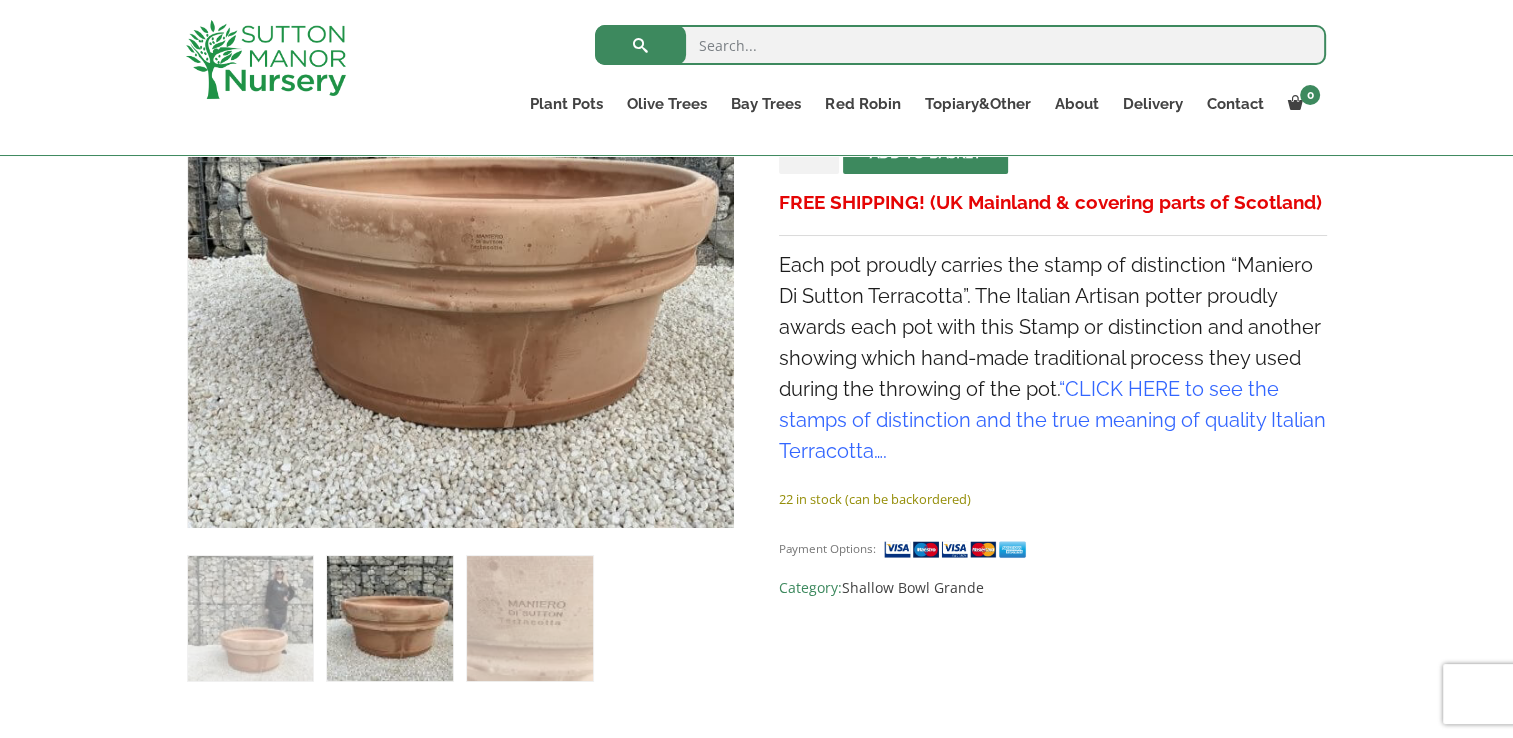 click at bounding box center [389, 618] 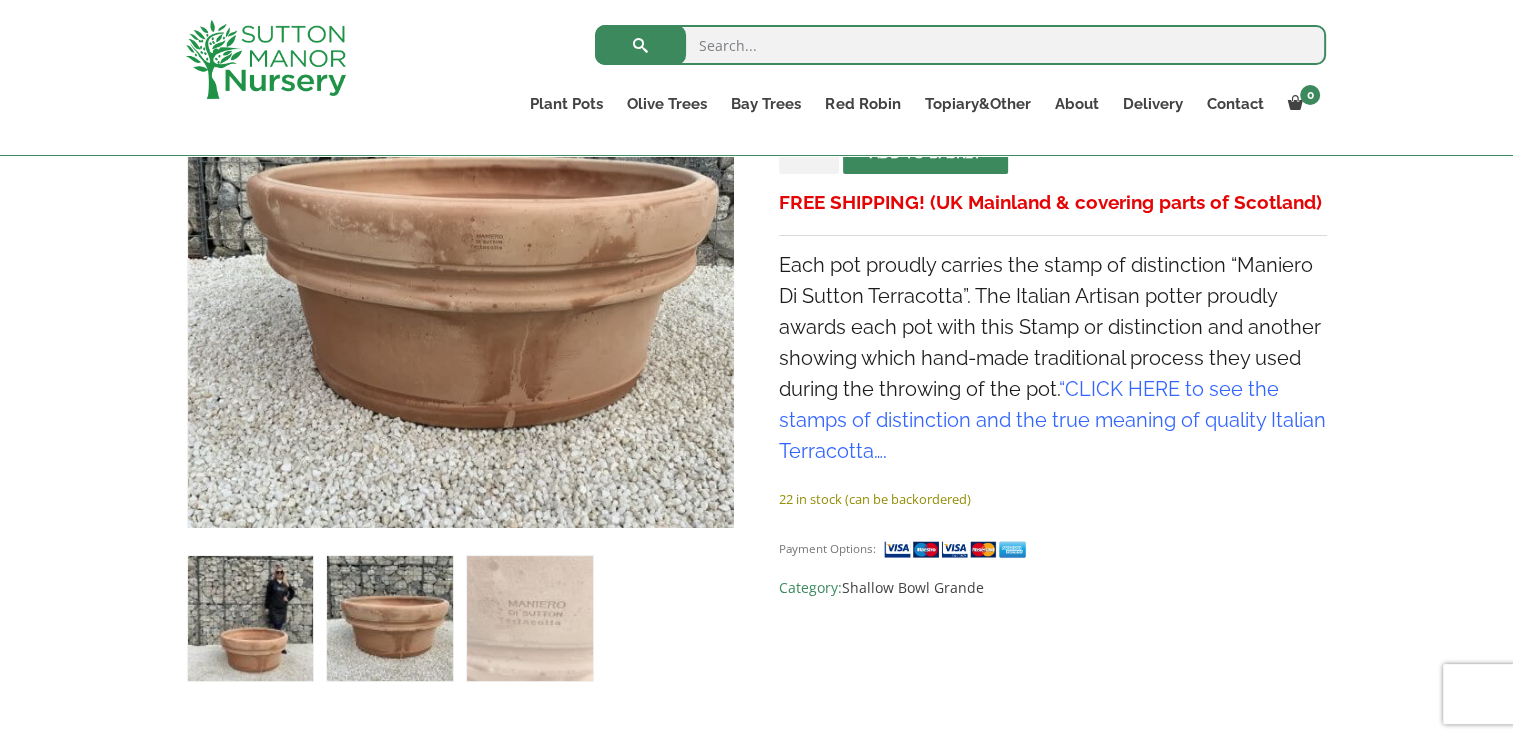 click at bounding box center [250, 618] 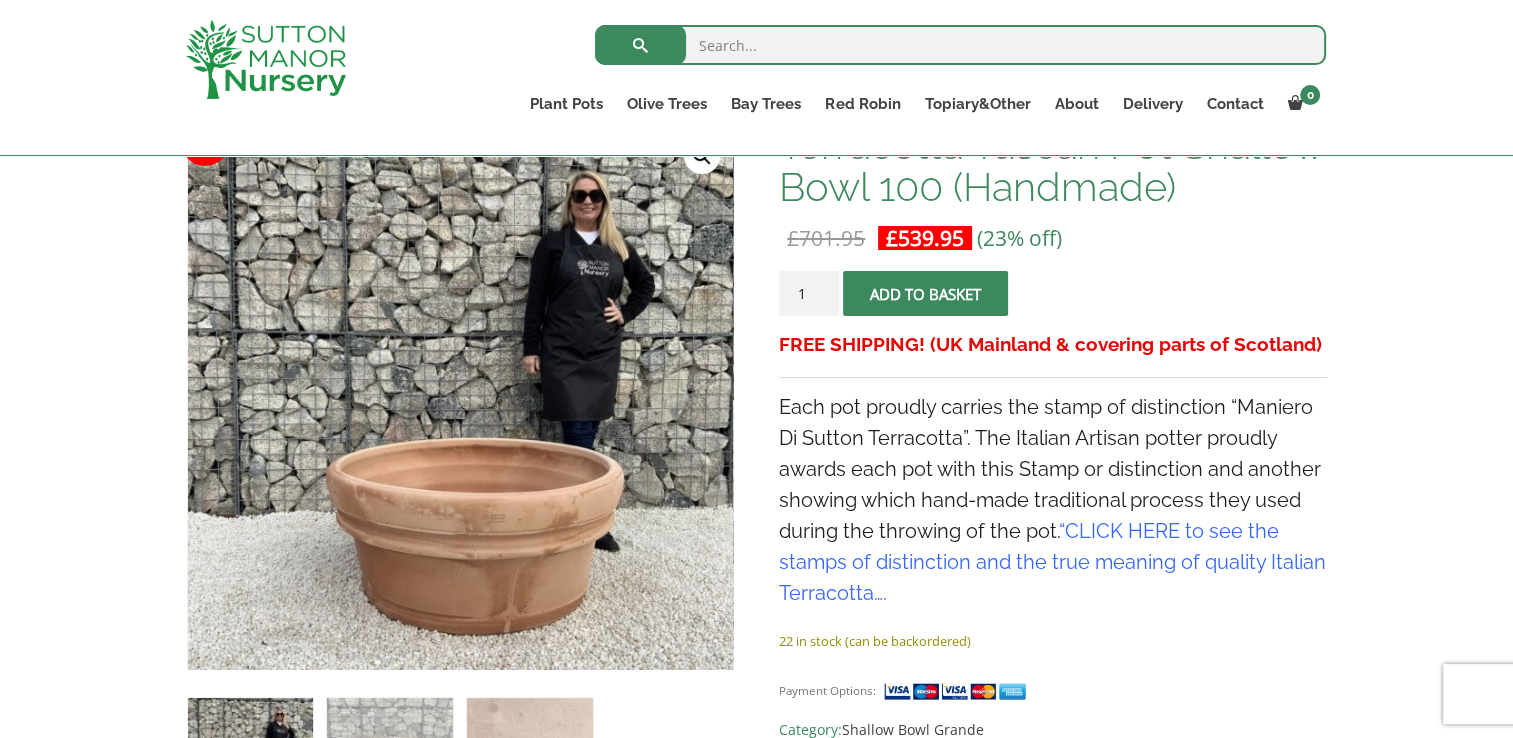 scroll, scrollTop: 206, scrollLeft: 0, axis: vertical 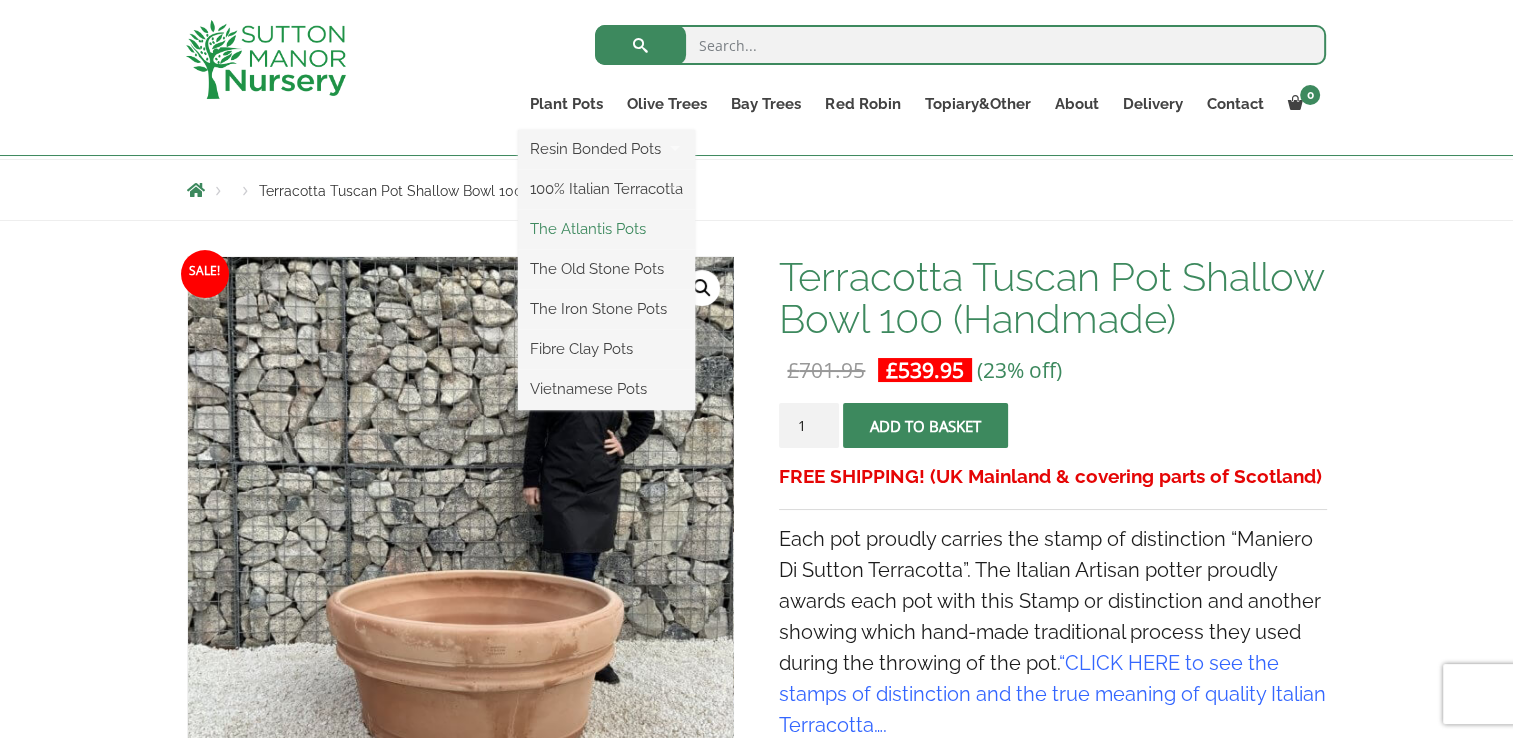 click on "The Atlantis Pots" at bounding box center (606, 229) 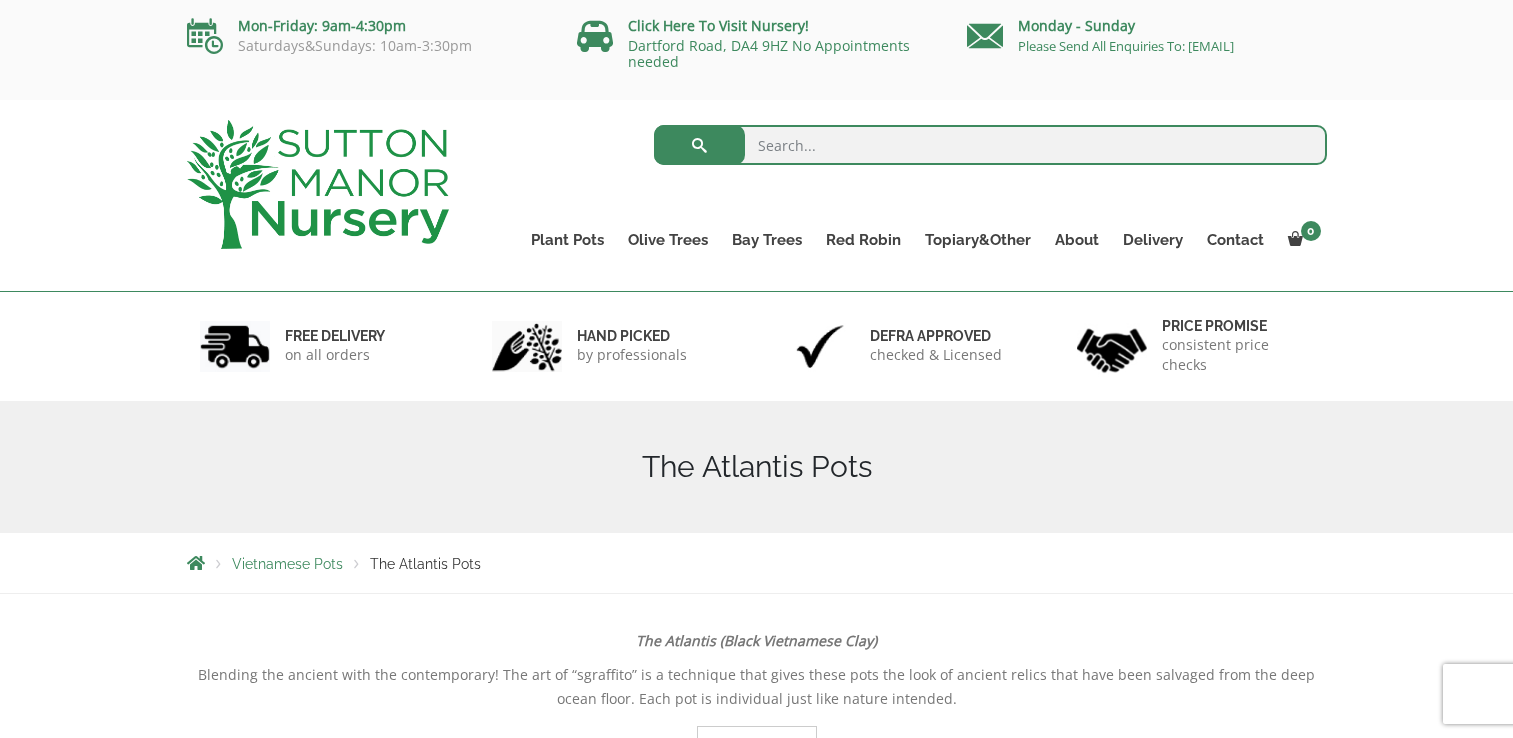 scroll, scrollTop: 0, scrollLeft: 0, axis: both 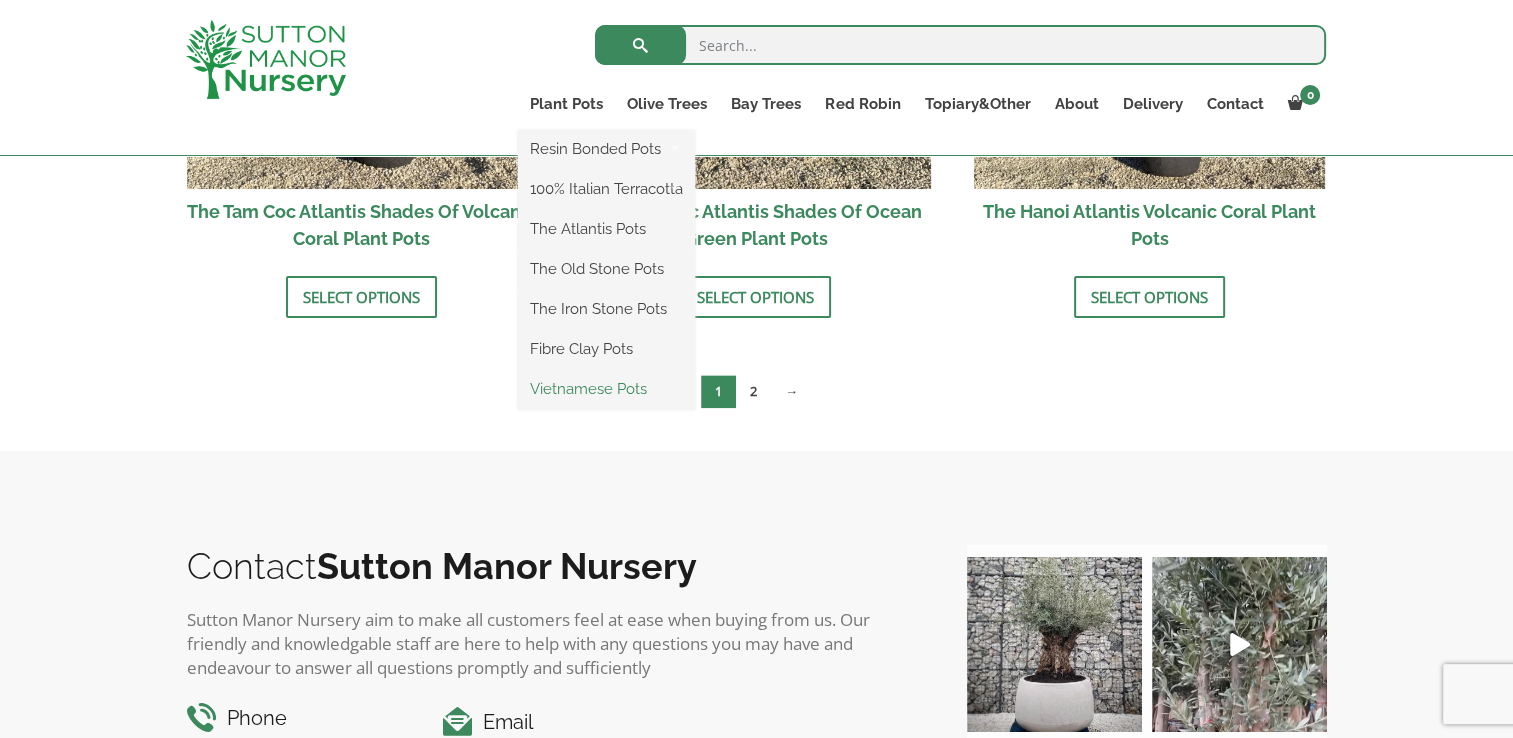 click on "Vietnamese Pots" at bounding box center (606, 389) 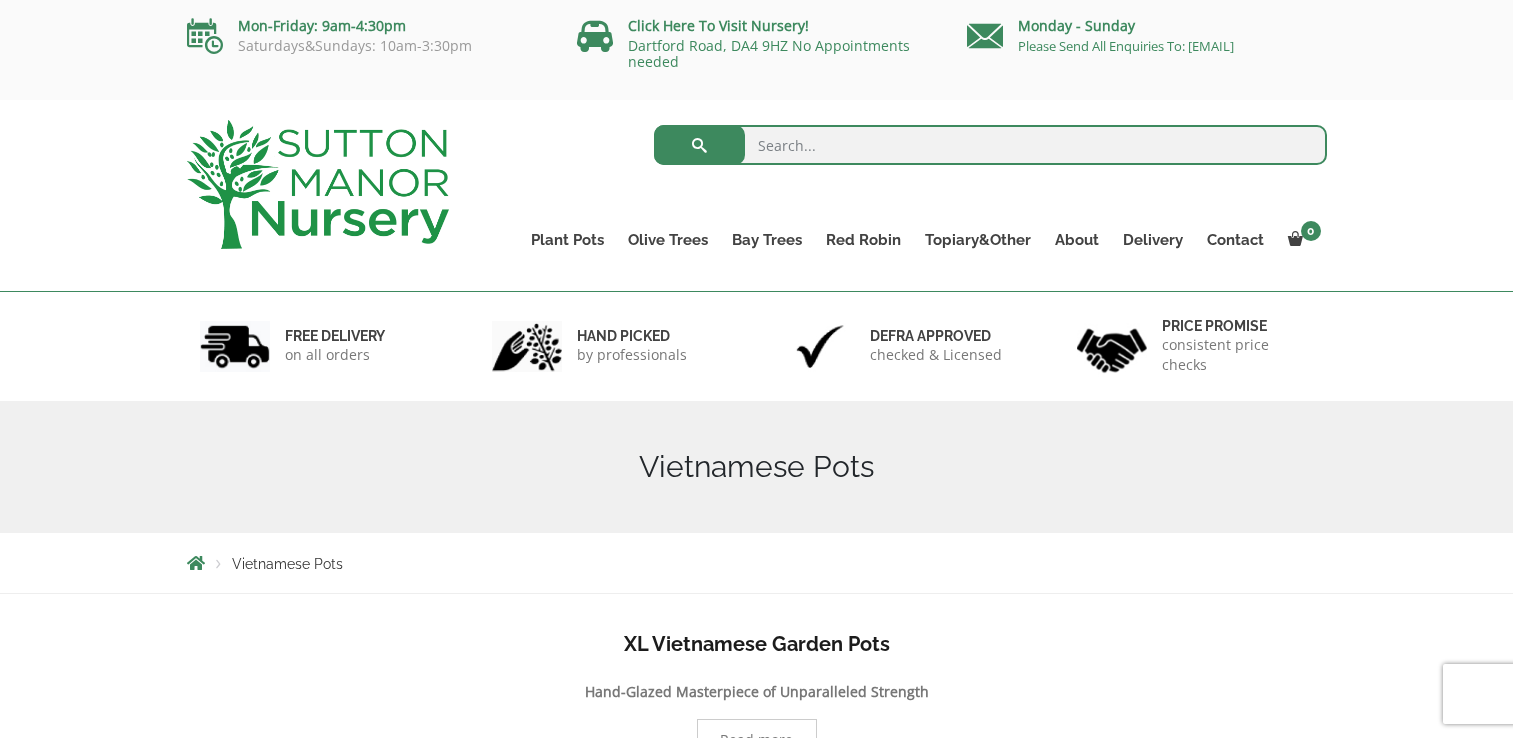 scroll, scrollTop: 0, scrollLeft: 0, axis: both 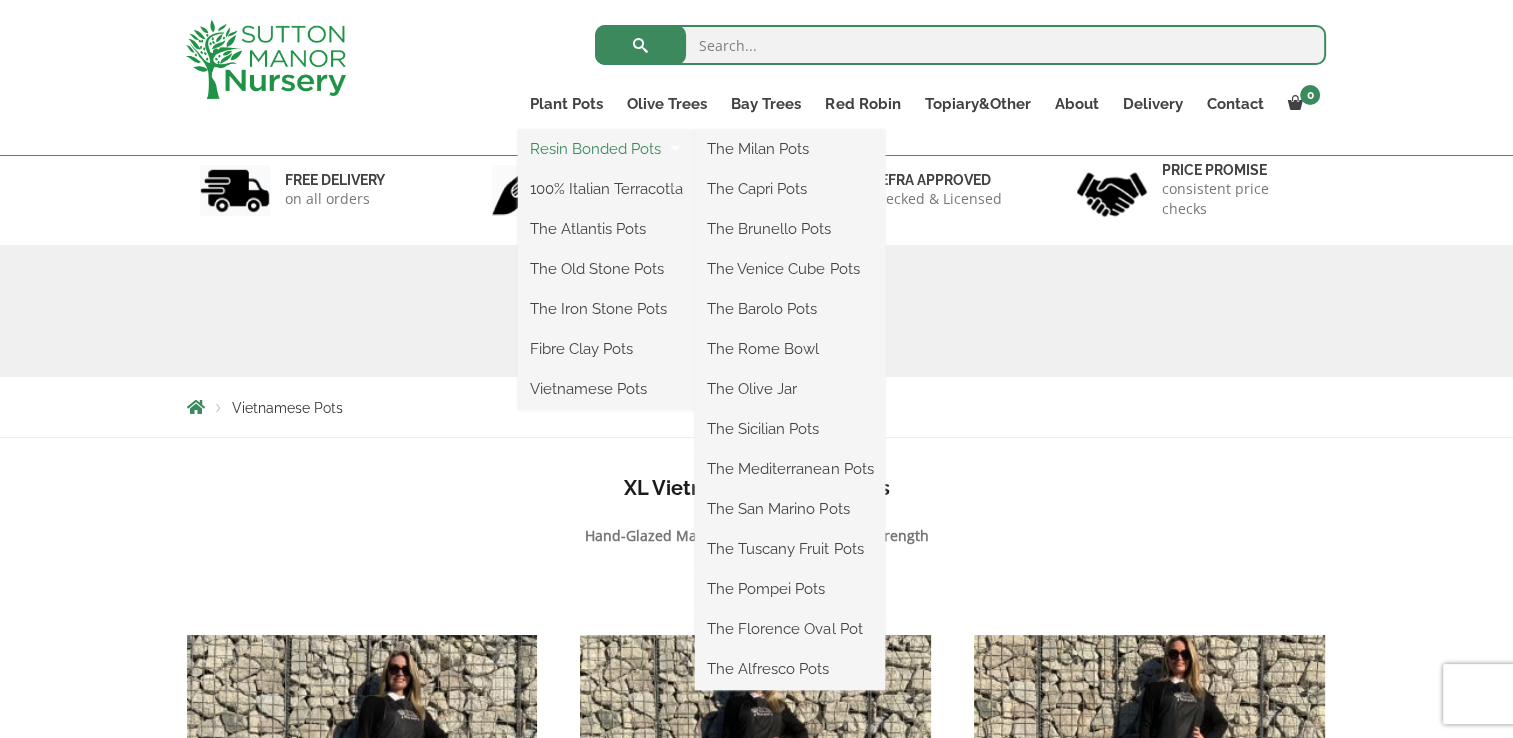 click on "Resin Bonded Pots" at bounding box center (606, 149) 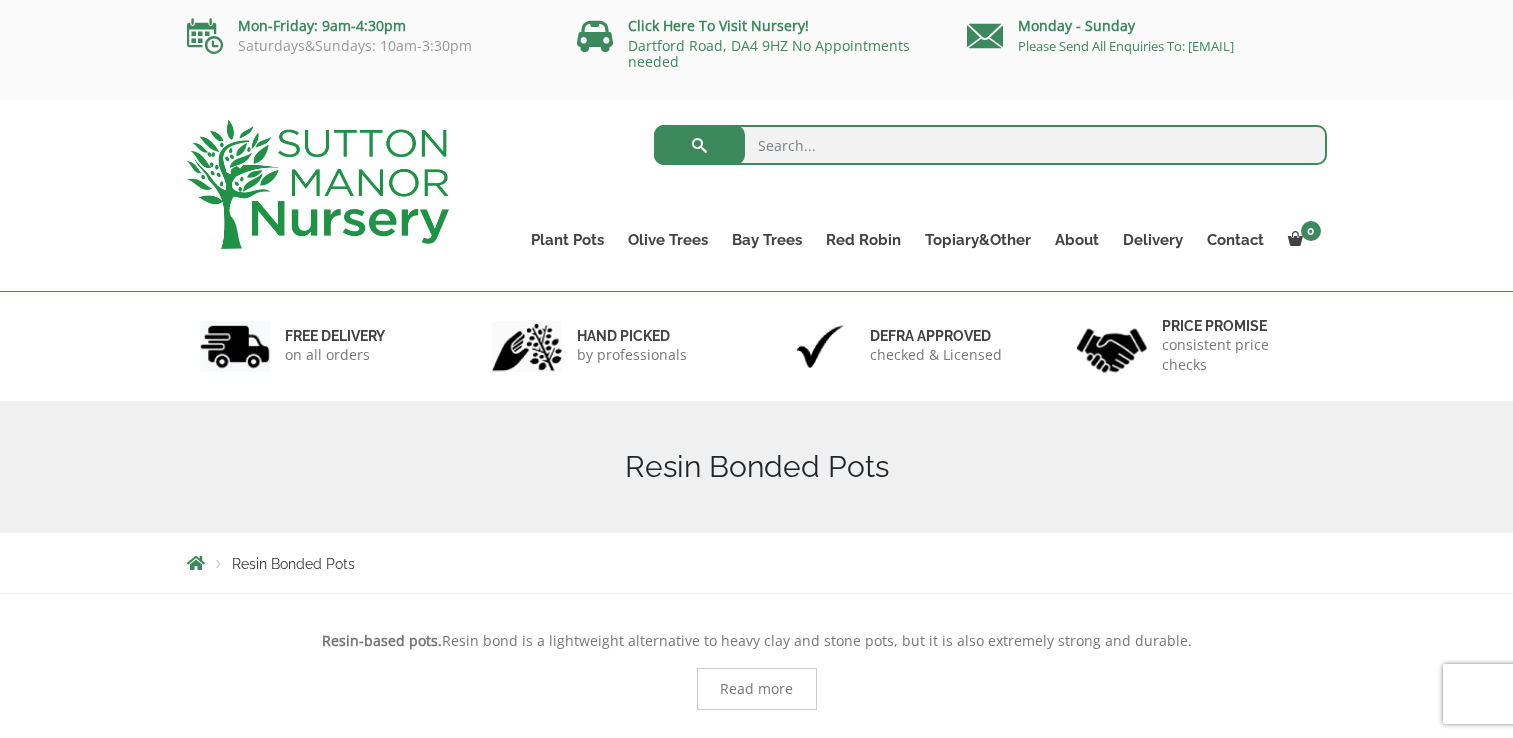 scroll, scrollTop: 0, scrollLeft: 0, axis: both 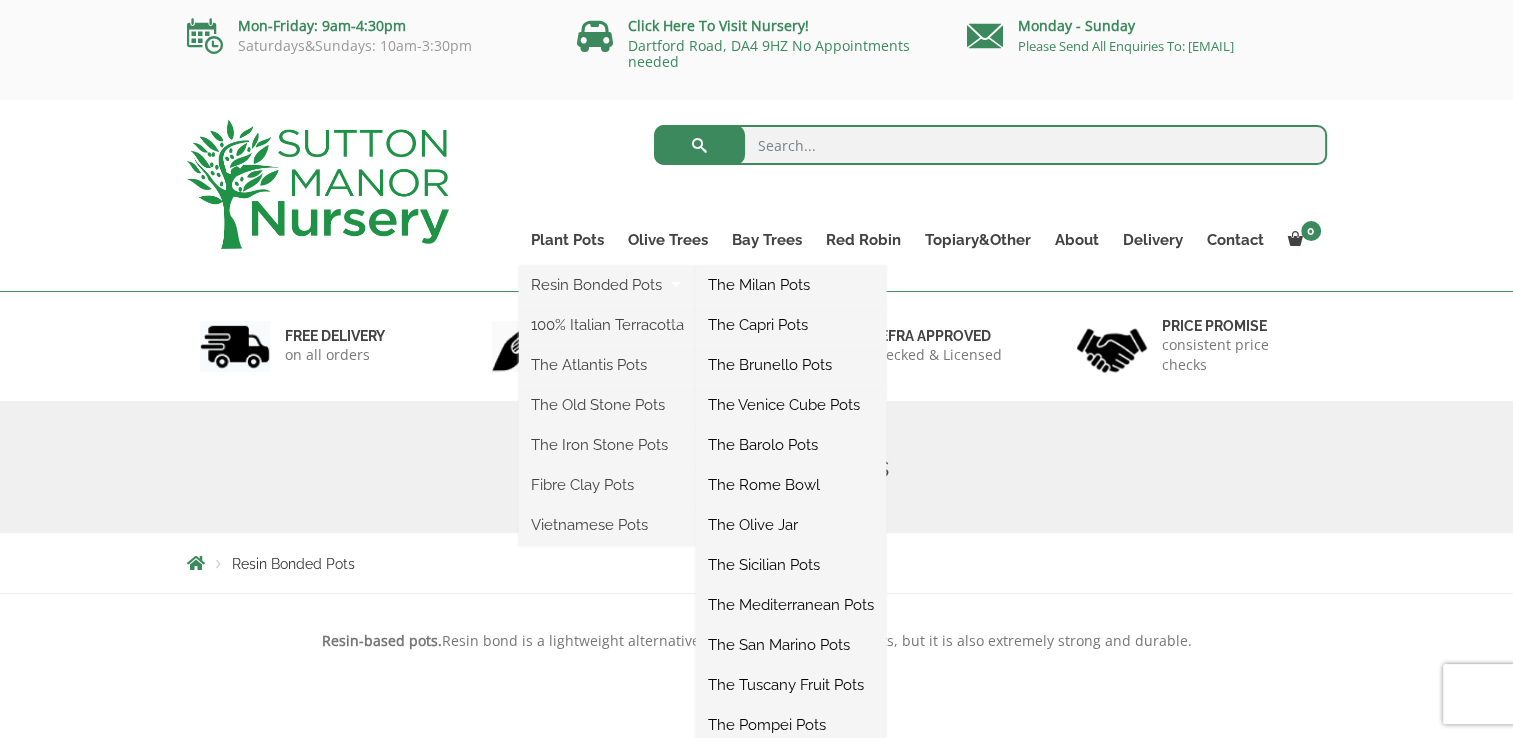 click on "The Rome Bowl" at bounding box center (791, 485) 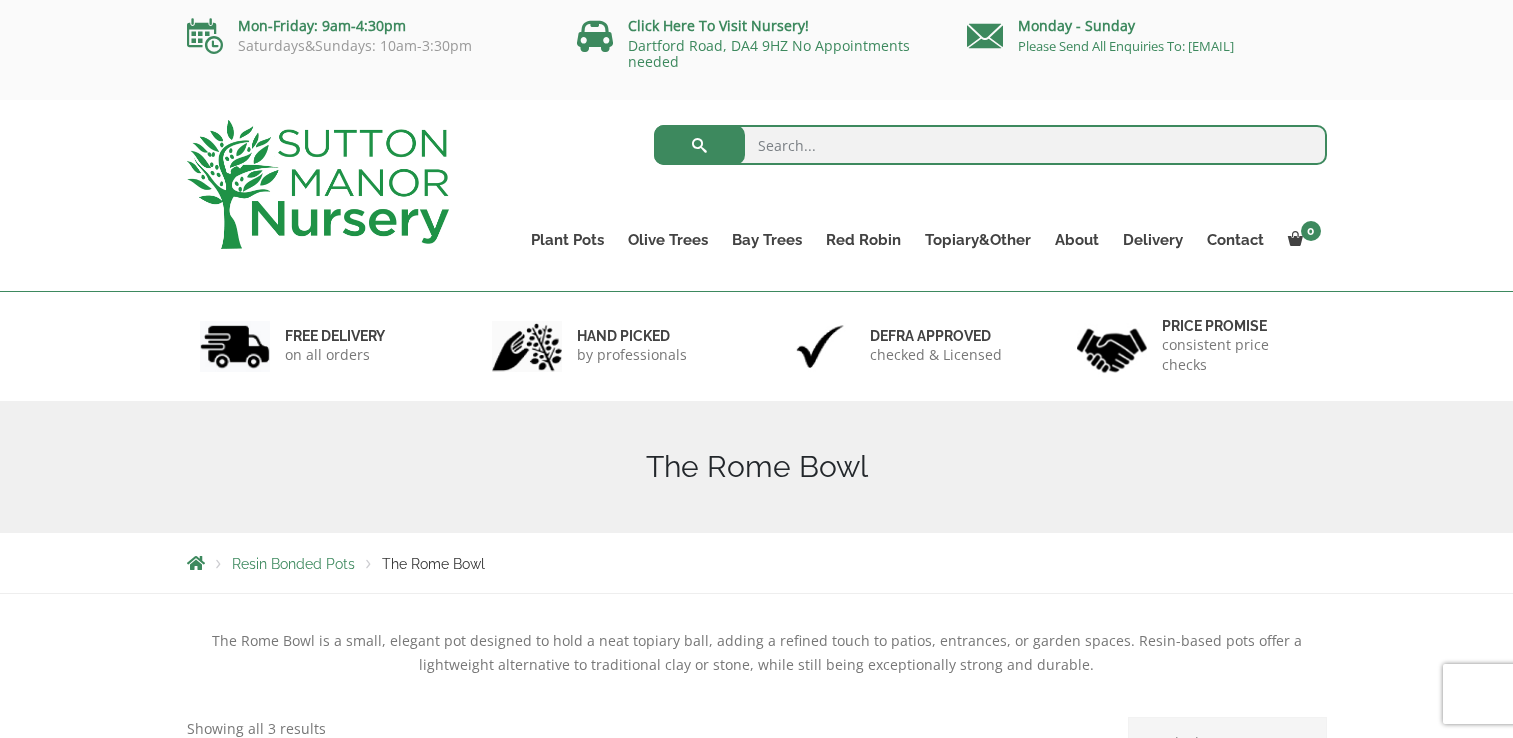 scroll, scrollTop: 0, scrollLeft: 0, axis: both 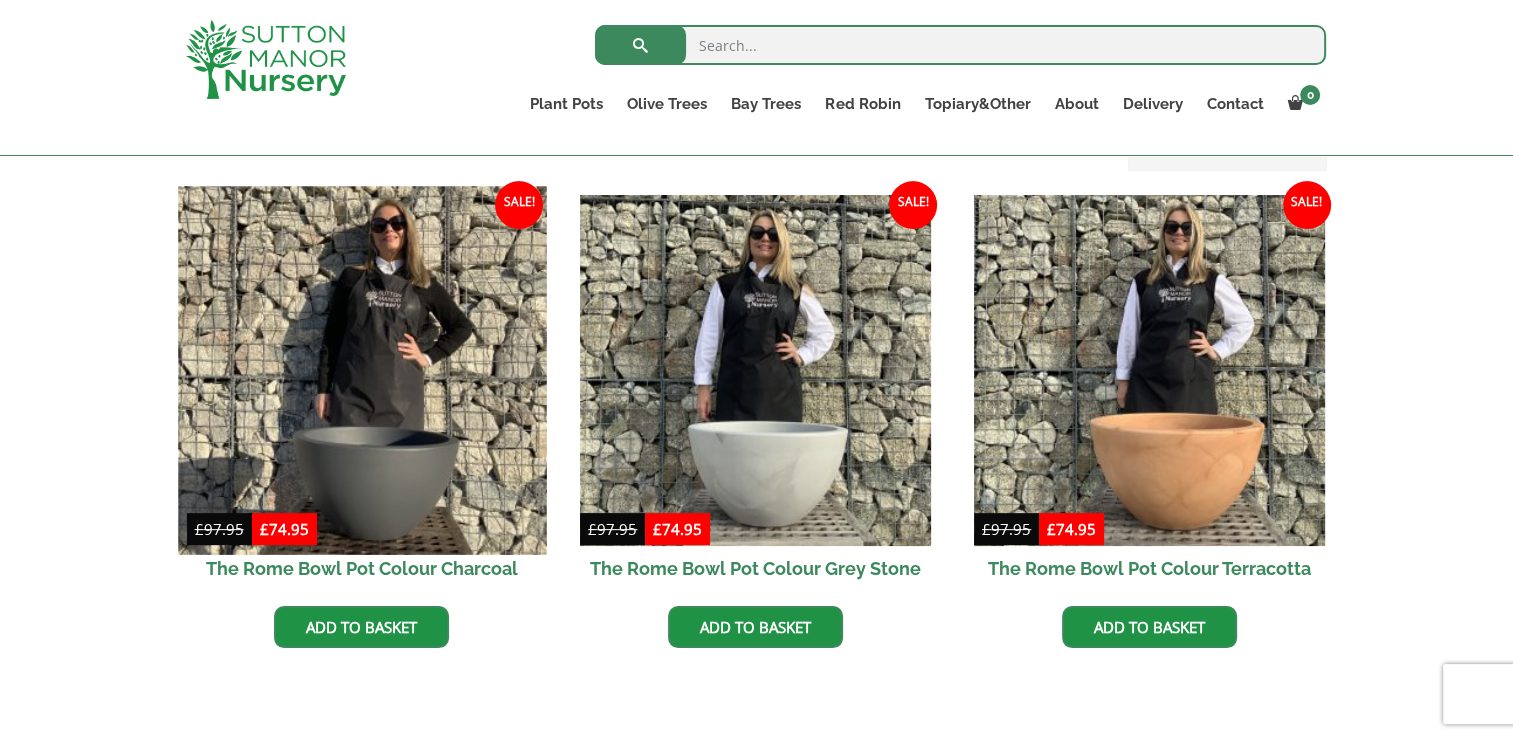 click at bounding box center [362, 370] 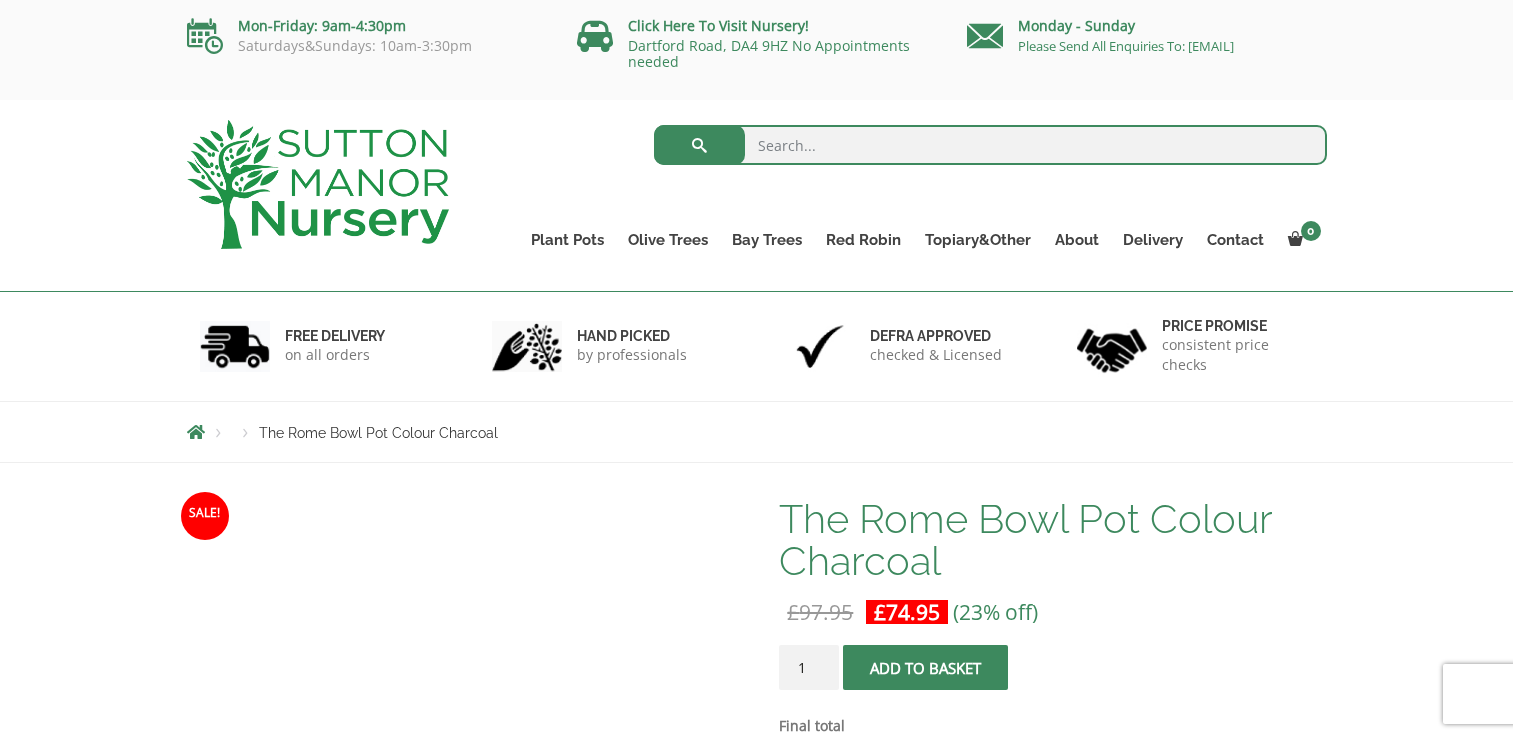 scroll, scrollTop: 0, scrollLeft: 0, axis: both 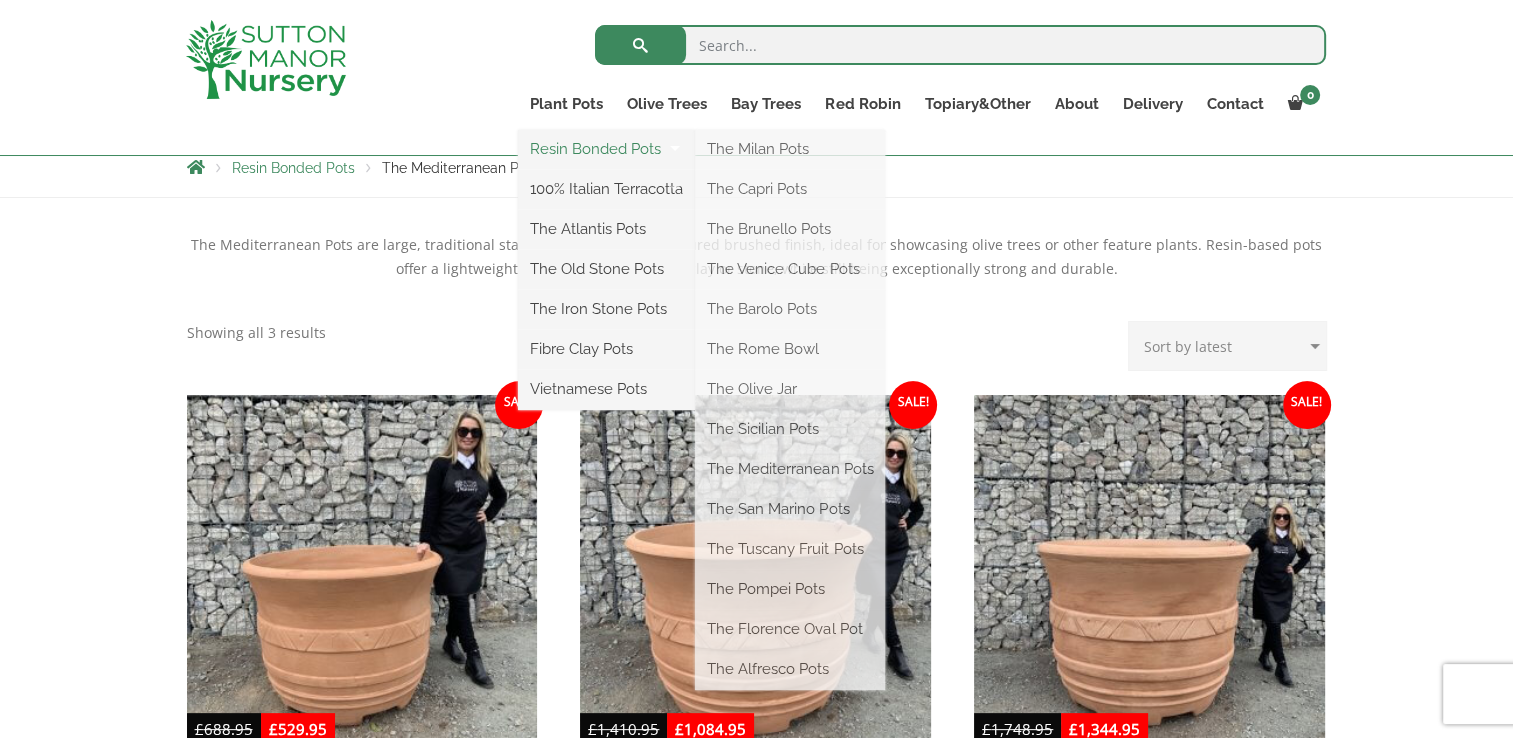 click on "Resin Bonded Pots" at bounding box center (606, 149) 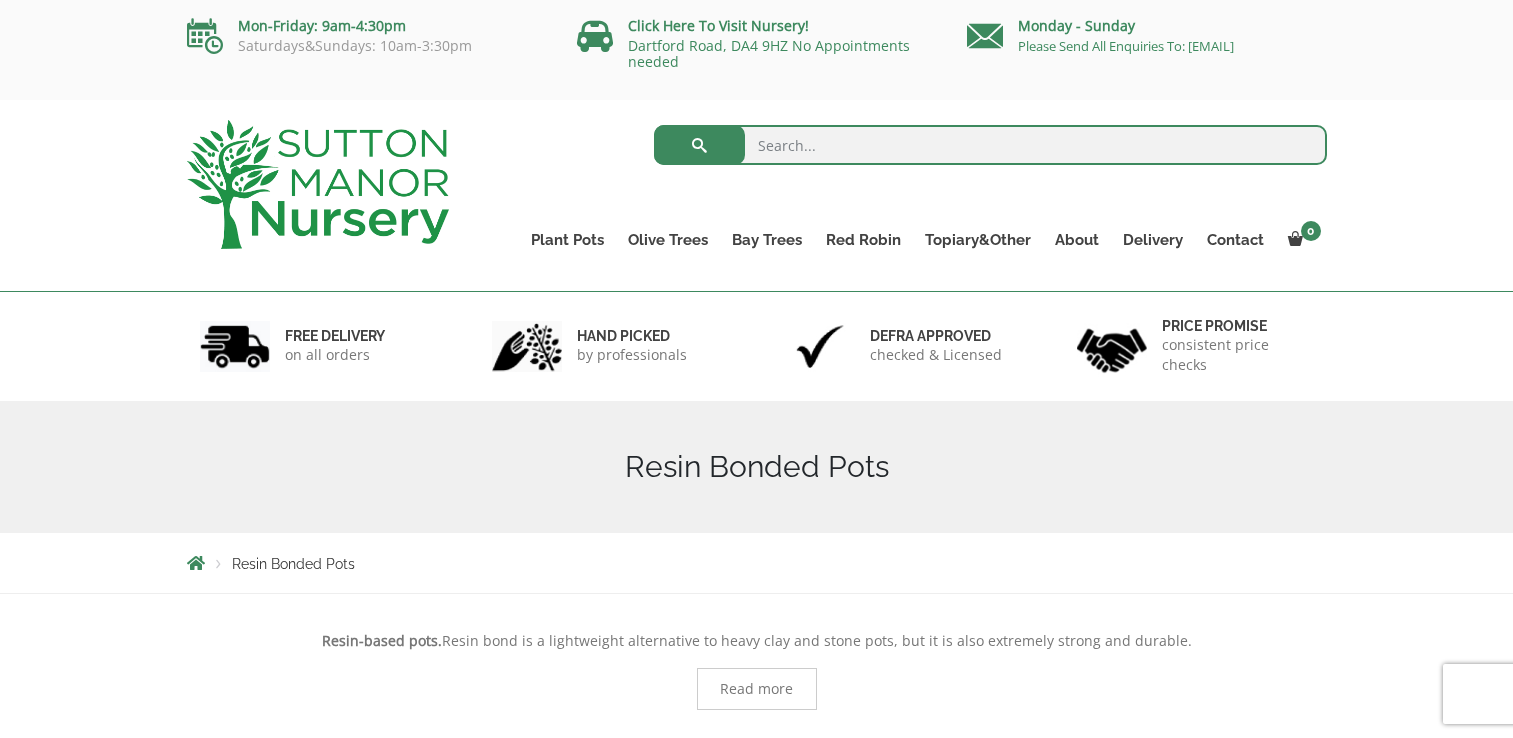 scroll, scrollTop: 0, scrollLeft: 0, axis: both 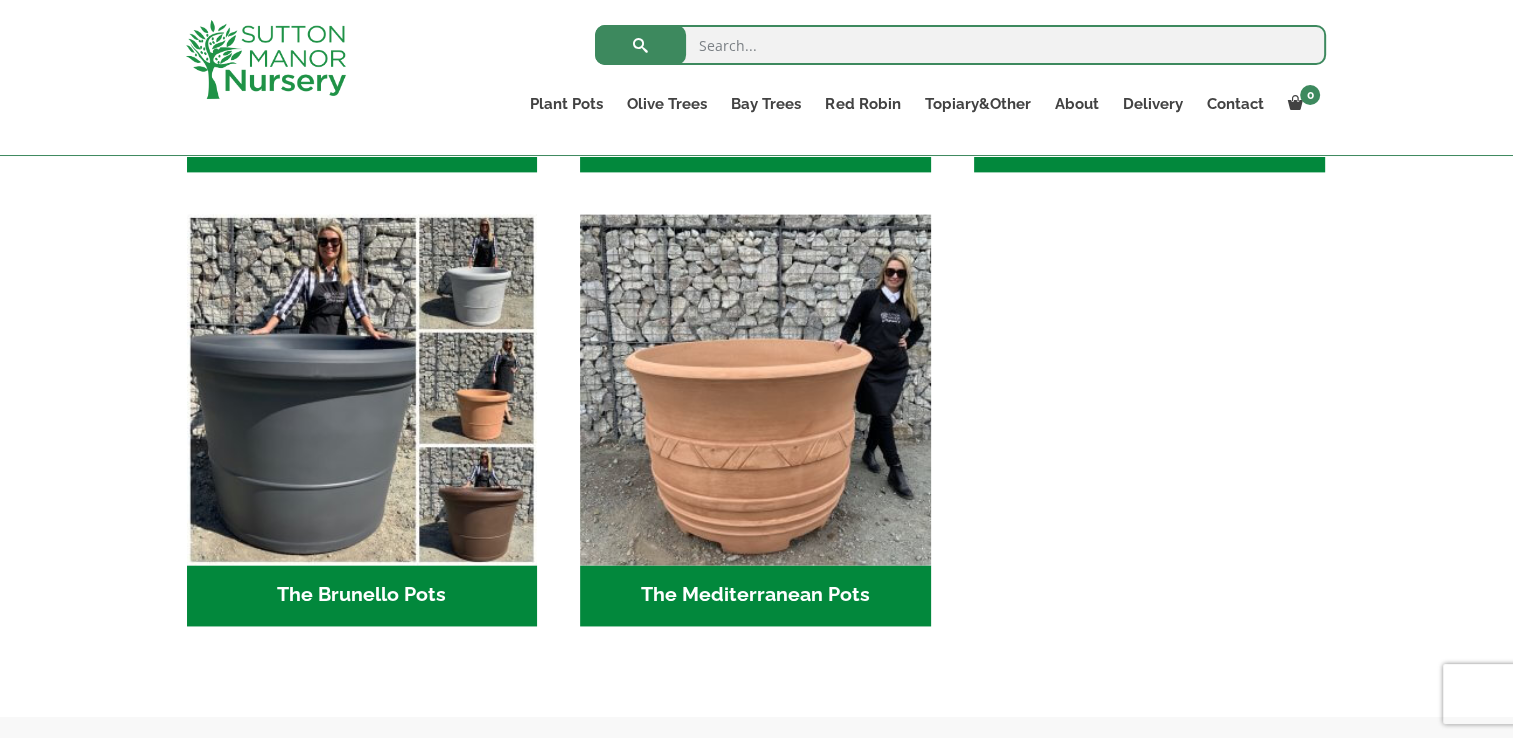 click on "The Brunello Pots  (14)" at bounding box center [362, 596] 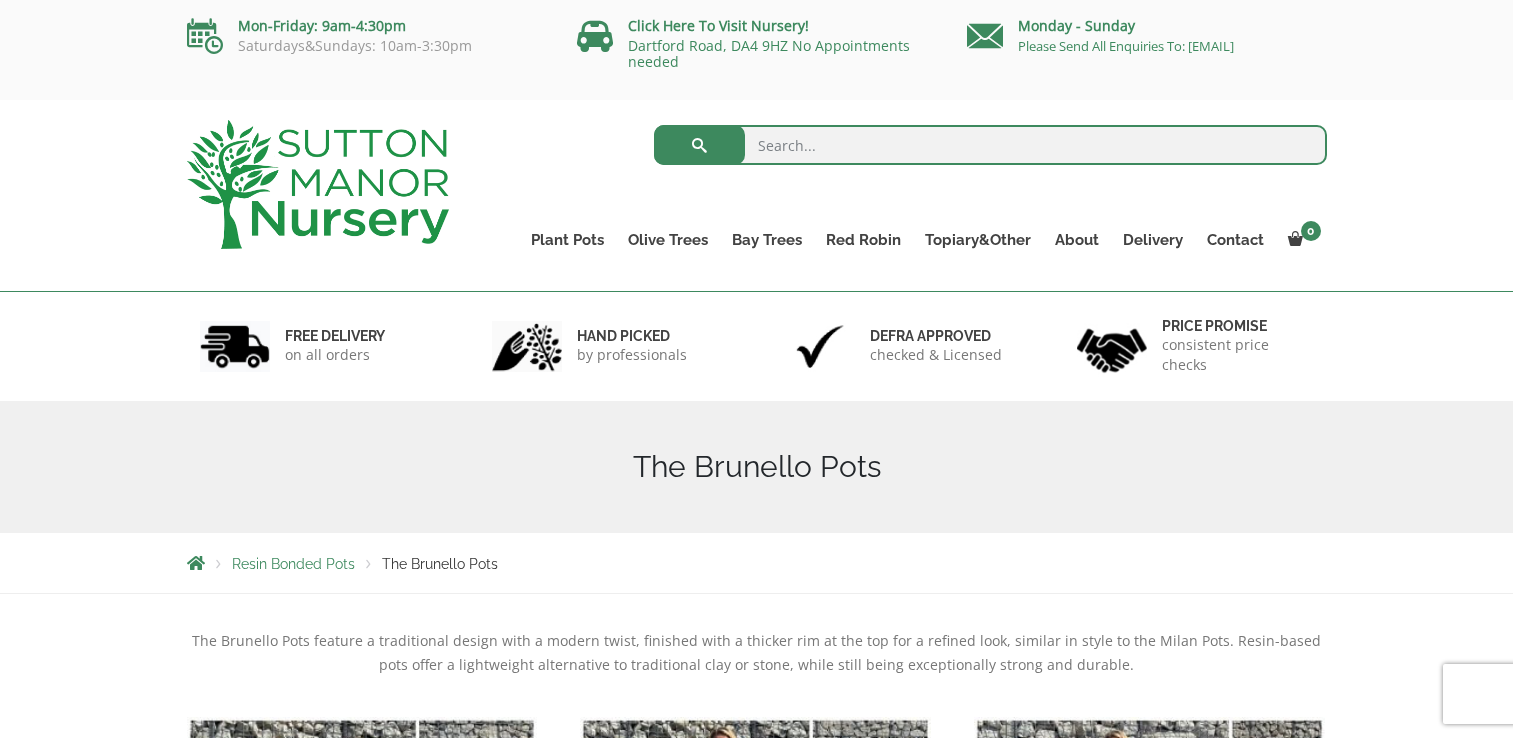 scroll, scrollTop: 0, scrollLeft: 0, axis: both 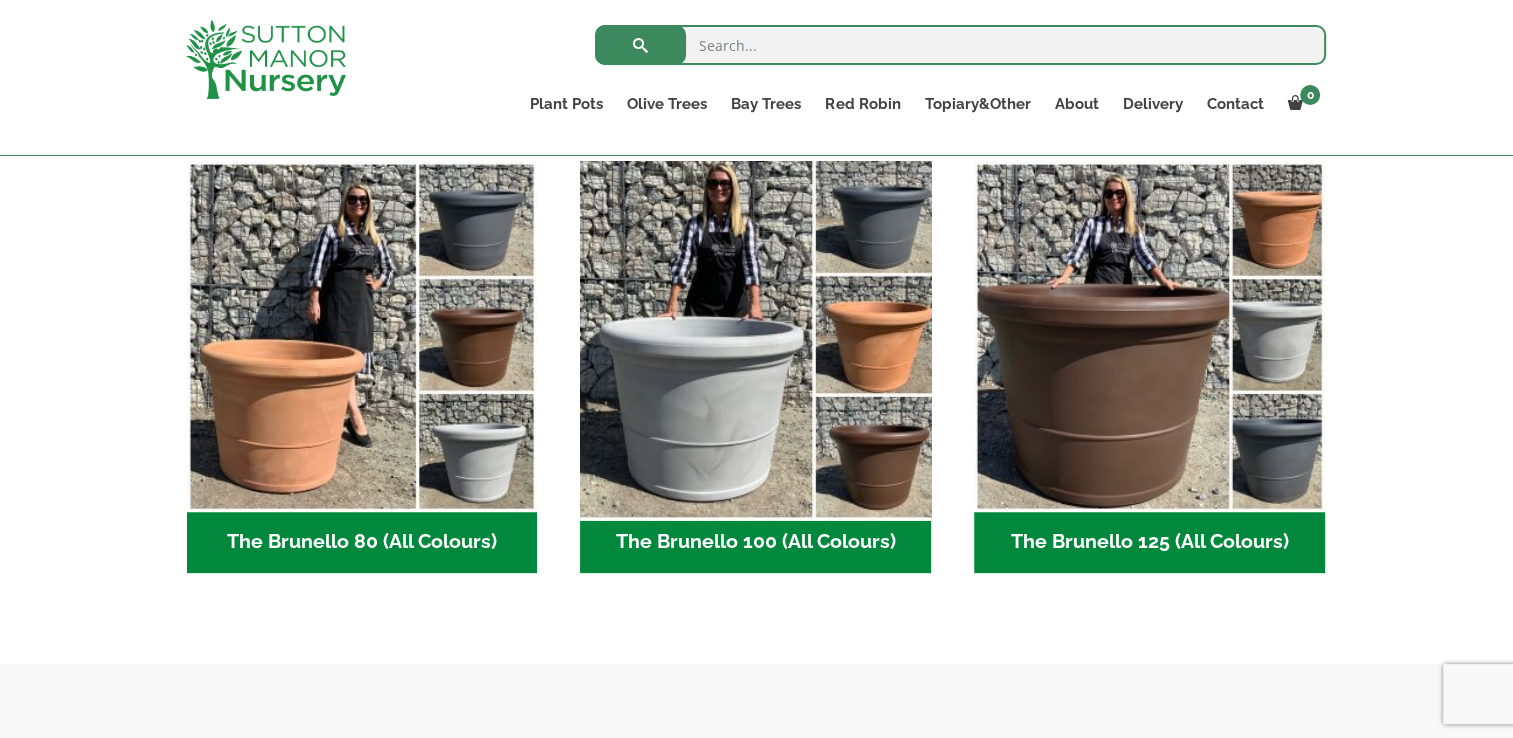 click at bounding box center [756, 336] 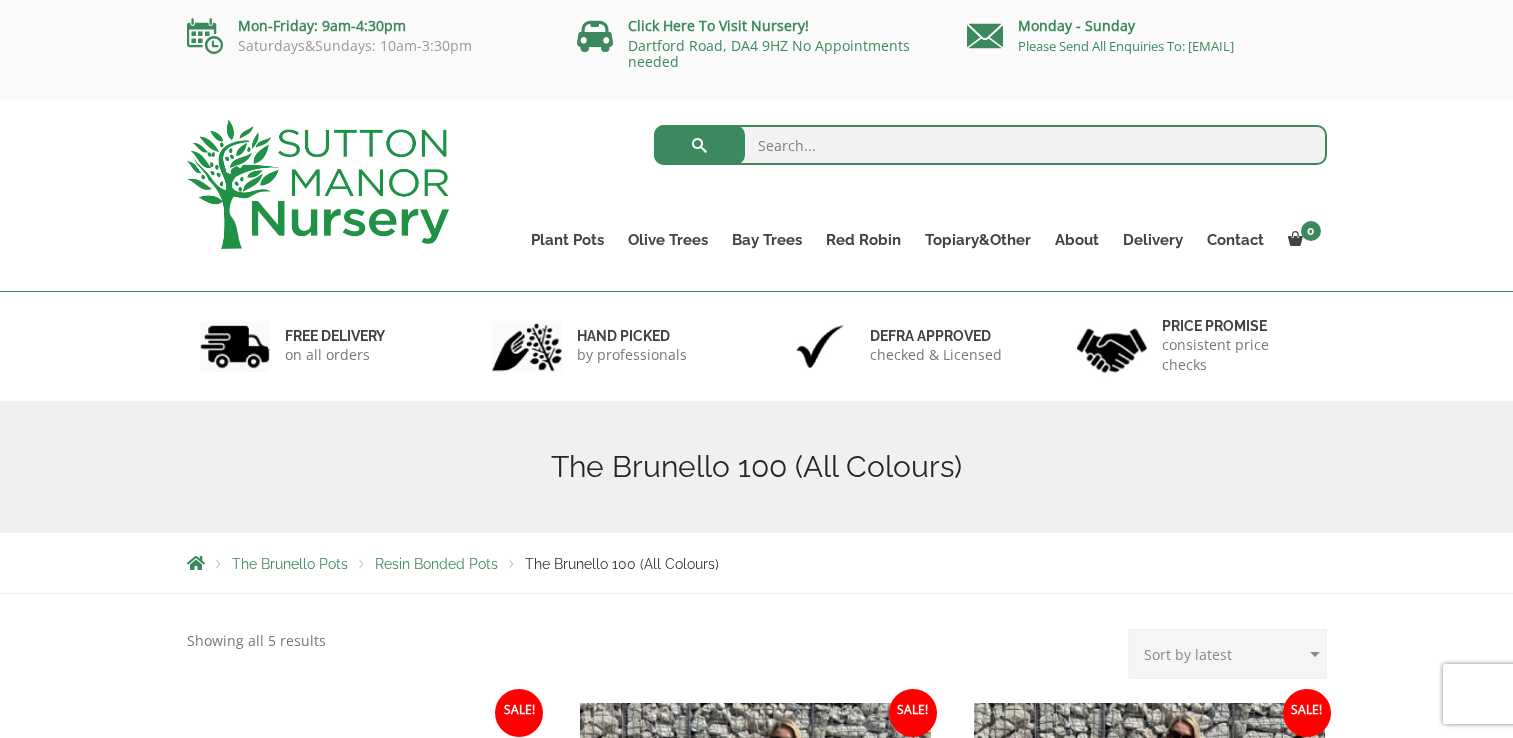 scroll, scrollTop: 0, scrollLeft: 0, axis: both 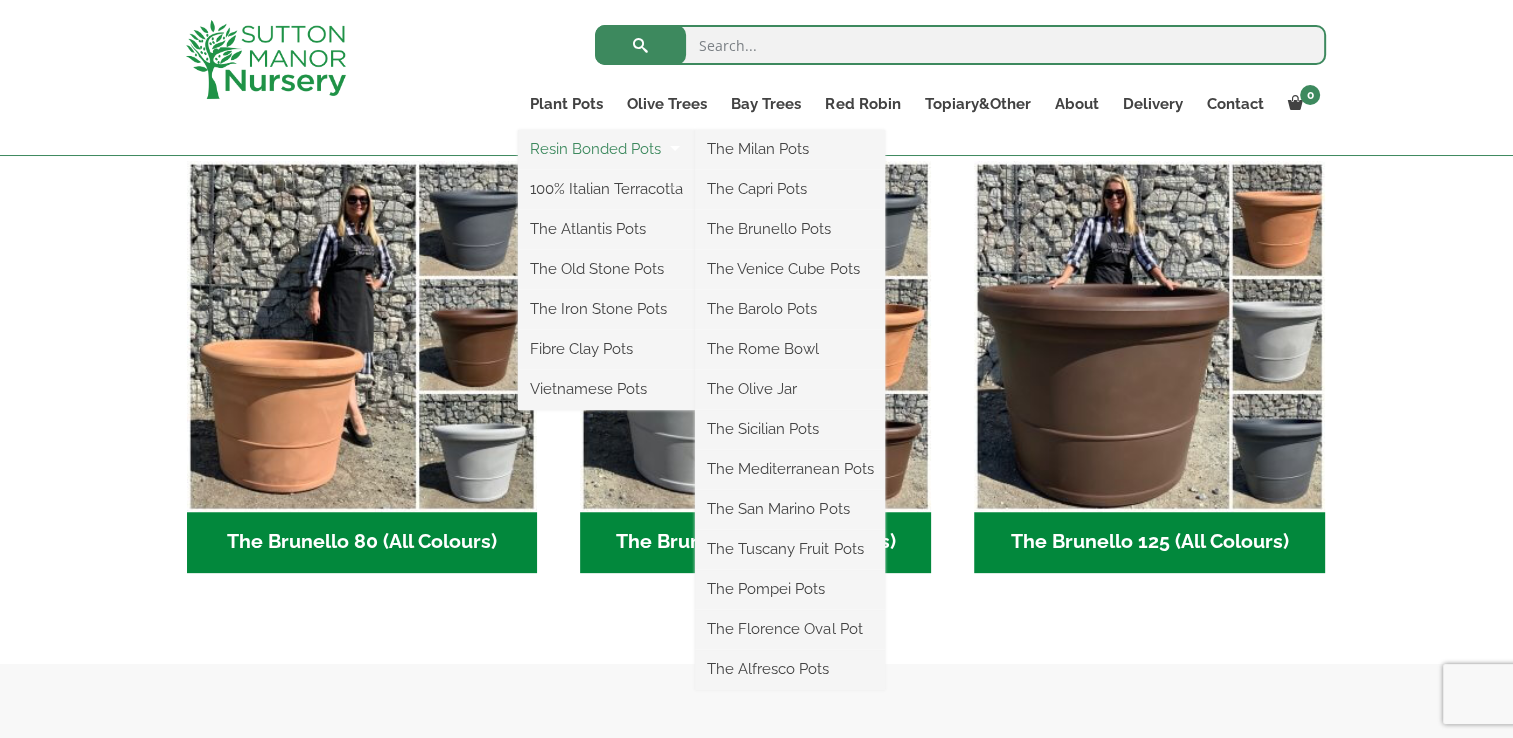 click on "Resin Bonded Pots" at bounding box center [606, 149] 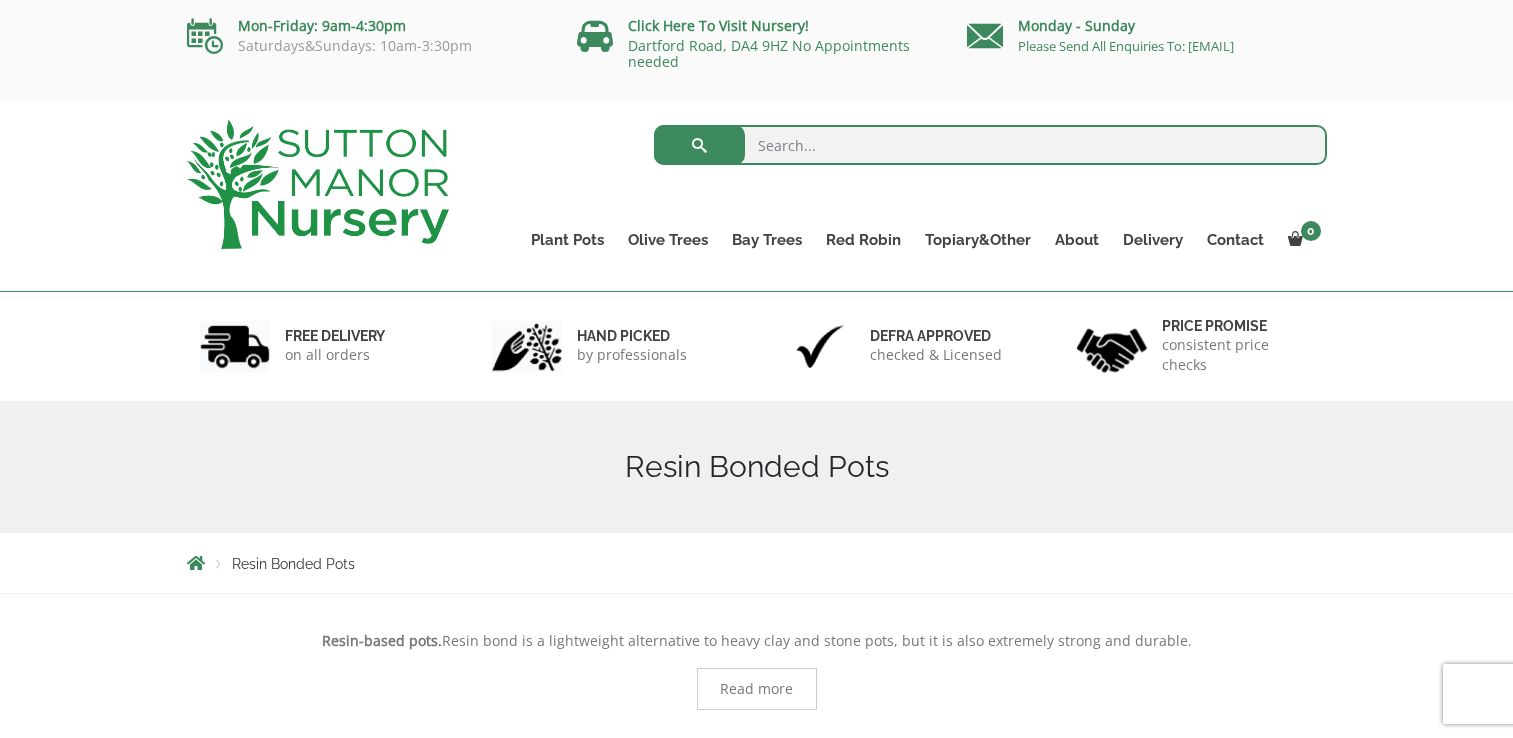 scroll, scrollTop: 0, scrollLeft: 0, axis: both 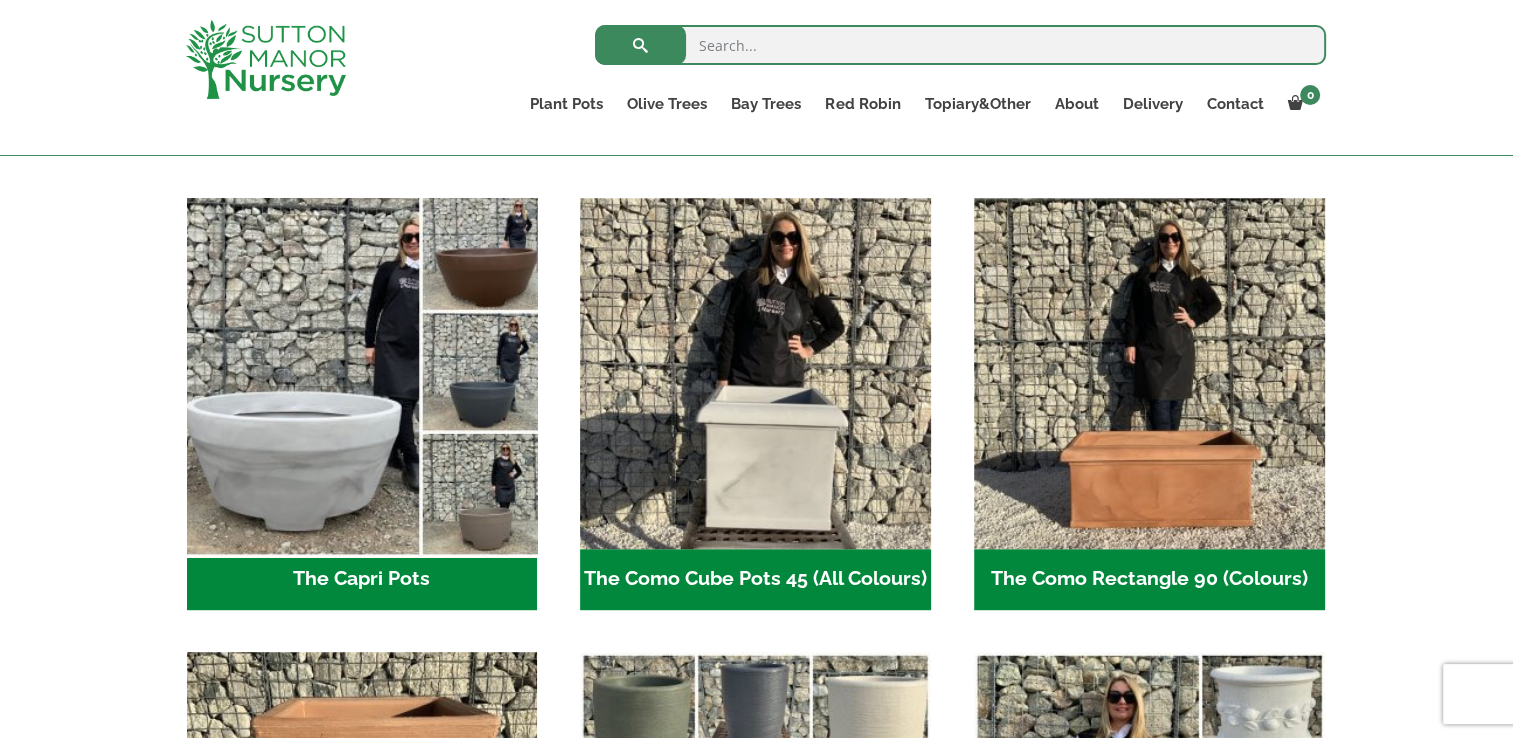 click at bounding box center (362, 373) 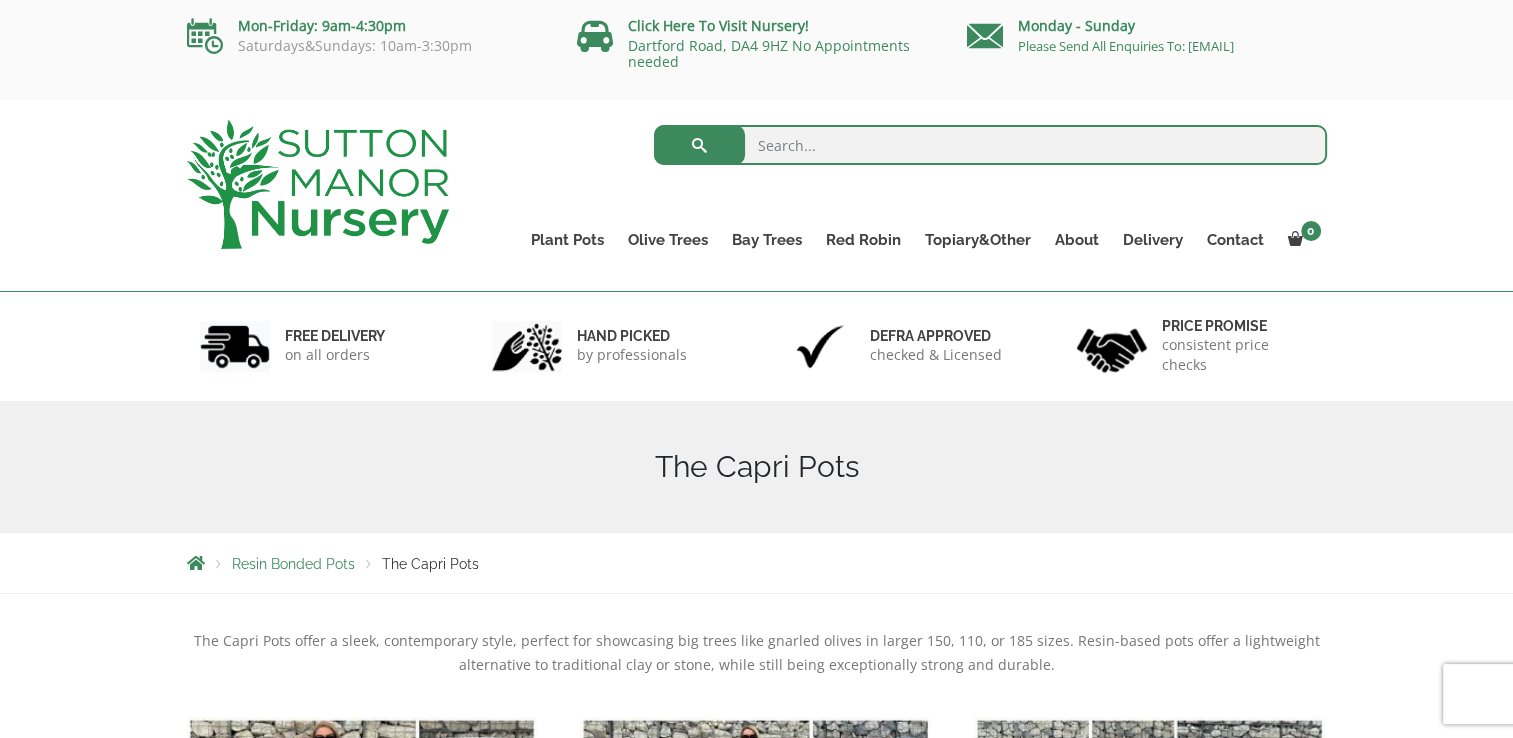 scroll, scrollTop: 40, scrollLeft: 0, axis: vertical 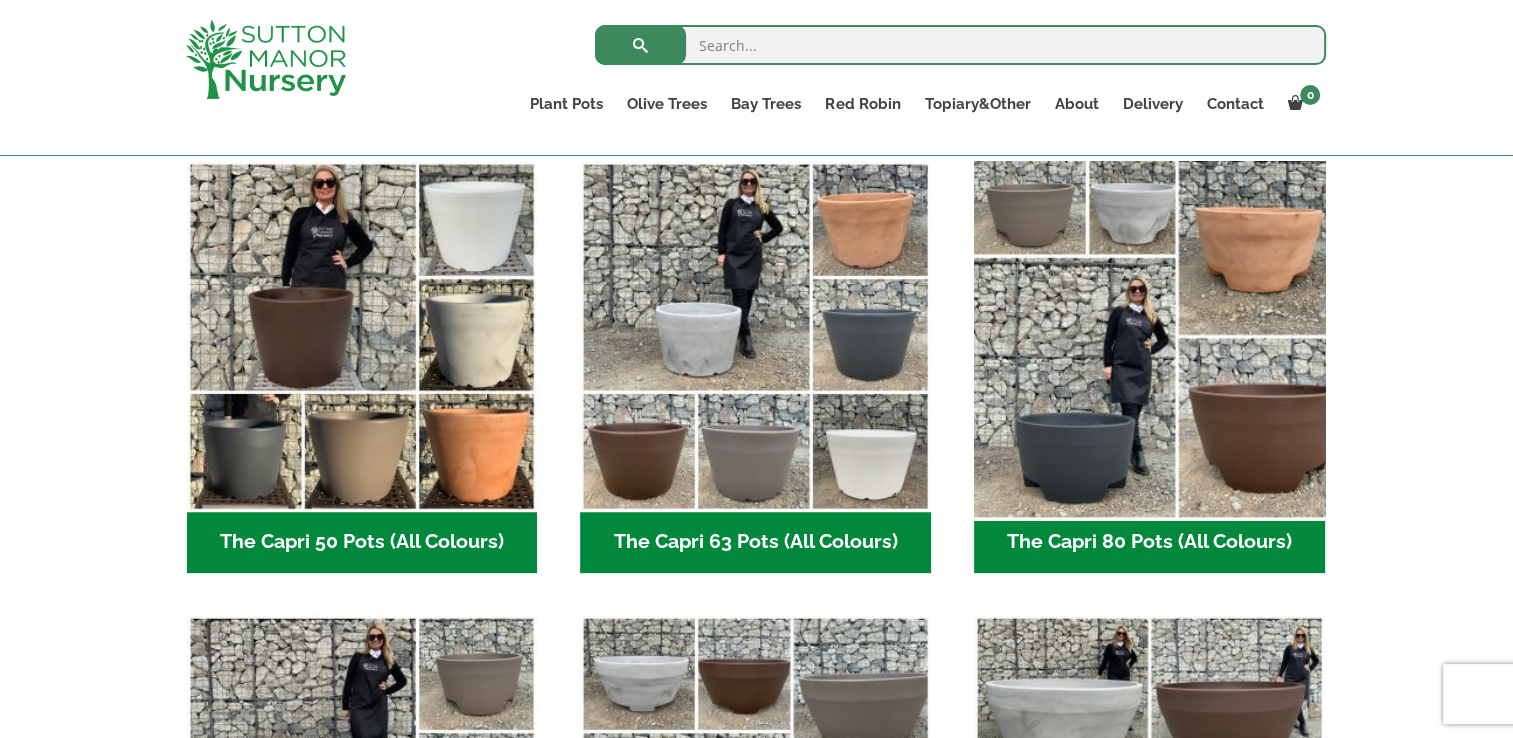 click at bounding box center (1149, 336) 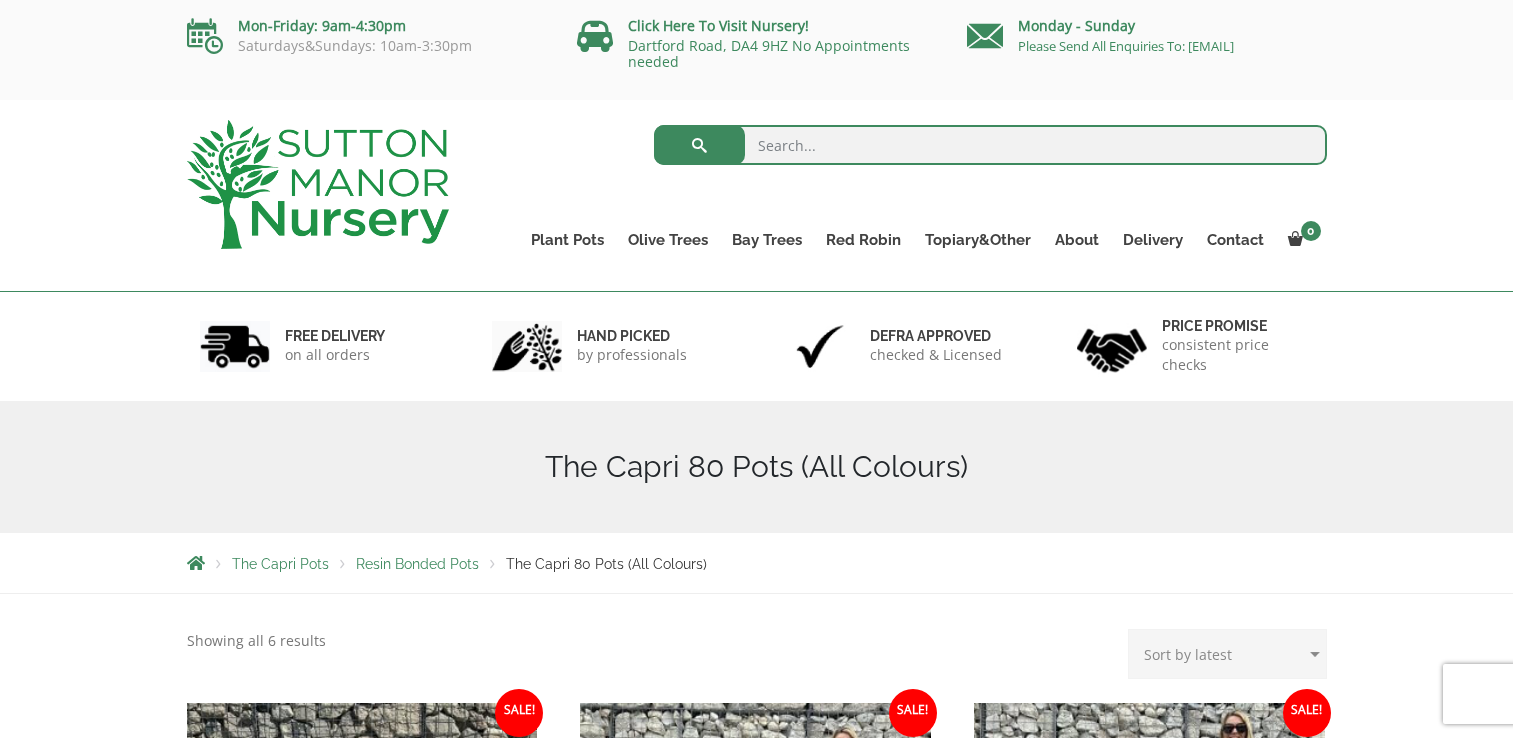 scroll, scrollTop: 0, scrollLeft: 0, axis: both 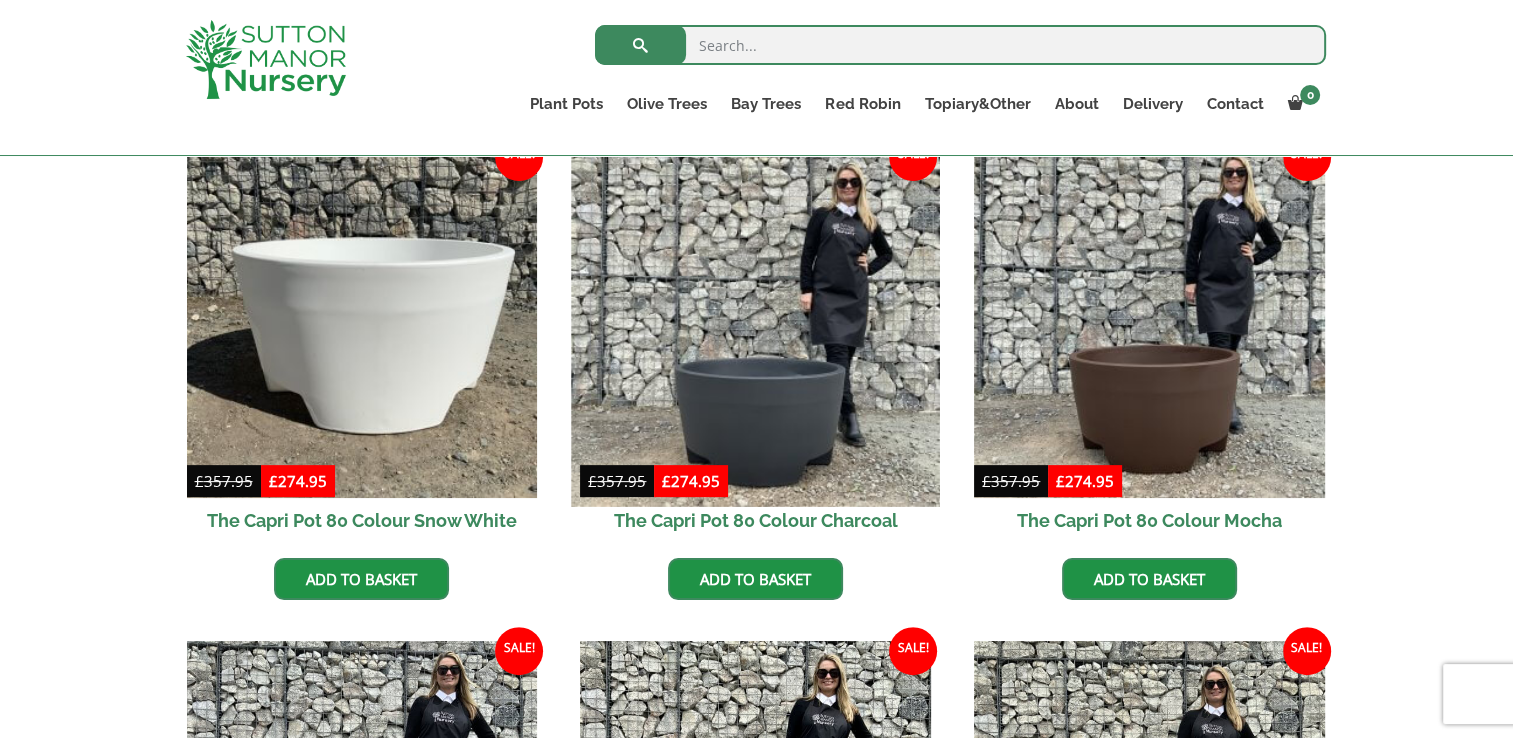click at bounding box center [756, 322] 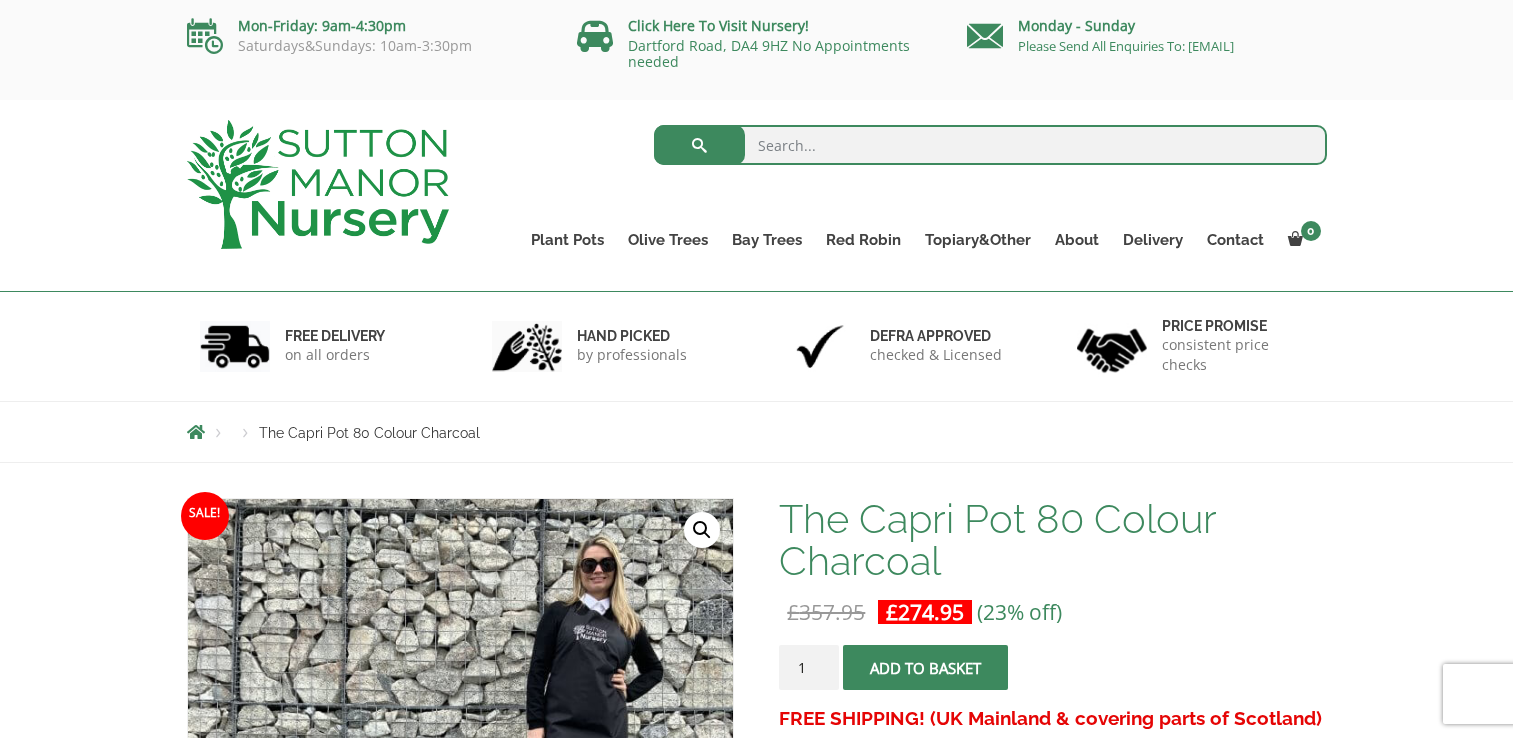 scroll, scrollTop: 0, scrollLeft: 0, axis: both 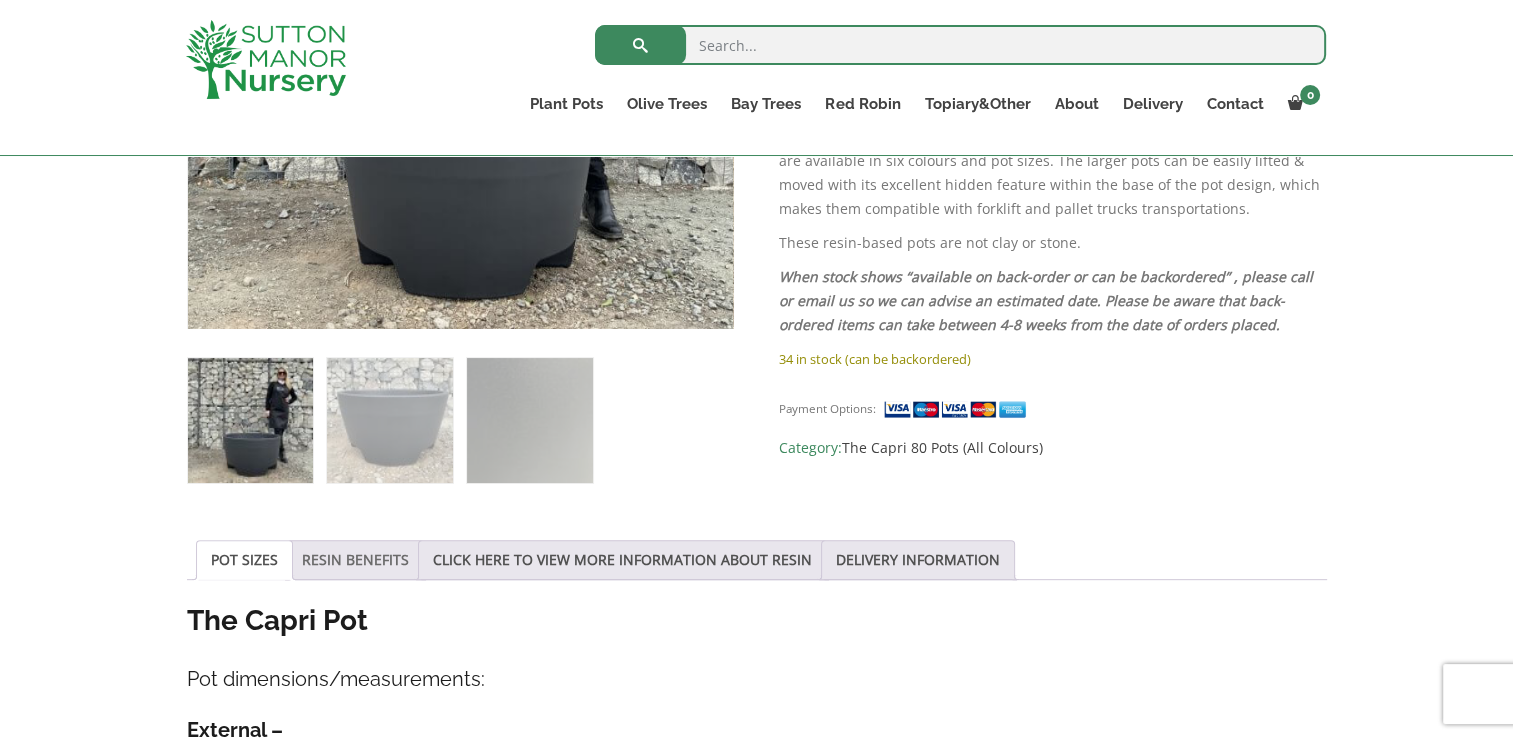 click on "RESIN BENEFITS" at bounding box center [355, 560] 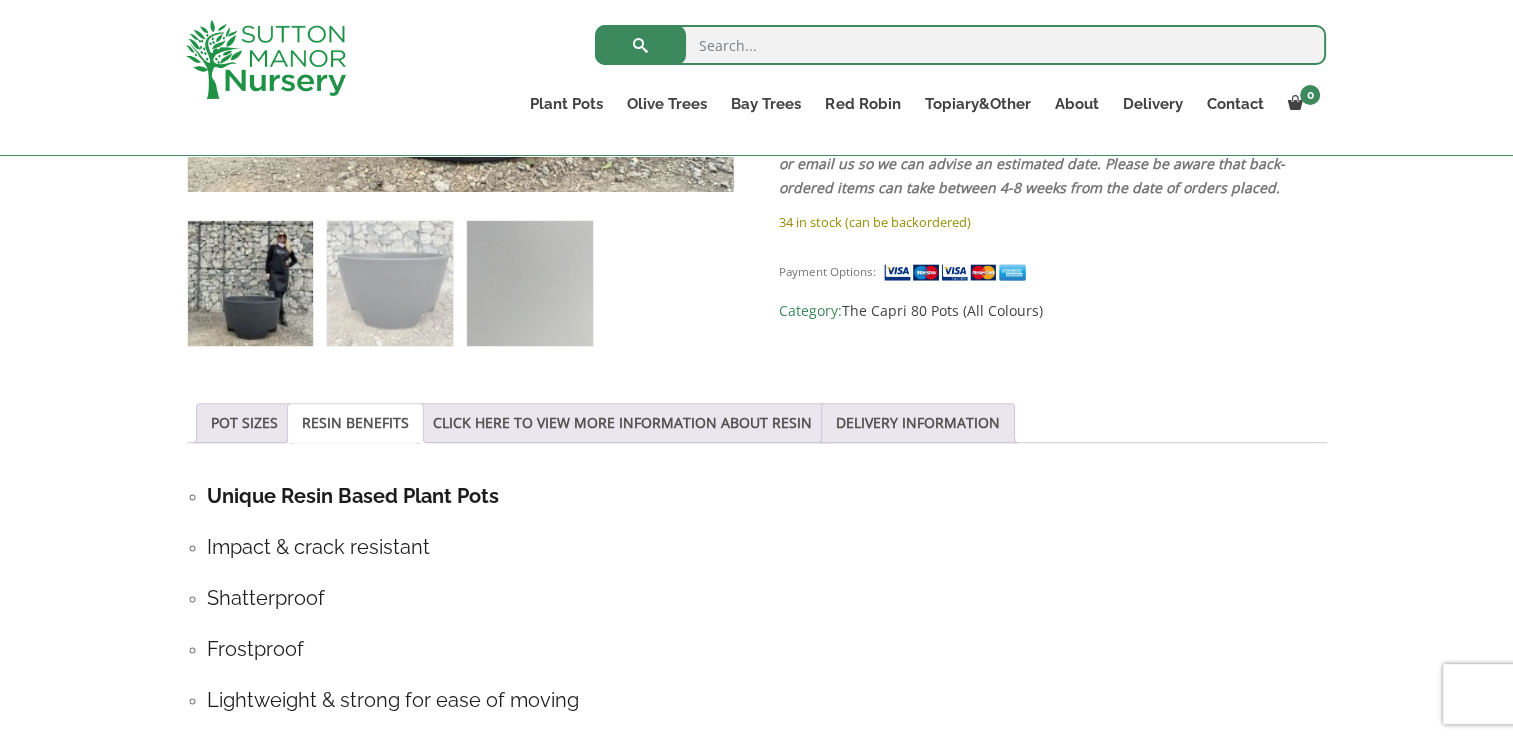 scroll, scrollTop: 680, scrollLeft: 0, axis: vertical 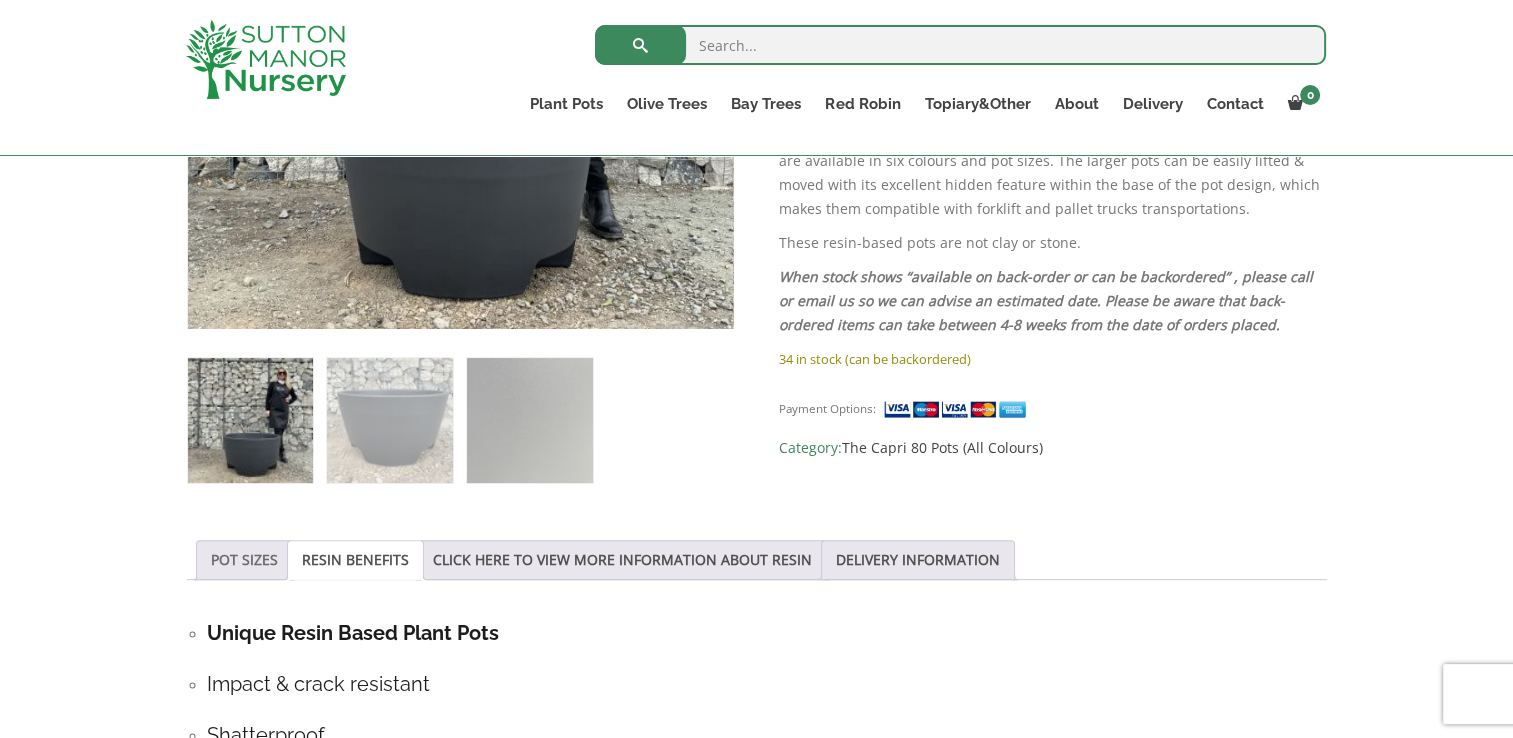 click on "POT SIZES" at bounding box center (244, 560) 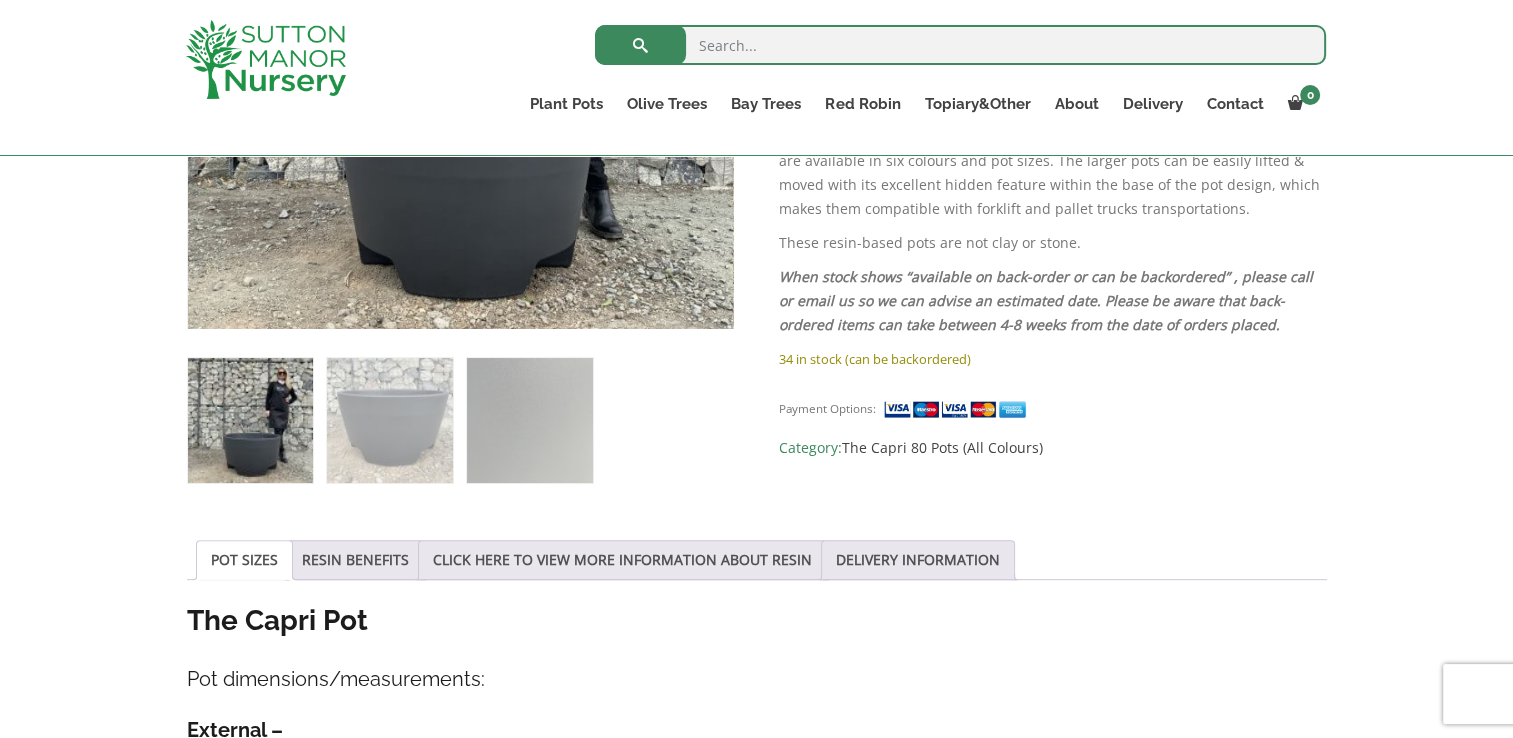 click at bounding box center [250, 420] 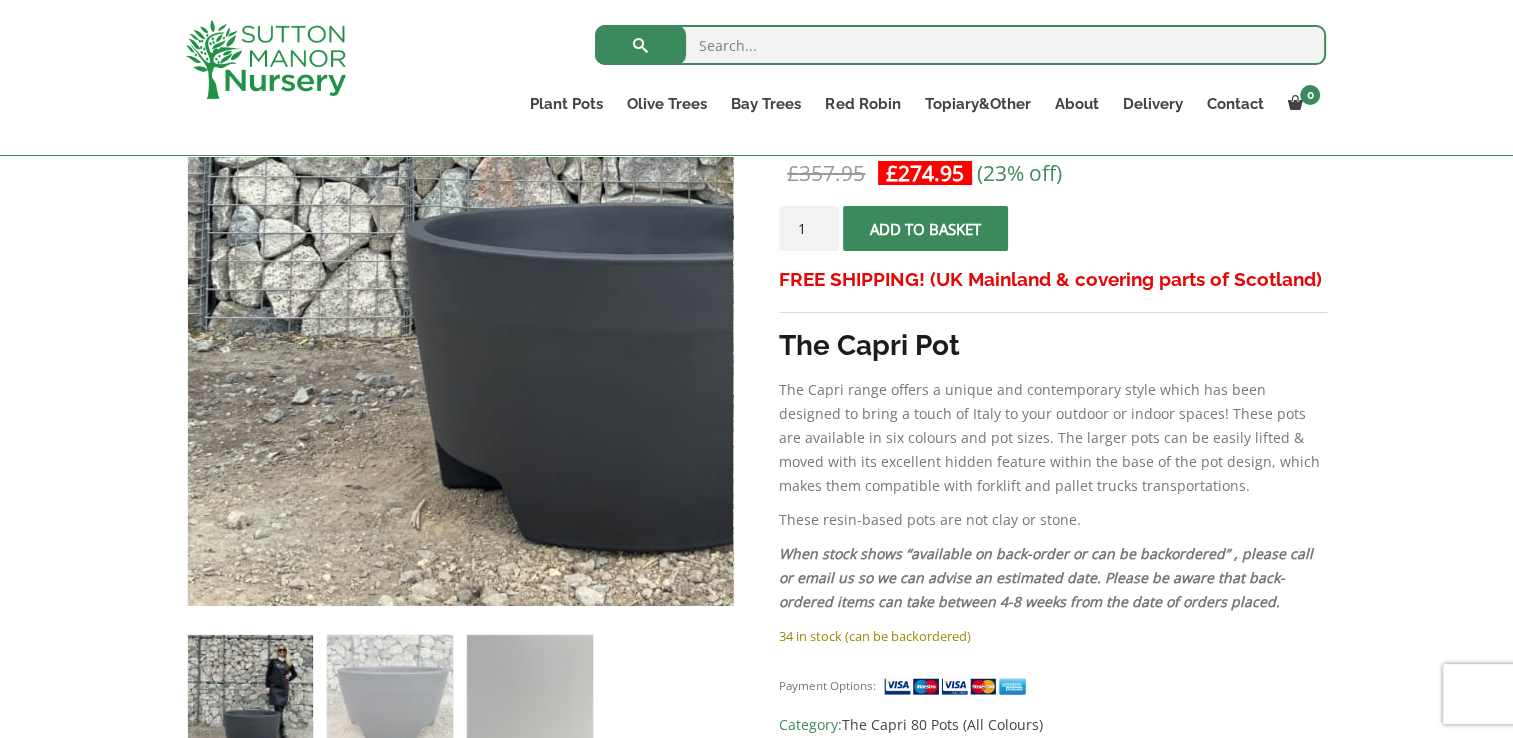 scroll, scrollTop: 360, scrollLeft: 0, axis: vertical 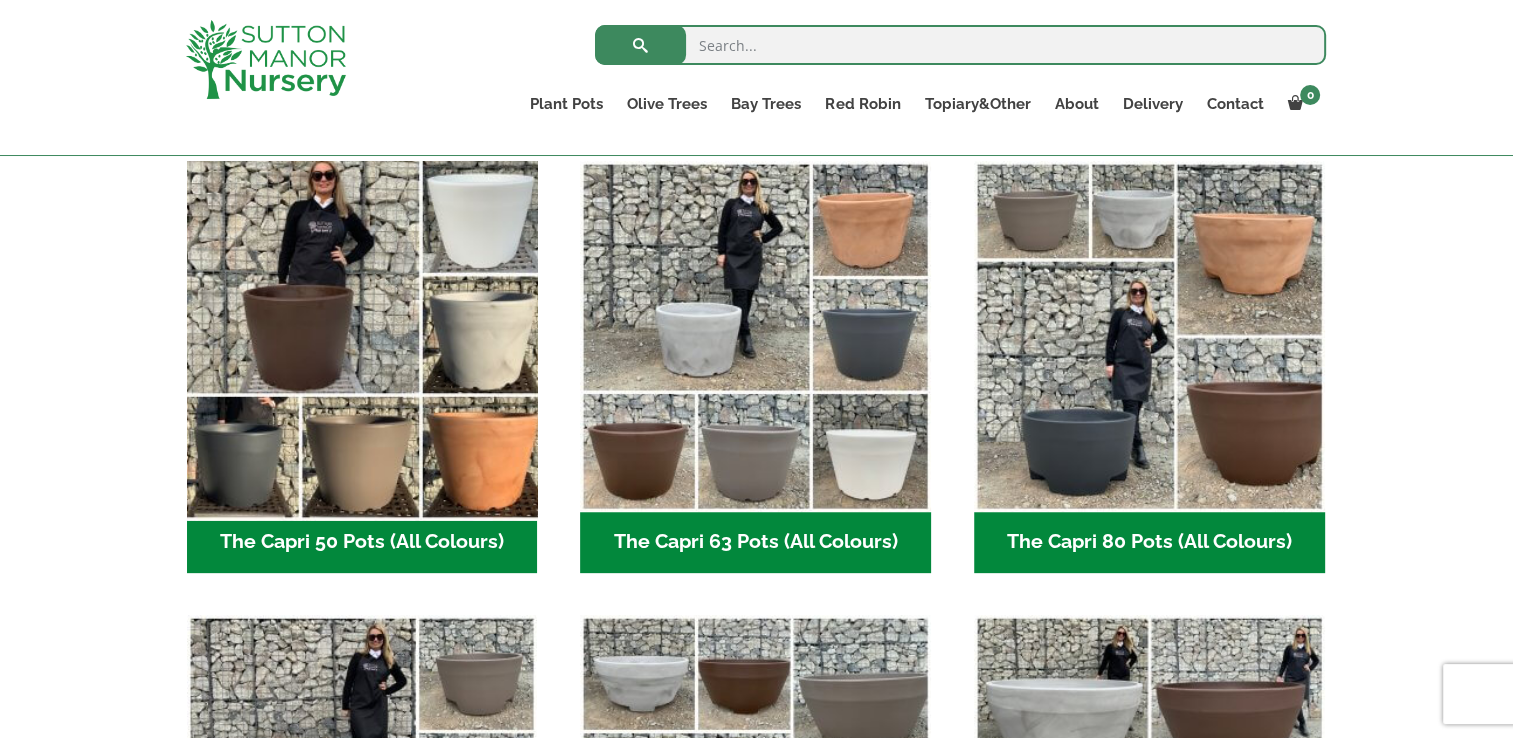 click at bounding box center (362, 336) 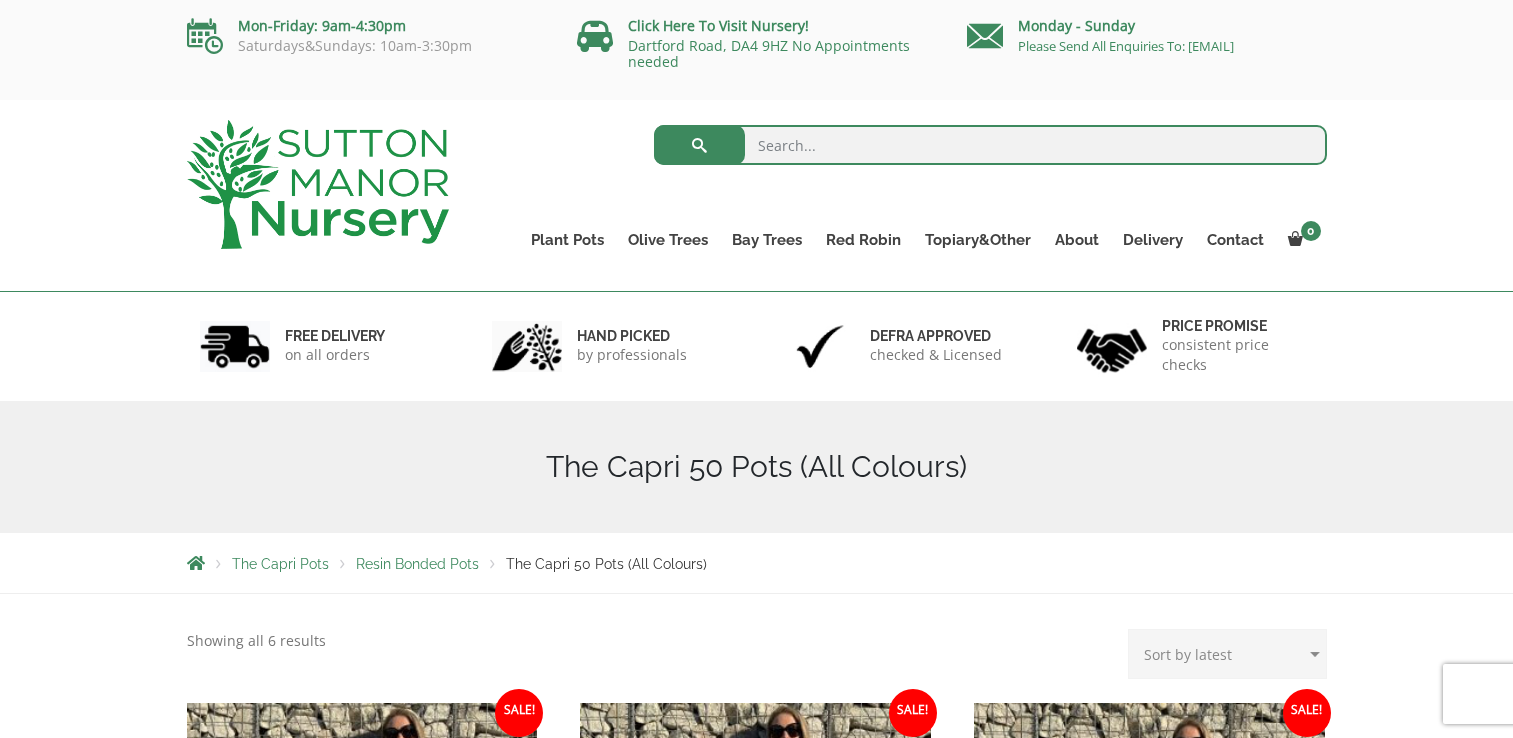 scroll, scrollTop: 40, scrollLeft: 0, axis: vertical 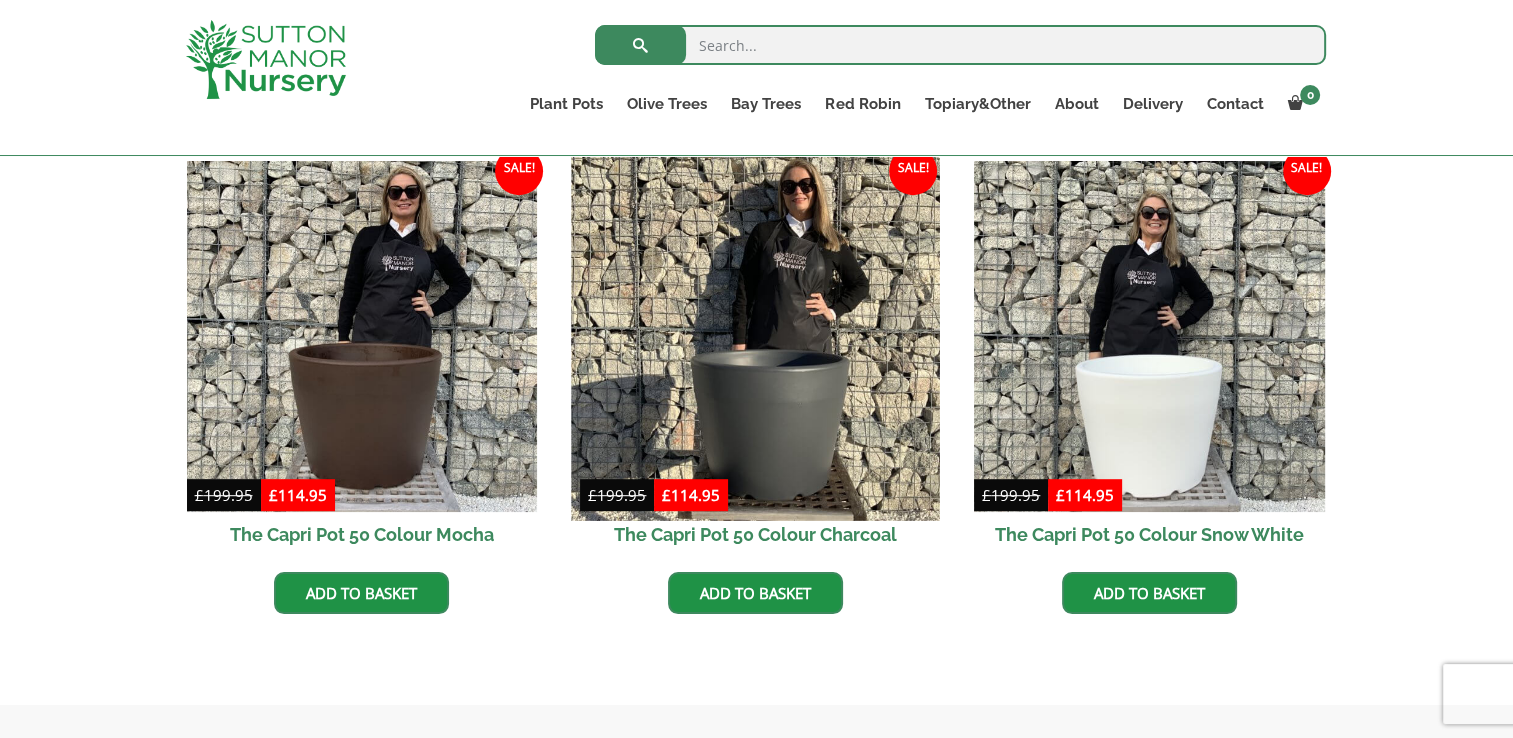 click at bounding box center (756, 337) 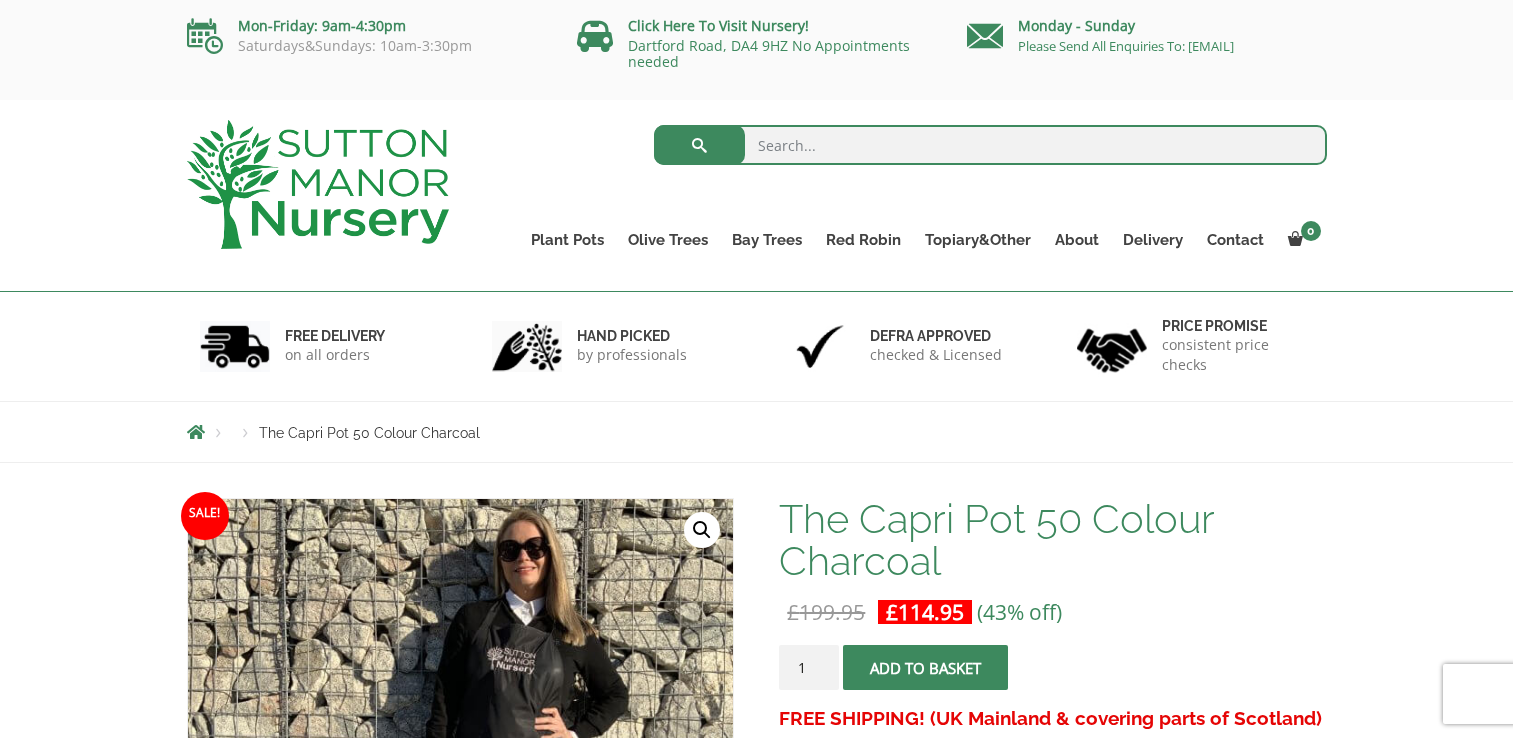 scroll, scrollTop: 26, scrollLeft: 0, axis: vertical 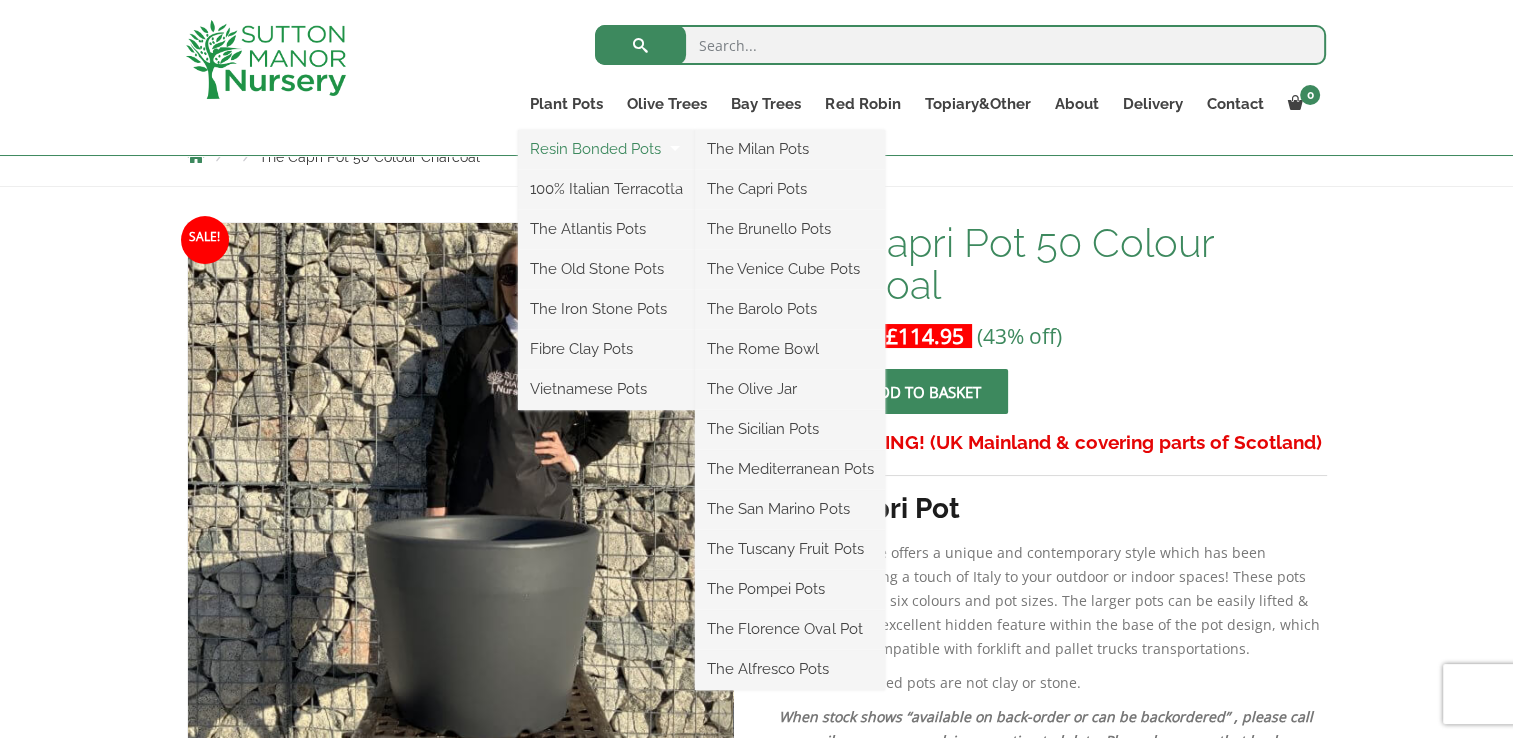 click on "Resin Bonded Pots" at bounding box center (606, 149) 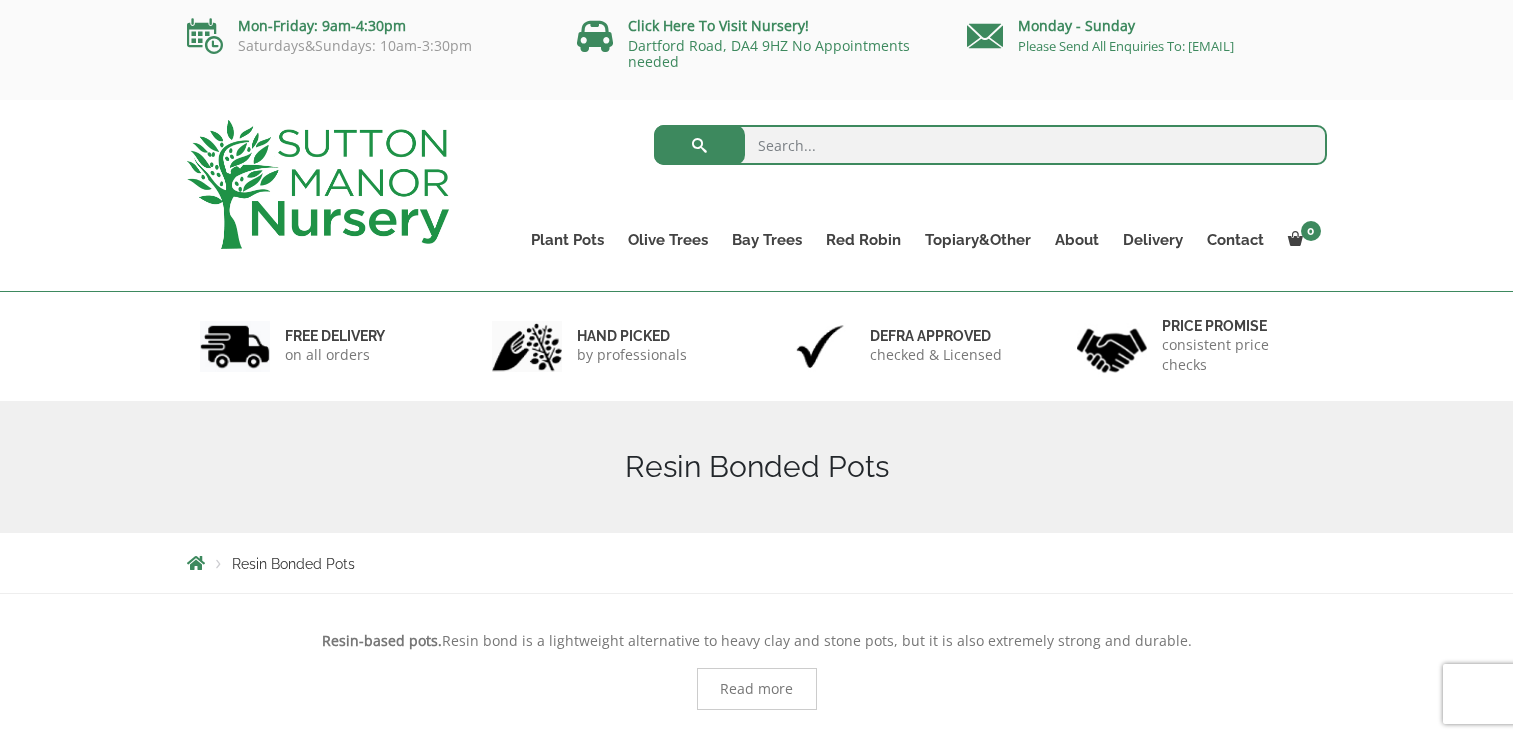 scroll, scrollTop: 0, scrollLeft: 0, axis: both 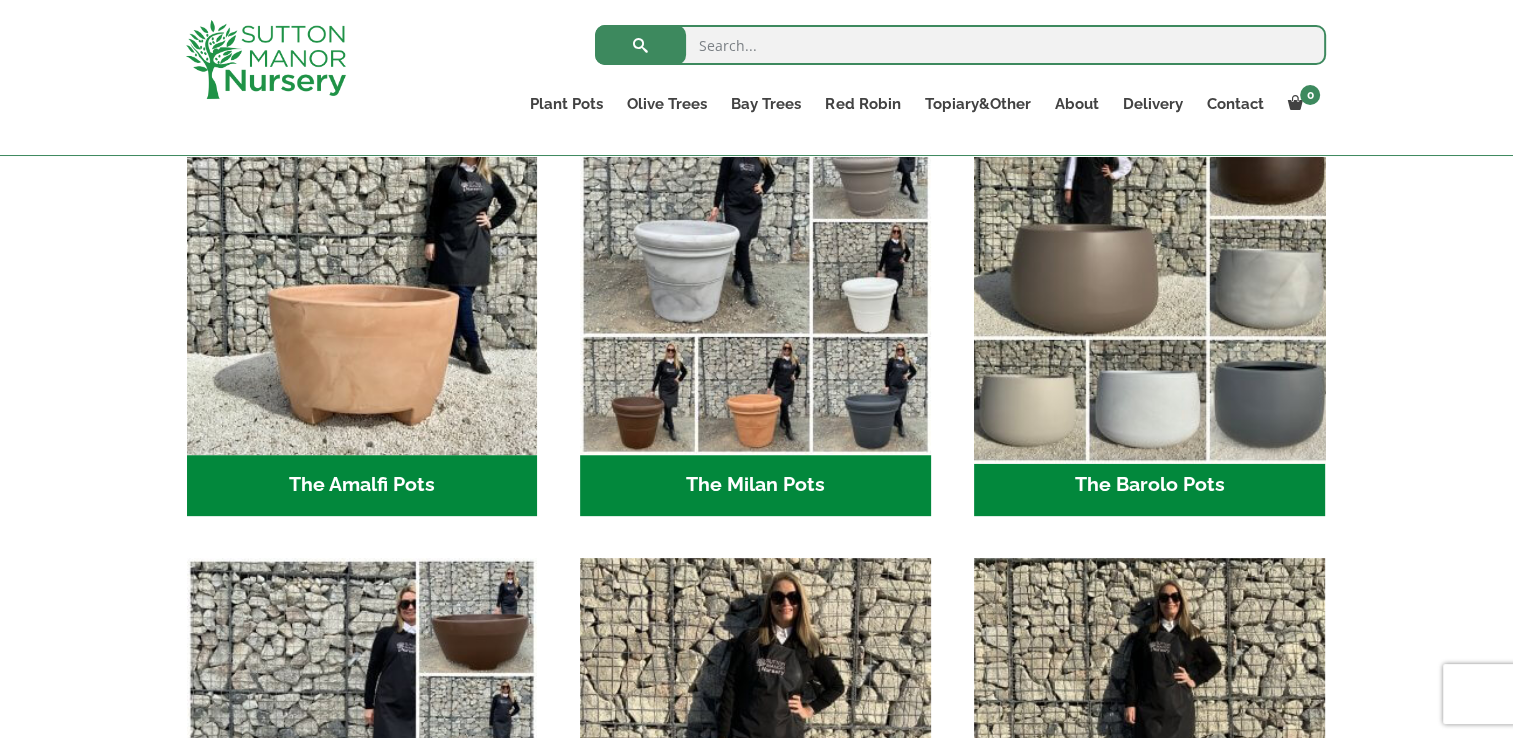 click at bounding box center [1149, 279] 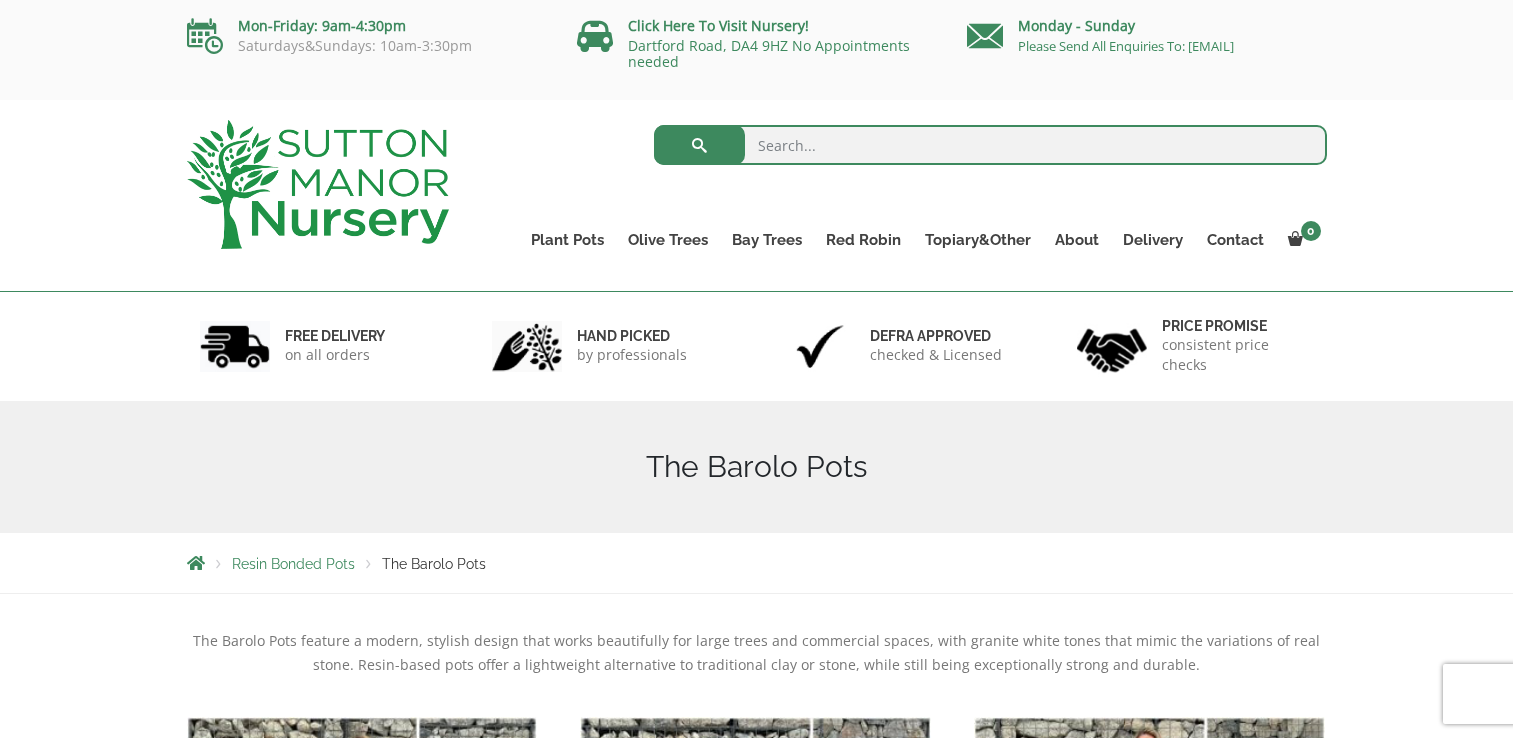 scroll, scrollTop: 0, scrollLeft: 0, axis: both 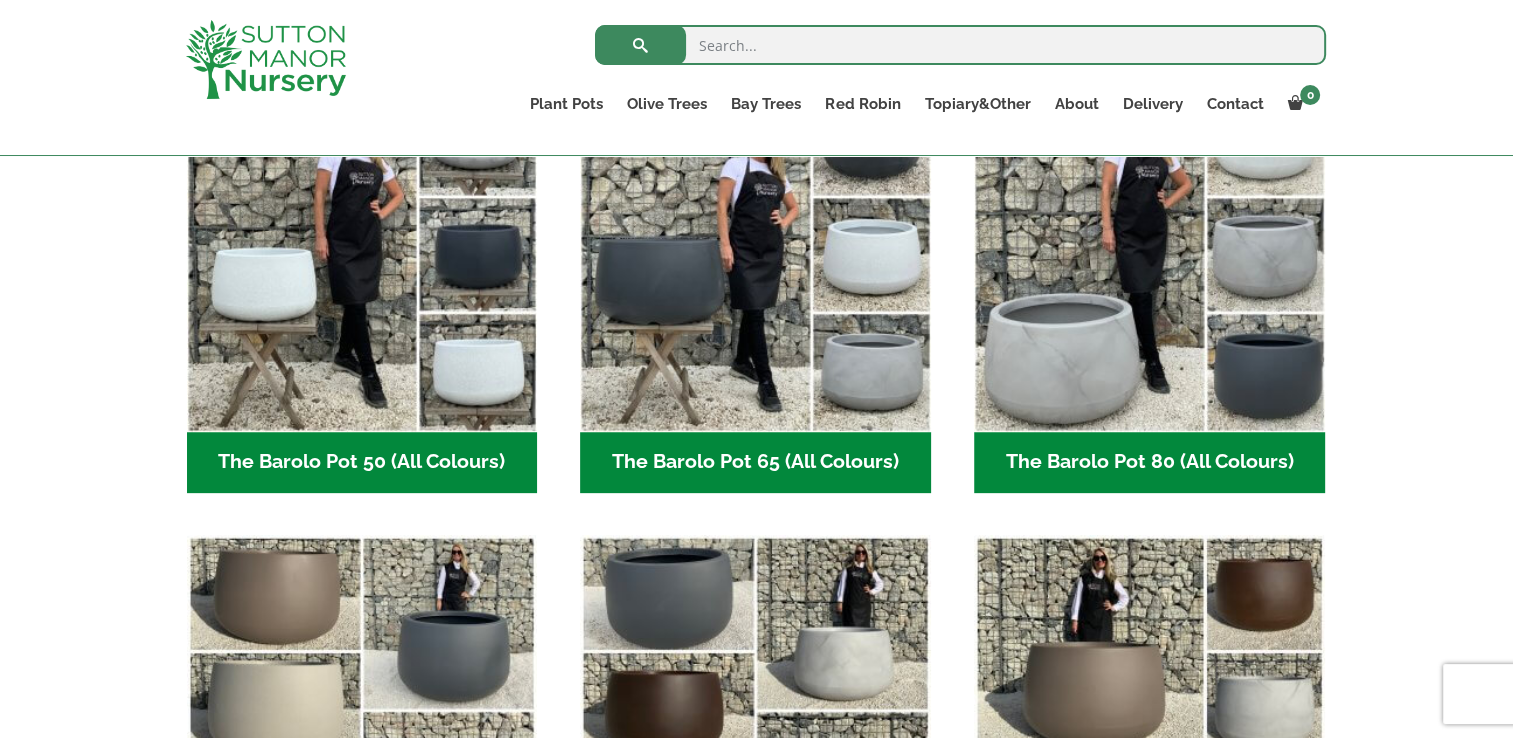click at bounding box center [1149, 256] 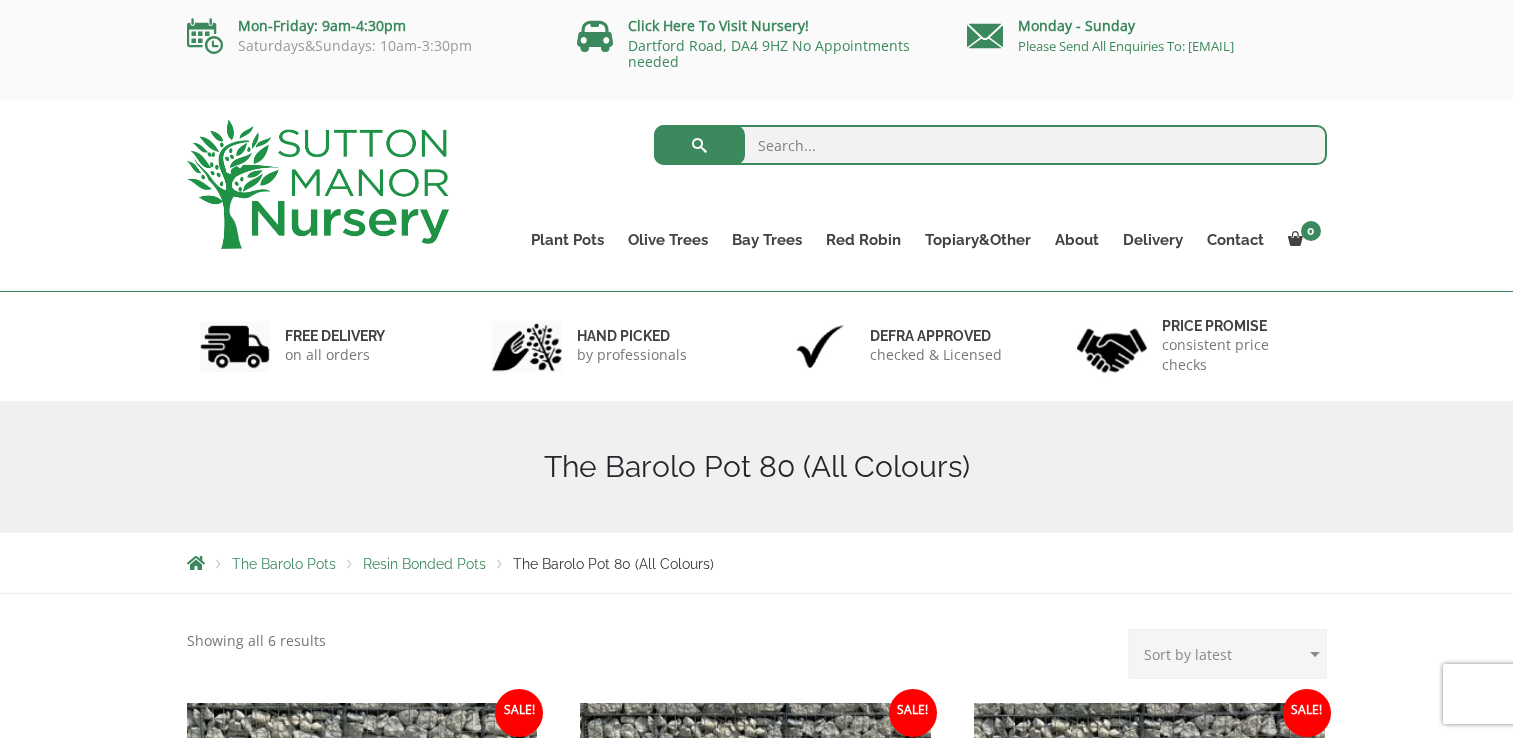scroll, scrollTop: 0, scrollLeft: 0, axis: both 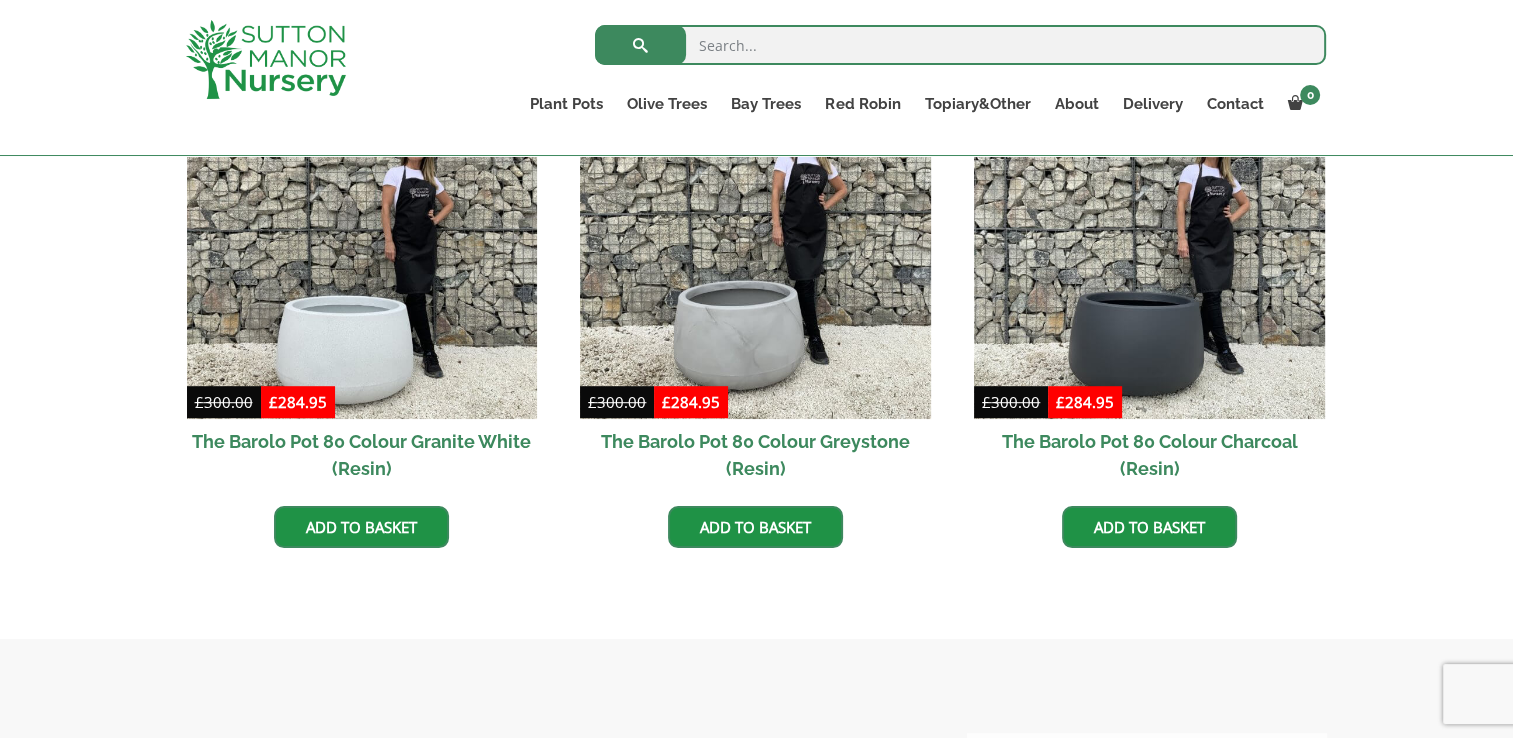 click at bounding box center (1149, 243) 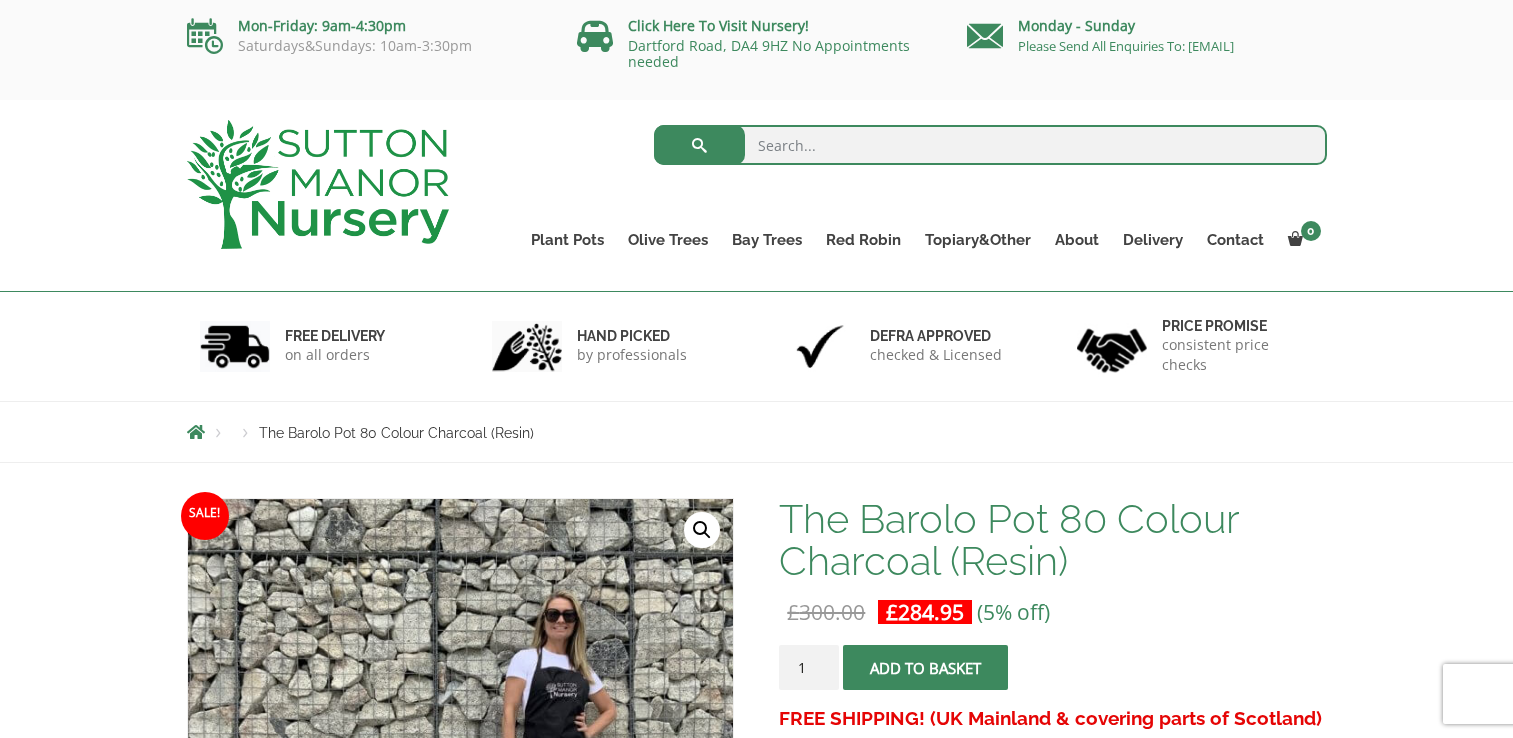 scroll, scrollTop: 0, scrollLeft: 0, axis: both 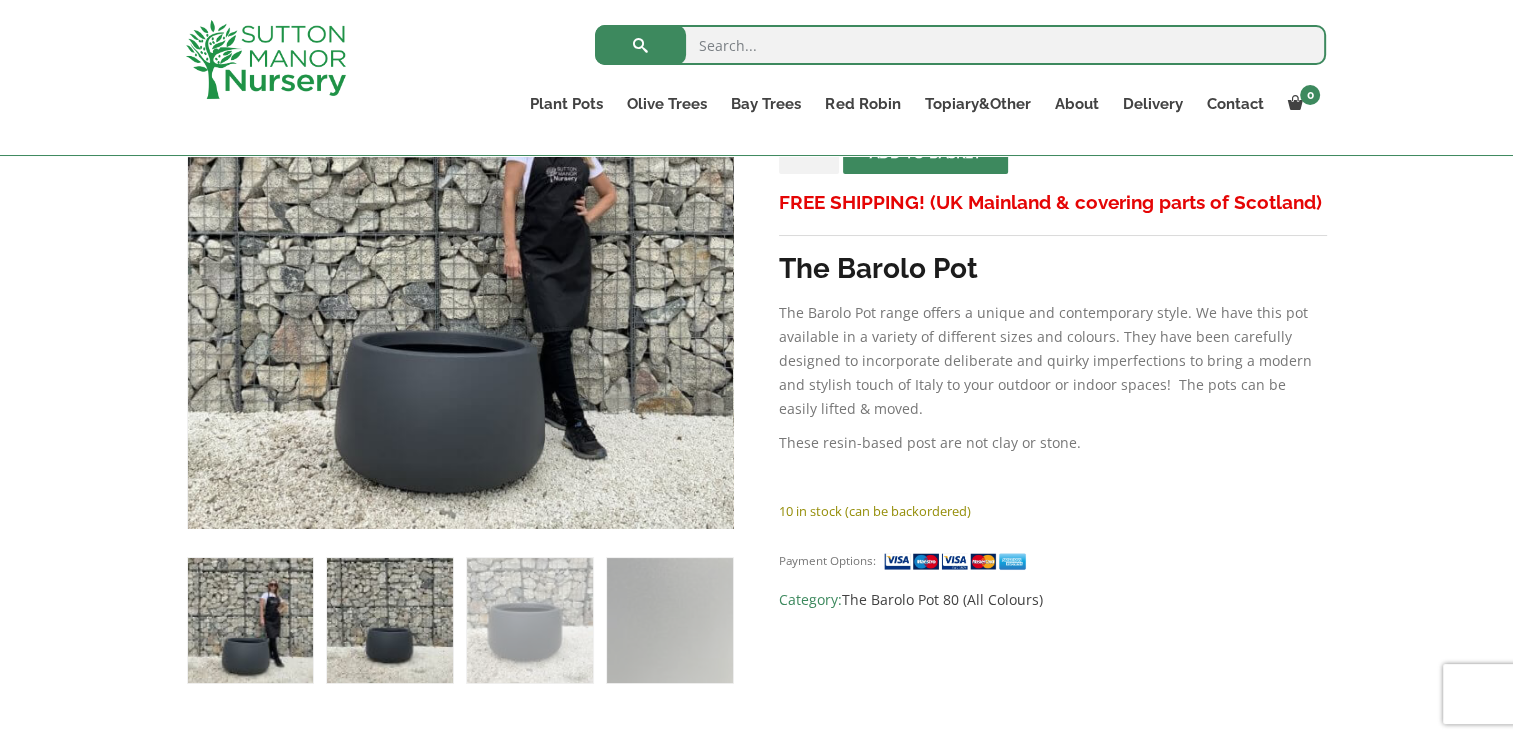 click at bounding box center (389, 620) 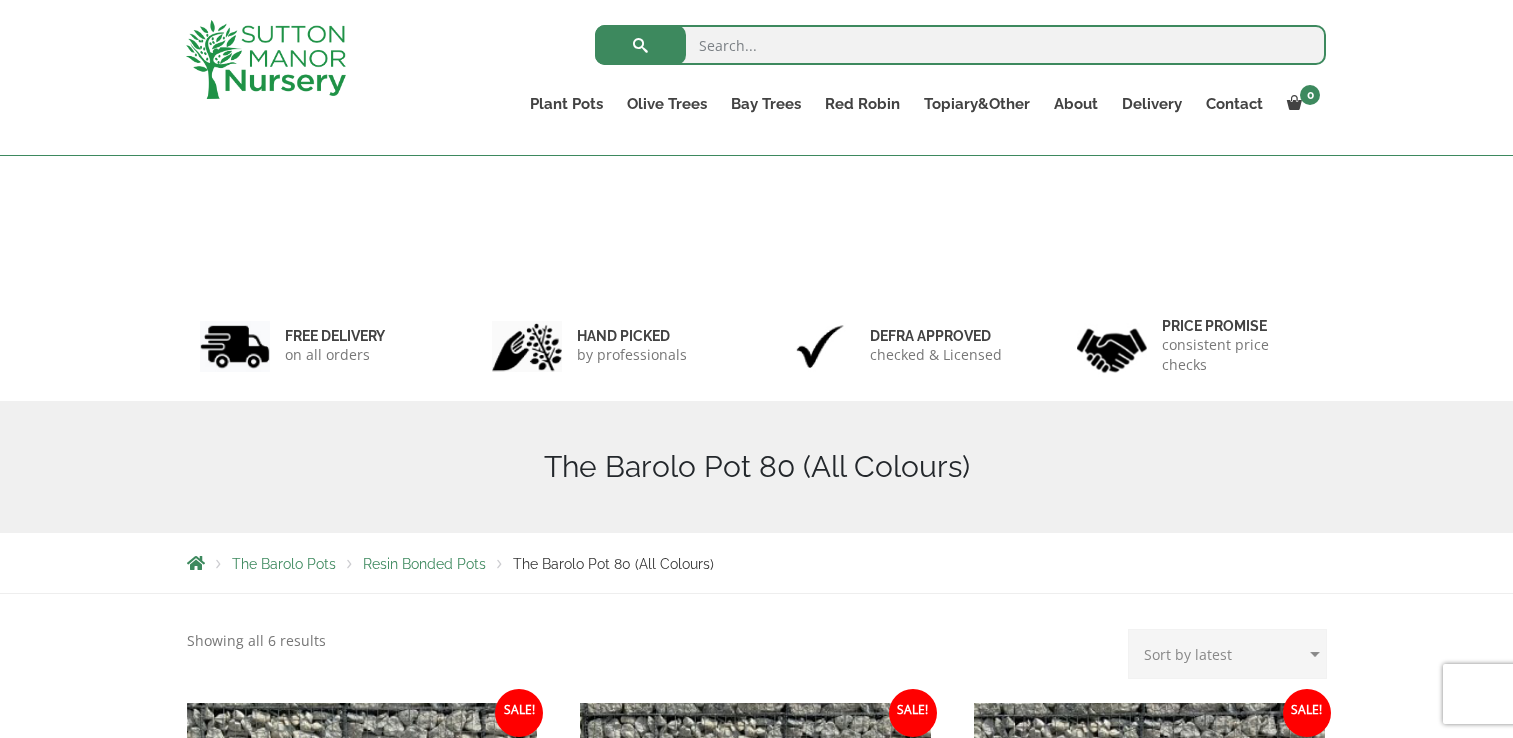 scroll, scrollTop: 1146, scrollLeft: 0, axis: vertical 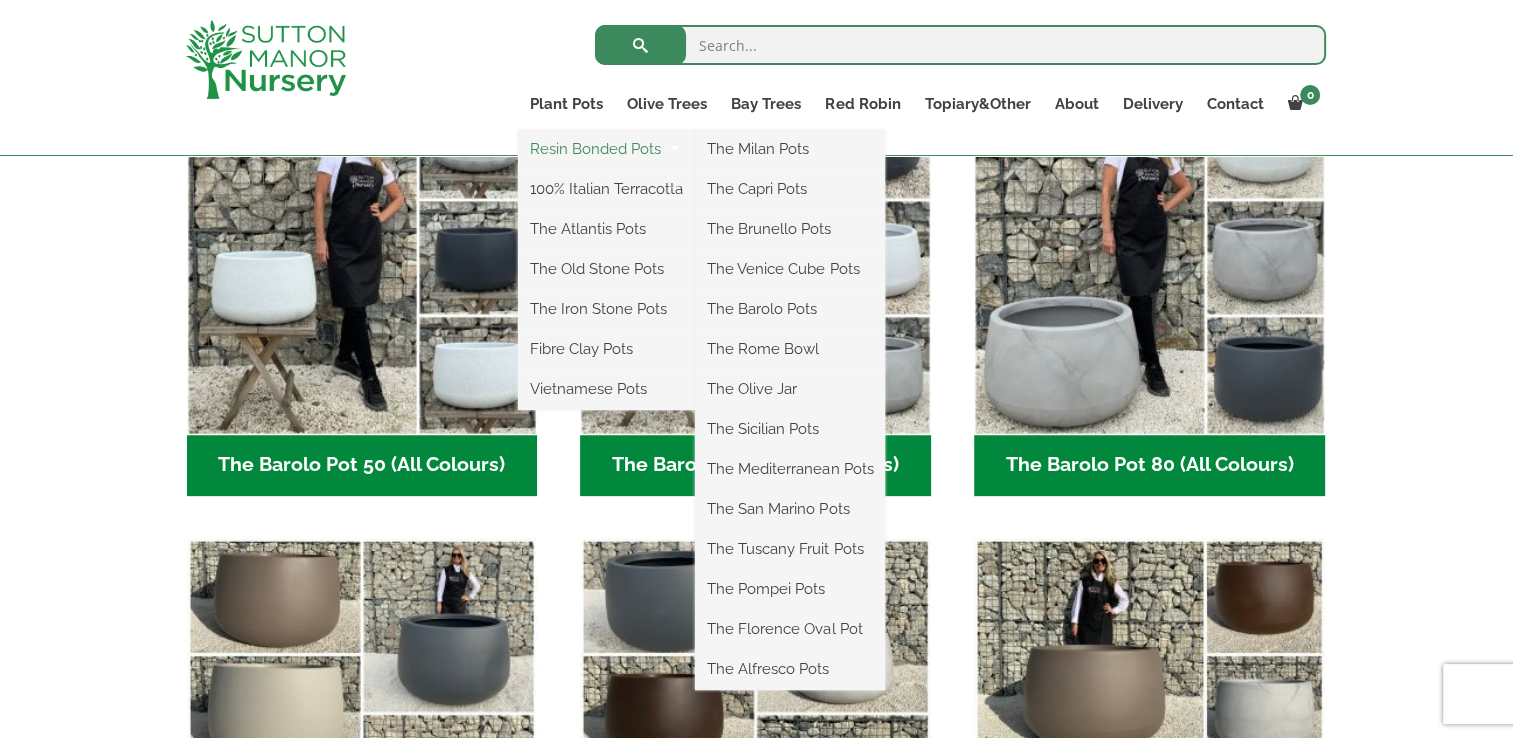 click on "Resin Bonded Pots" at bounding box center (606, 149) 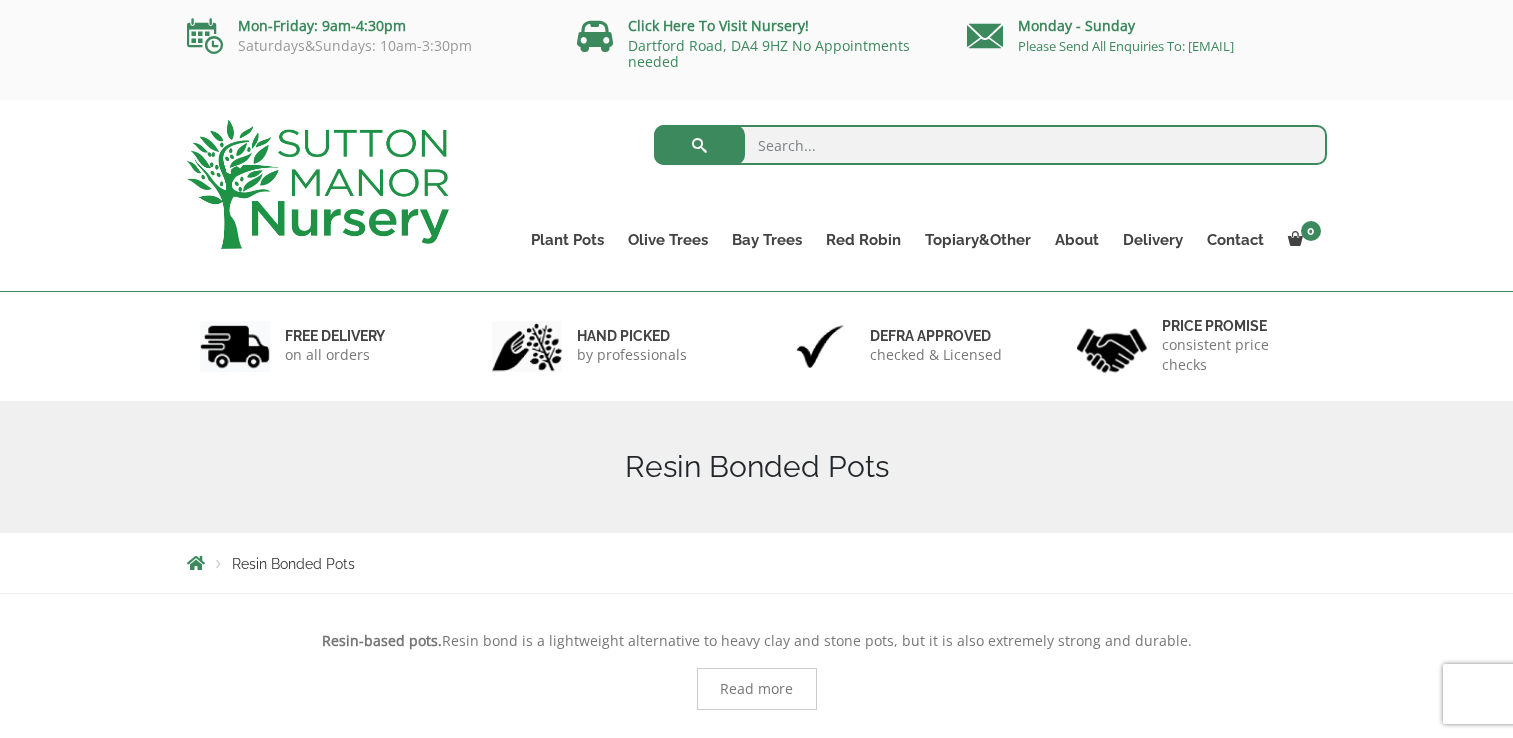 scroll, scrollTop: 0, scrollLeft: 0, axis: both 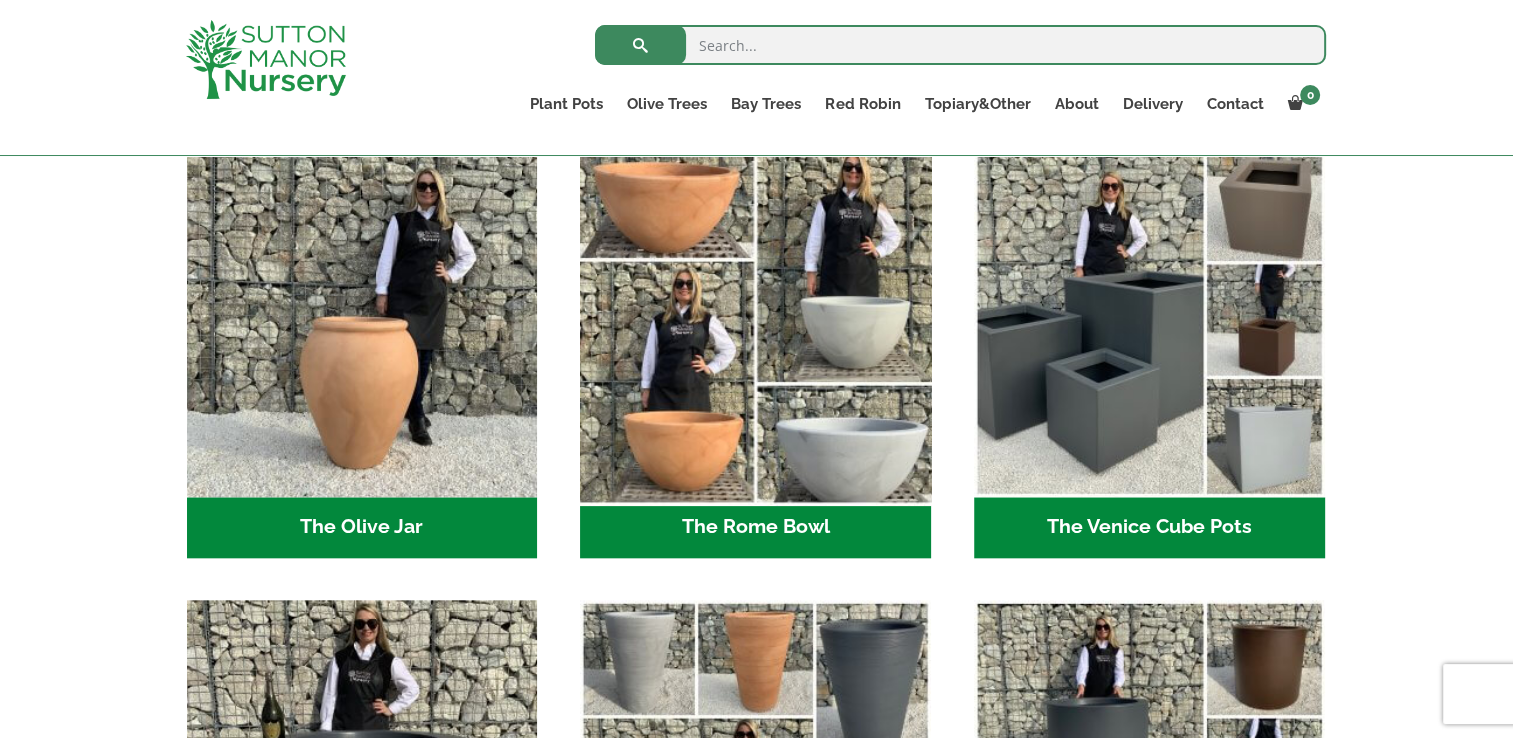click at bounding box center [756, 321] 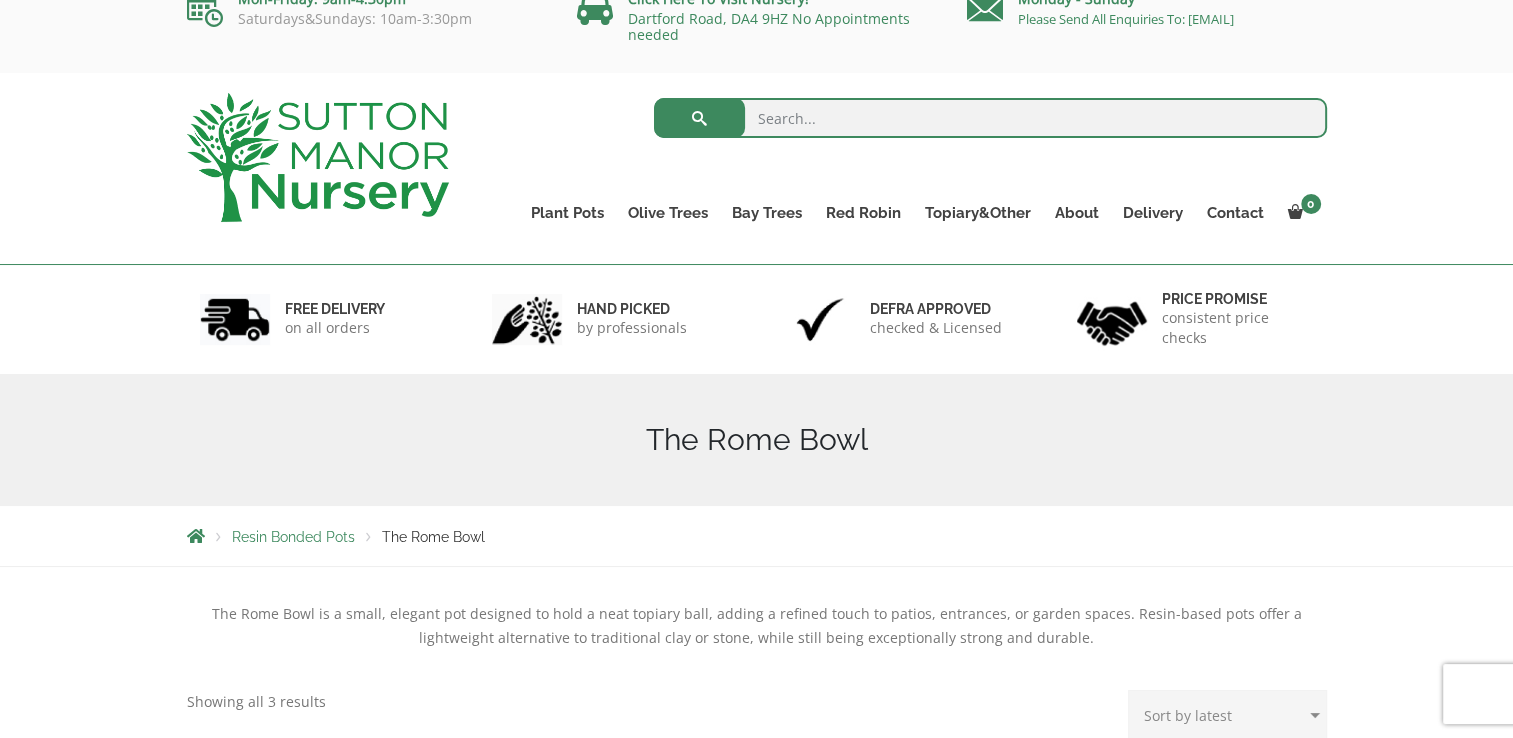 scroll, scrollTop: 40, scrollLeft: 0, axis: vertical 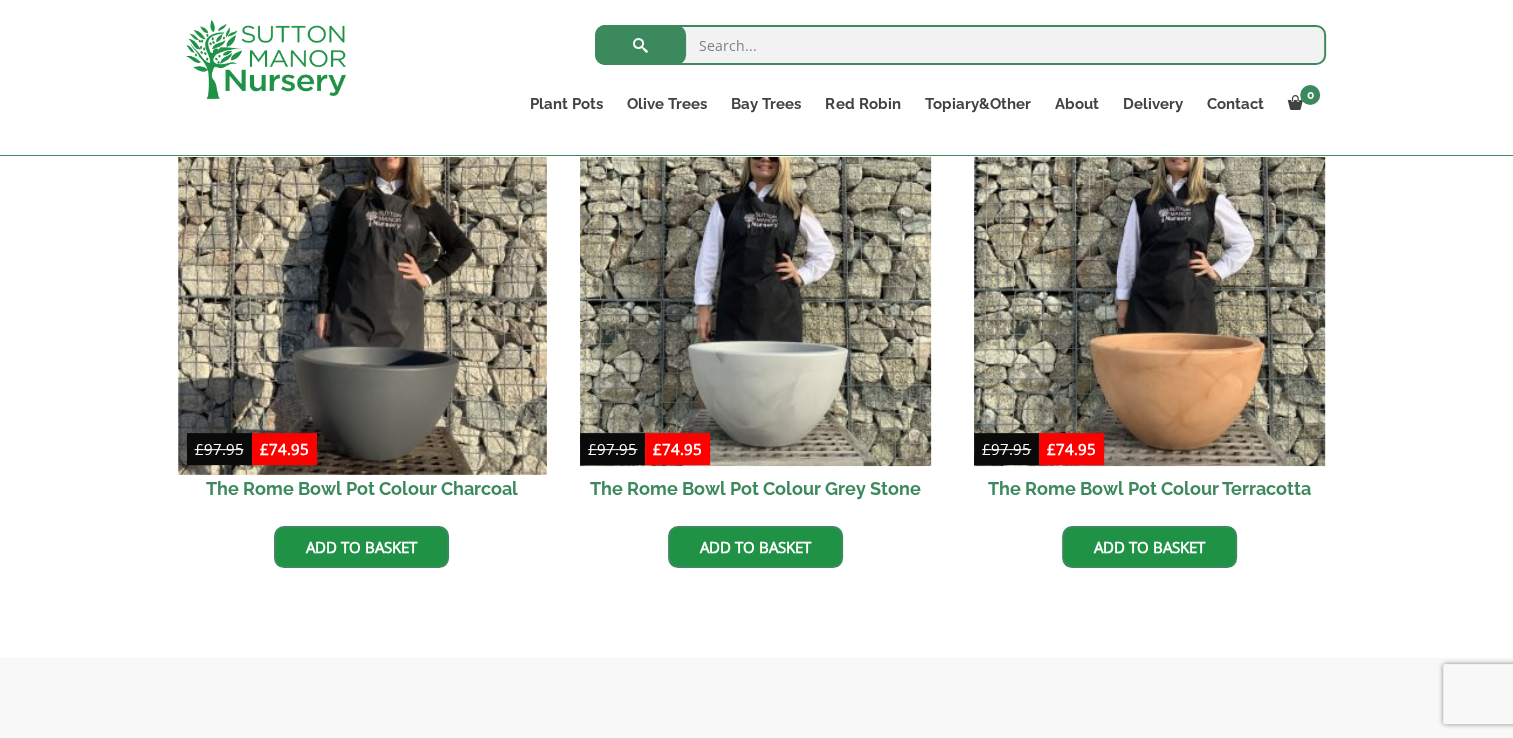 click at bounding box center (362, 290) 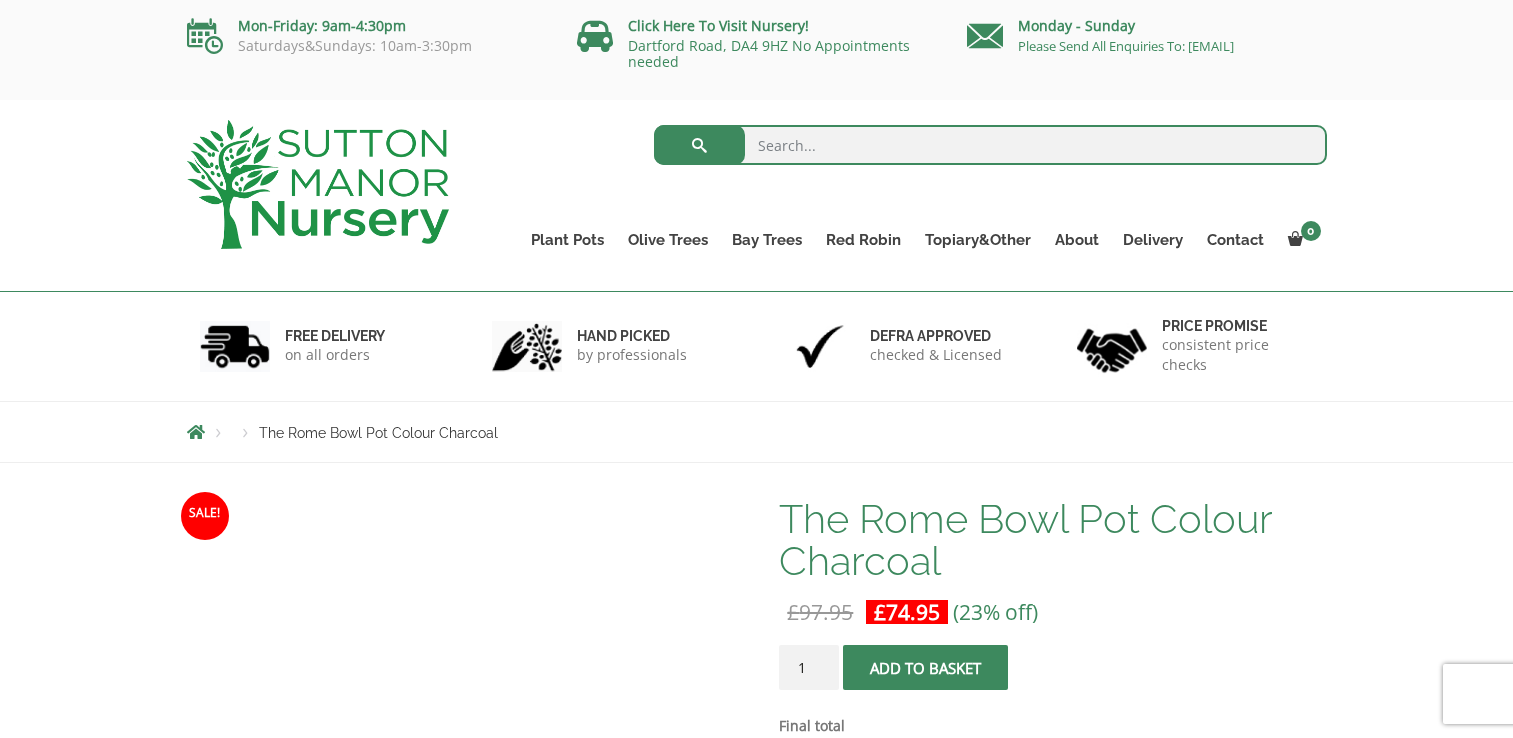 scroll, scrollTop: 0, scrollLeft: 0, axis: both 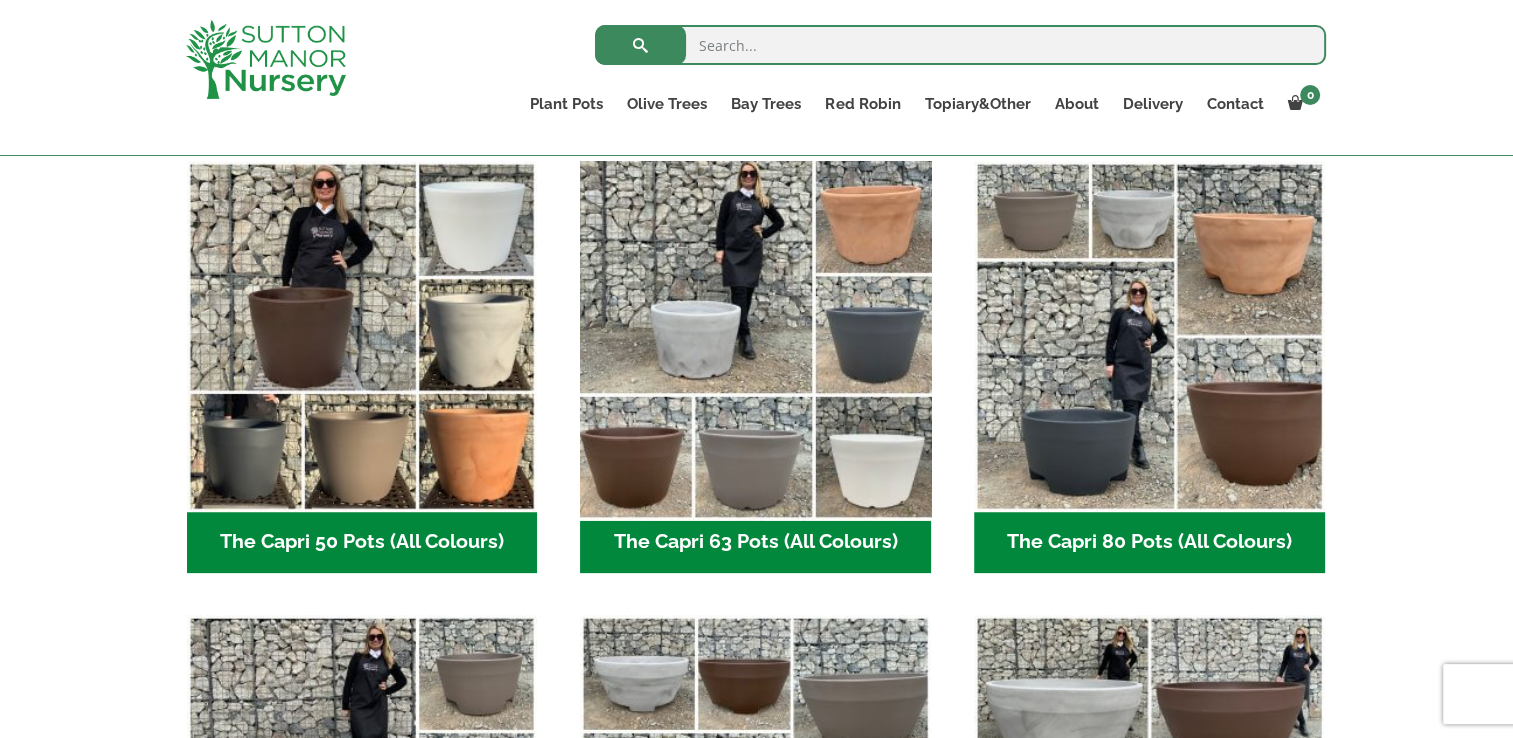 click at bounding box center (756, 336) 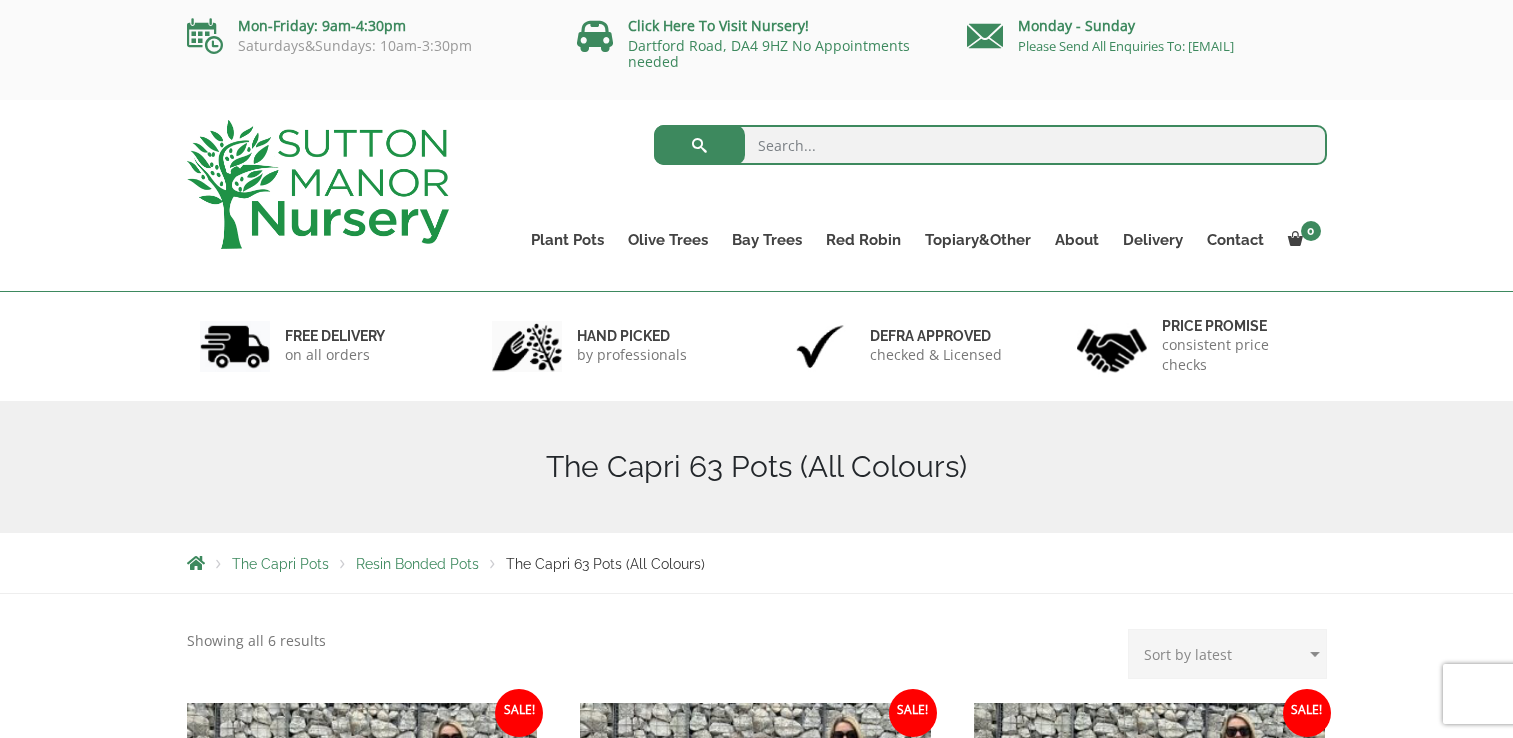 scroll, scrollTop: 29, scrollLeft: 0, axis: vertical 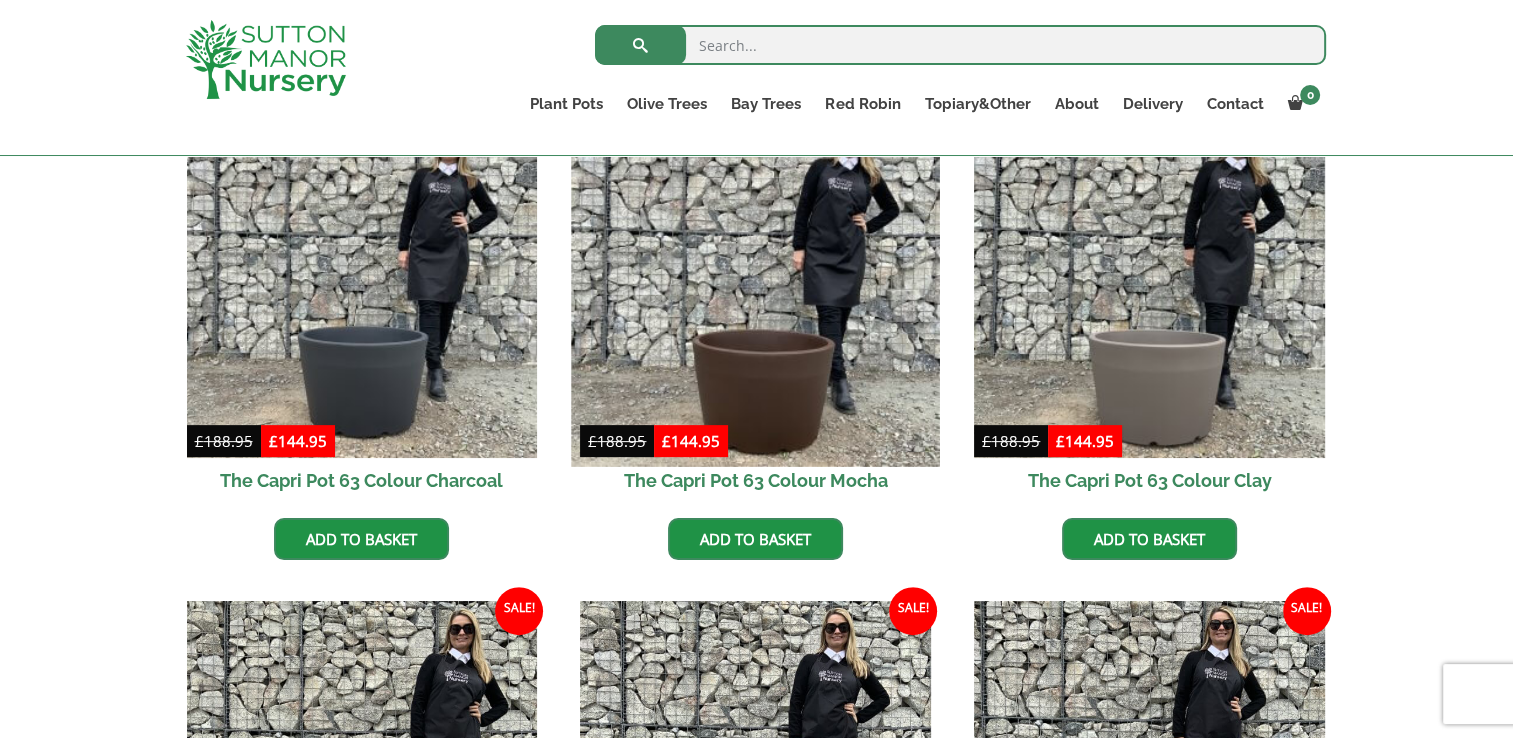 click at bounding box center [756, 282] 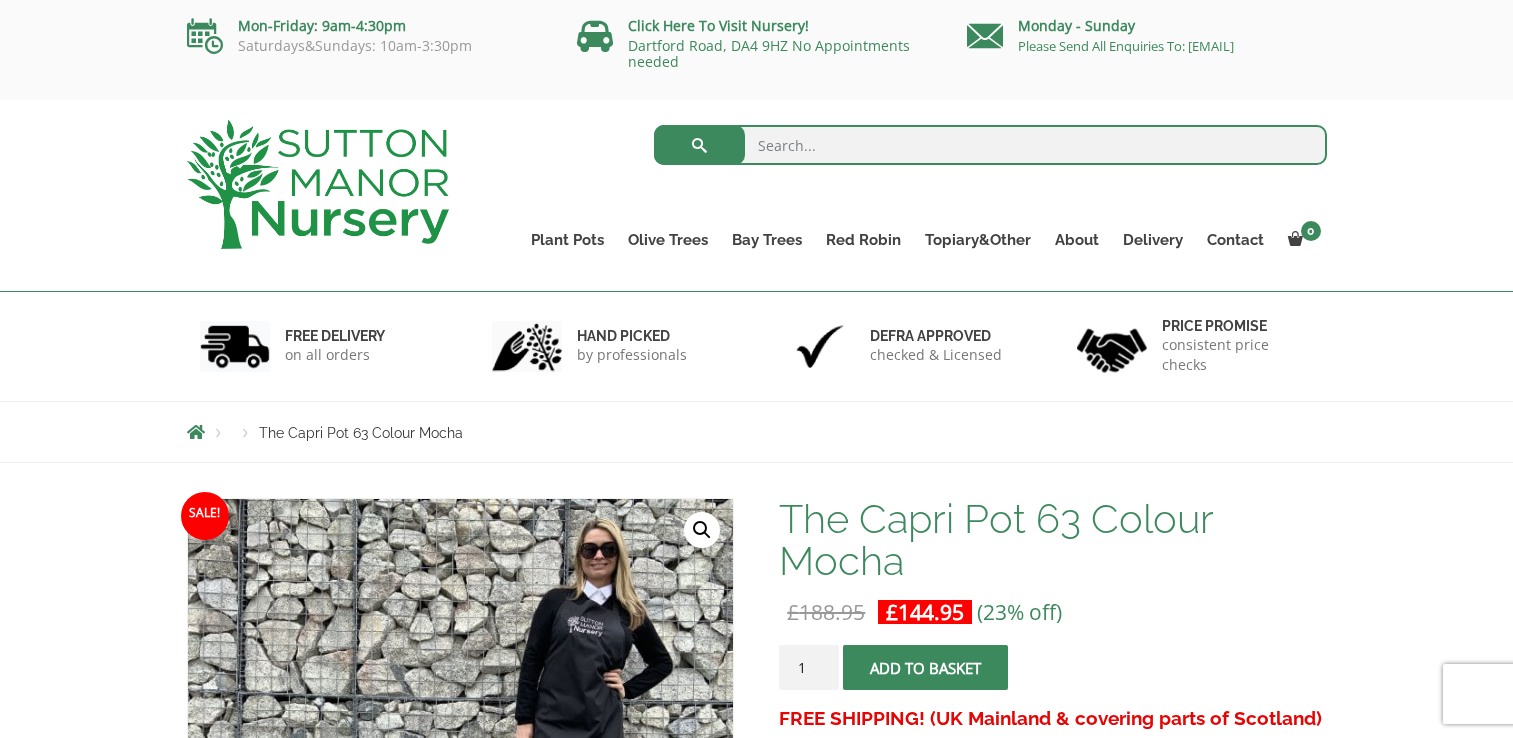 scroll, scrollTop: 0, scrollLeft: 0, axis: both 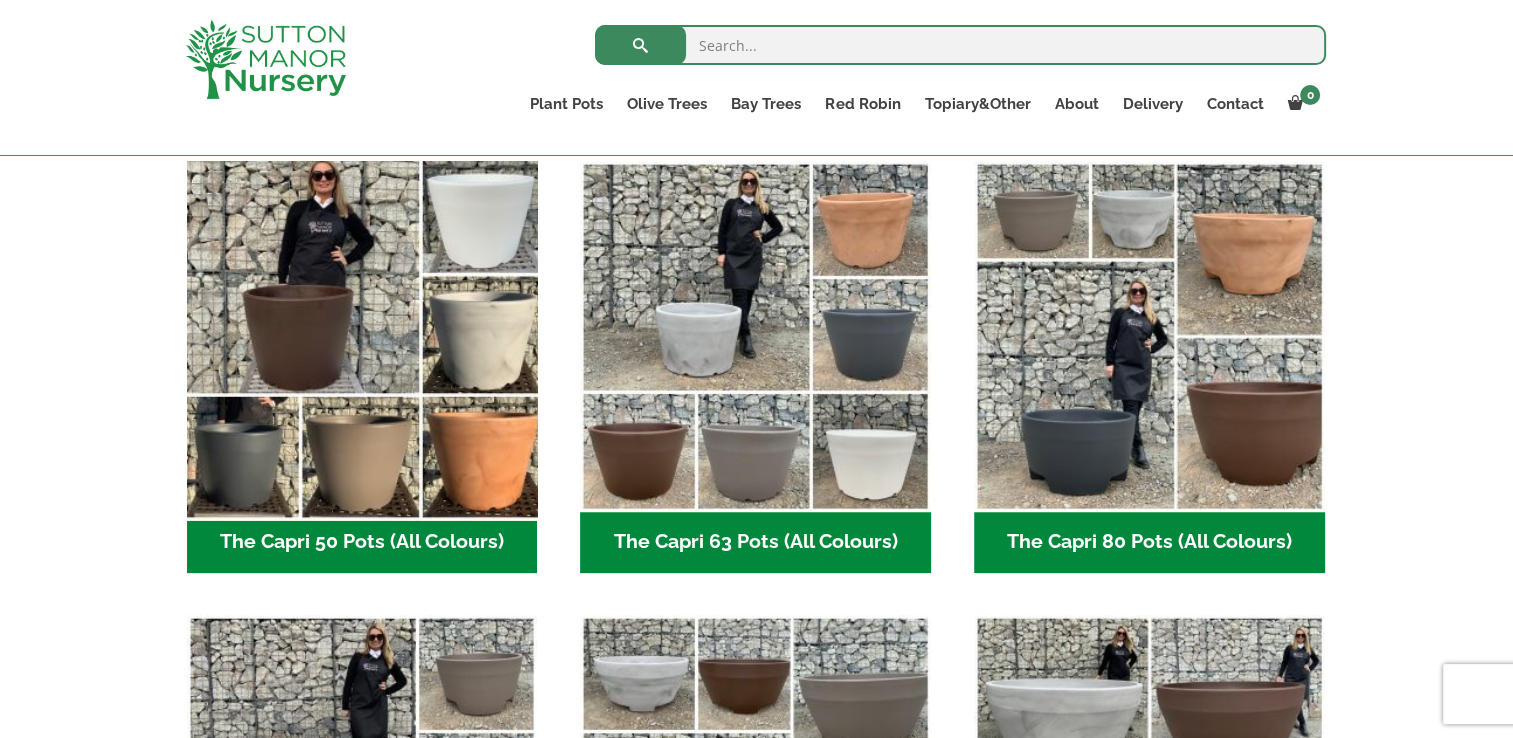 click at bounding box center [362, 336] 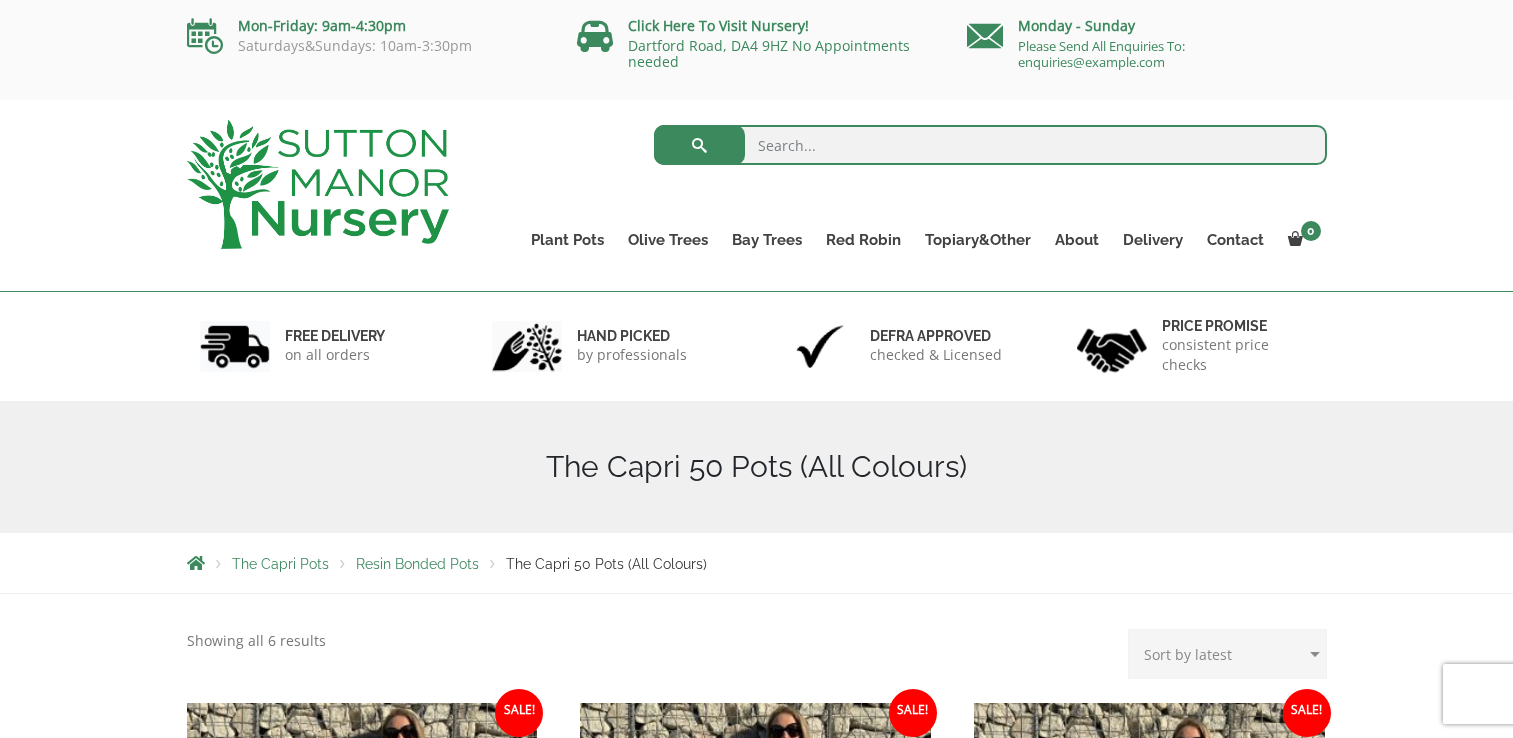 scroll, scrollTop: 0, scrollLeft: 0, axis: both 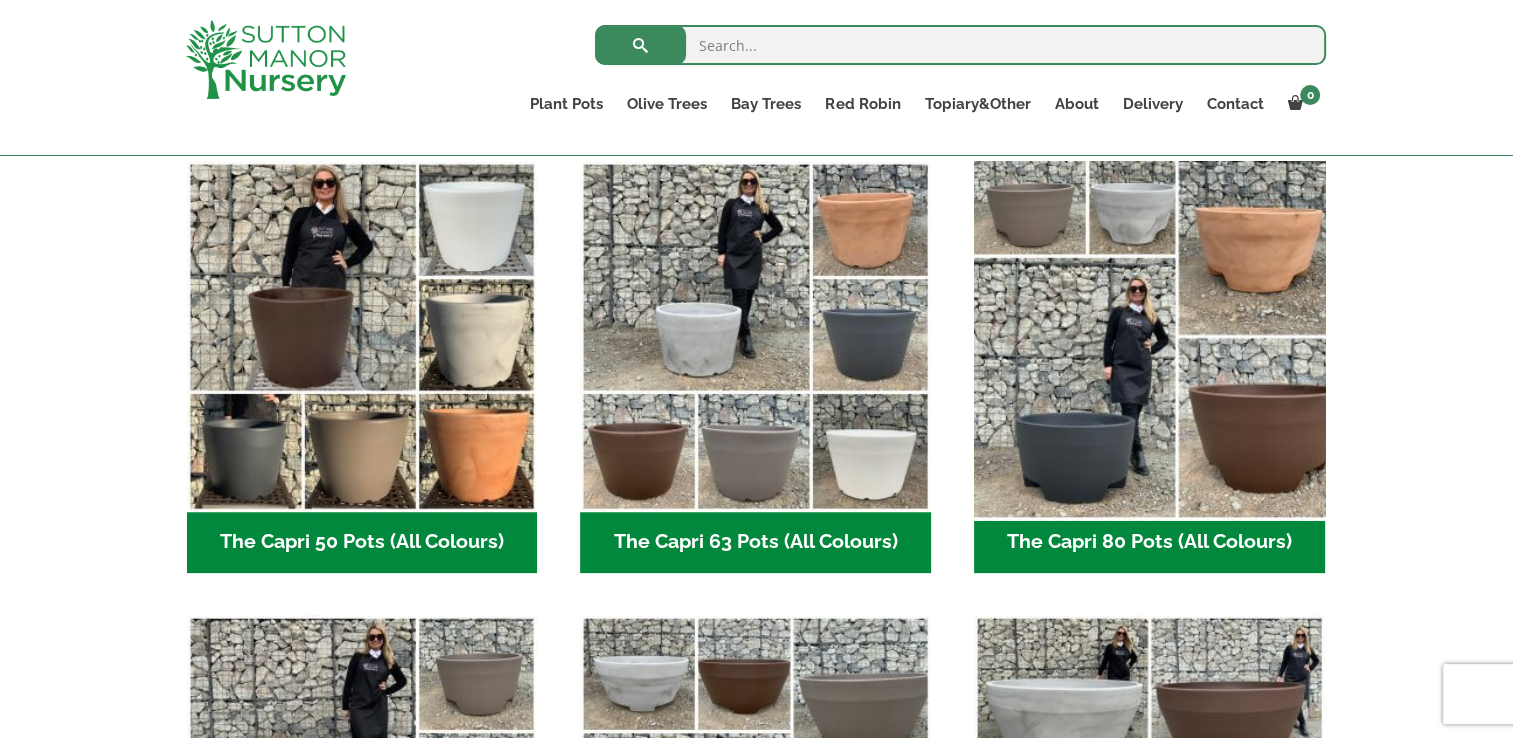 click at bounding box center [1149, 336] 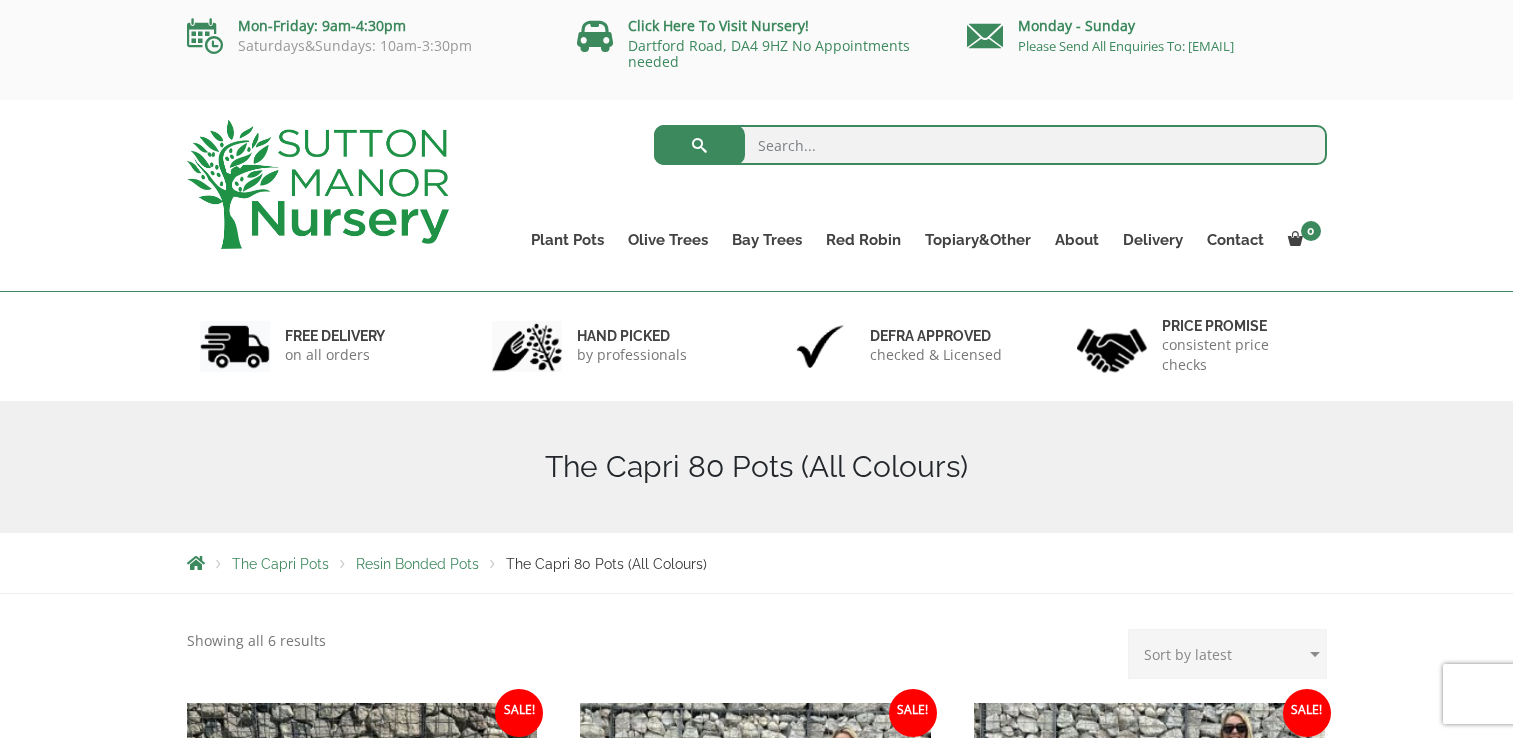 scroll, scrollTop: 0, scrollLeft: 0, axis: both 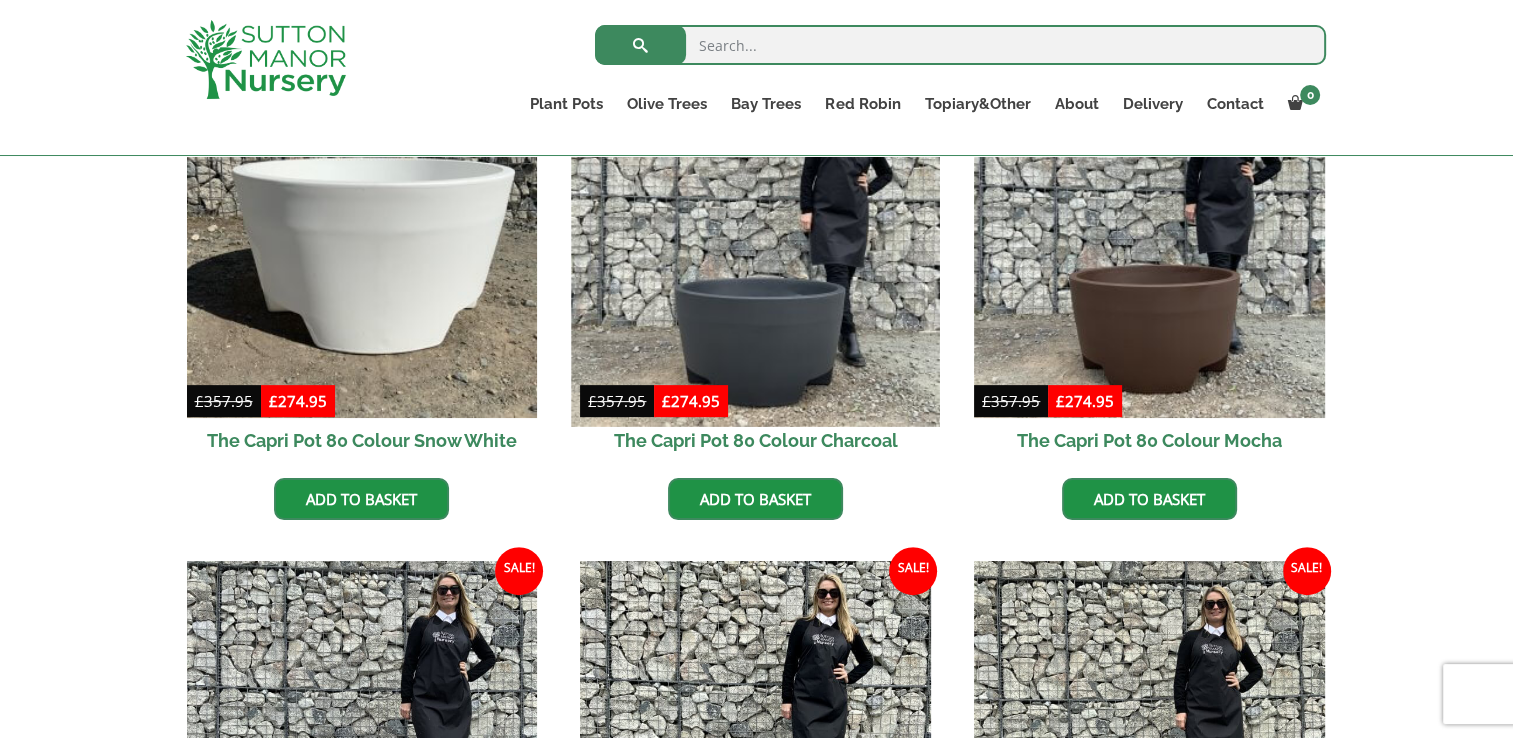 click at bounding box center (756, 242) 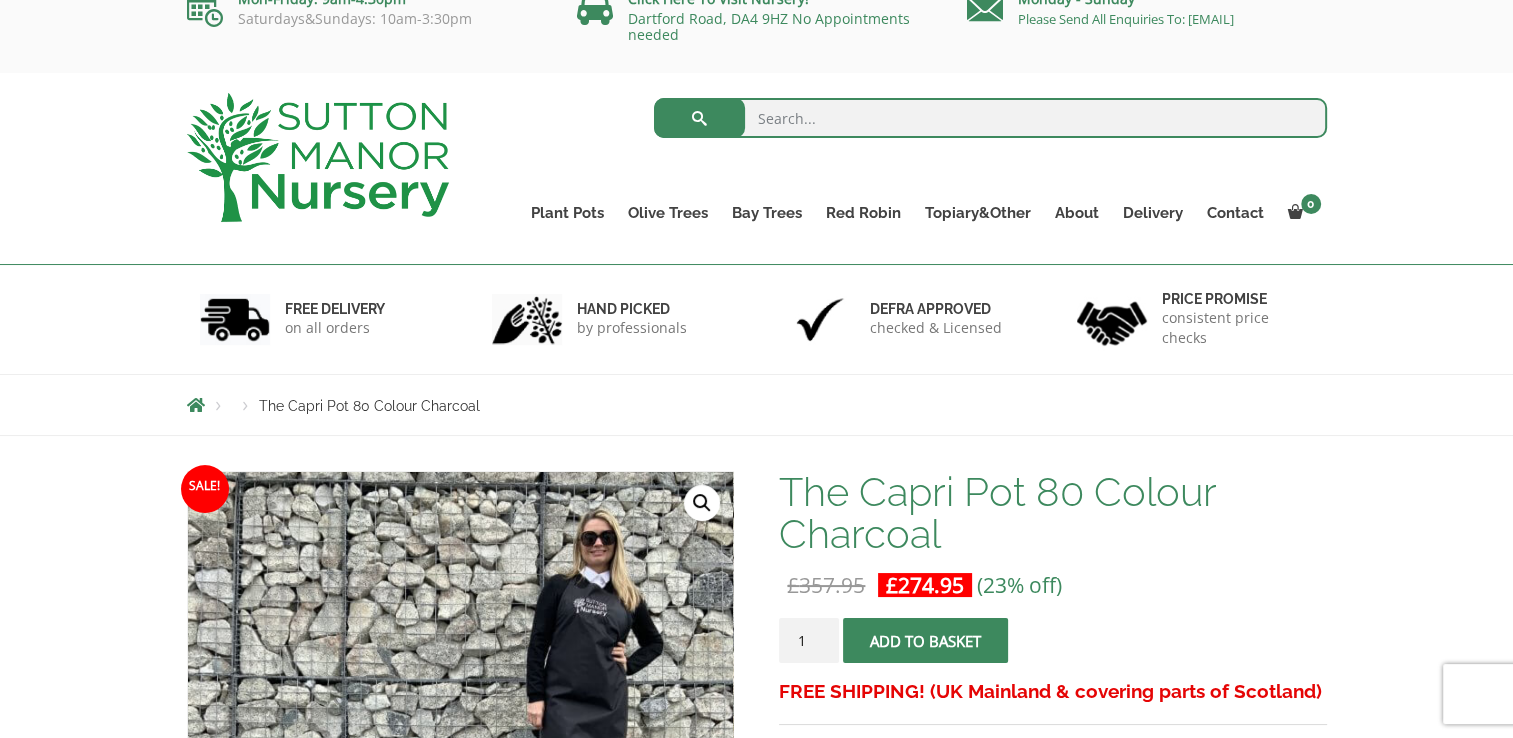 scroll, scrollTop: 40, scrollLeft: 0, axis: vertical 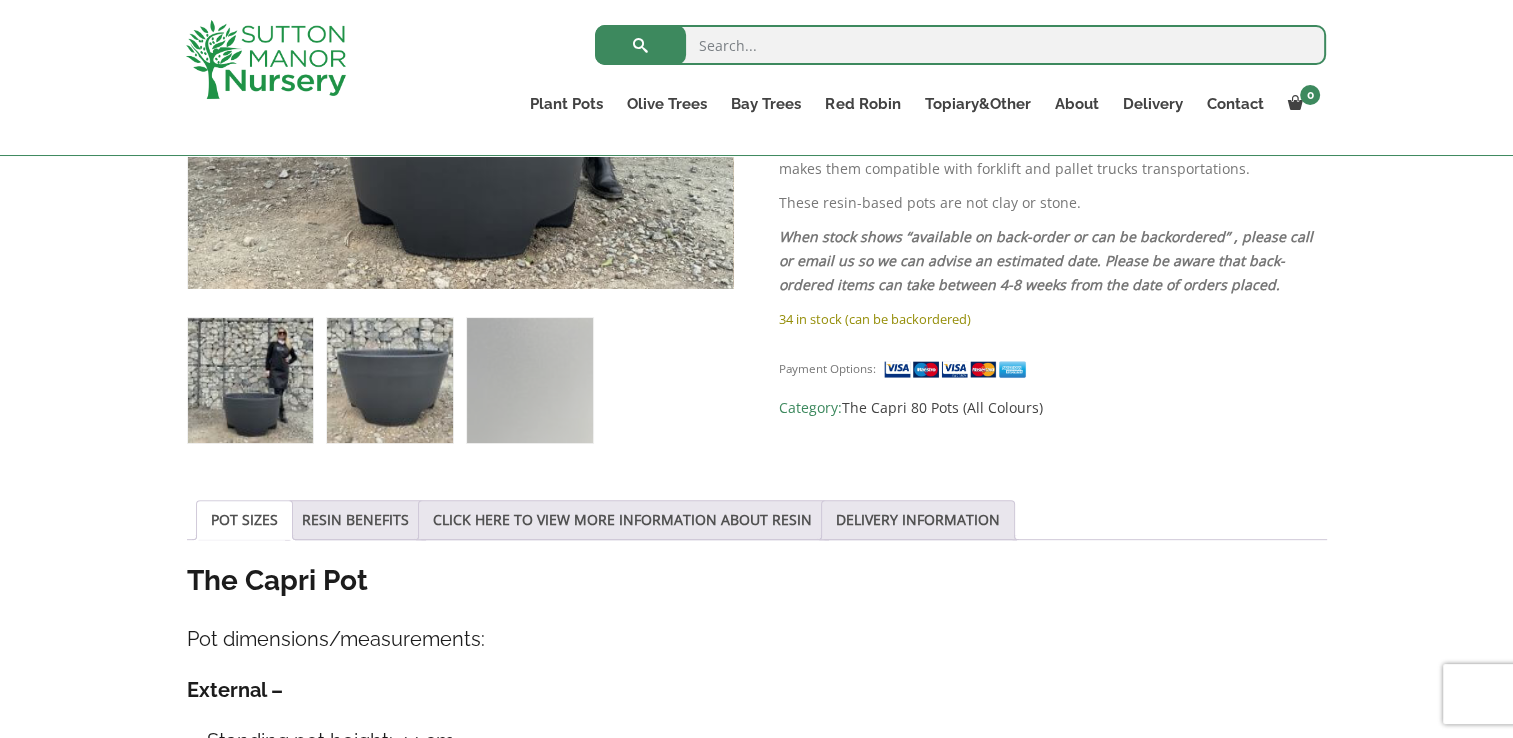 click at bounding box center [389, 380] 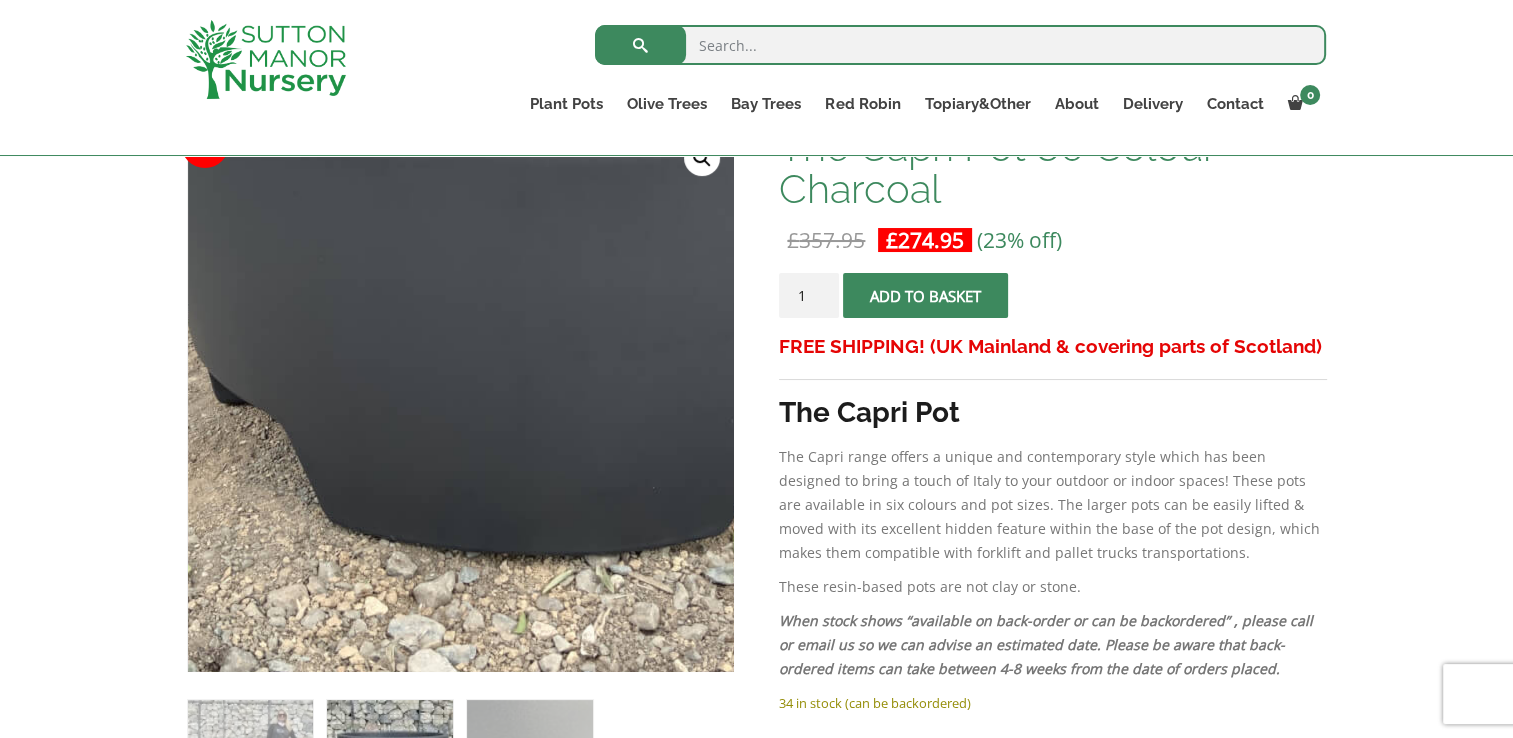 scroll, scrollTop: 320, scrollLeft: 0, axis: vertical 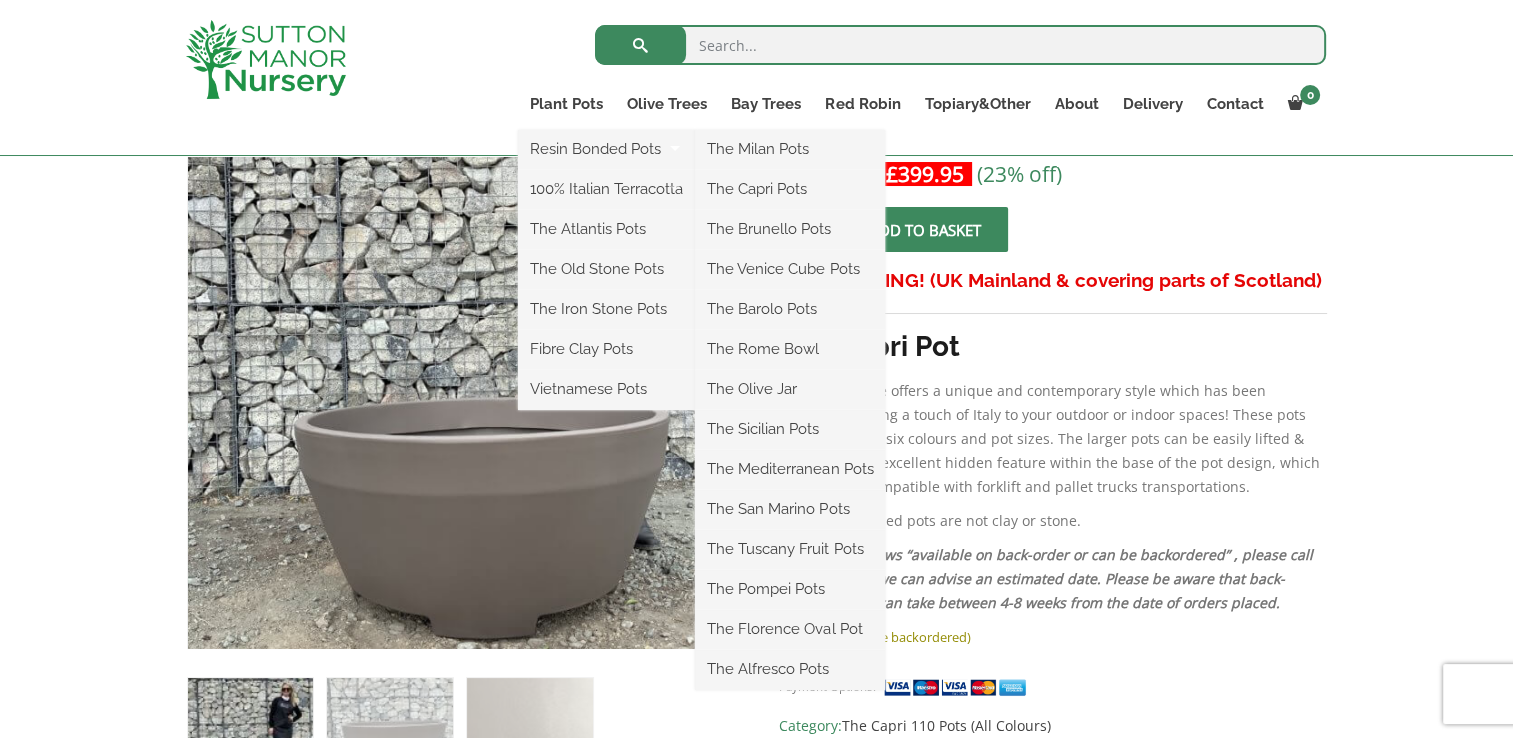 click on "The Capri Pots" at bounding box center (790, 190) 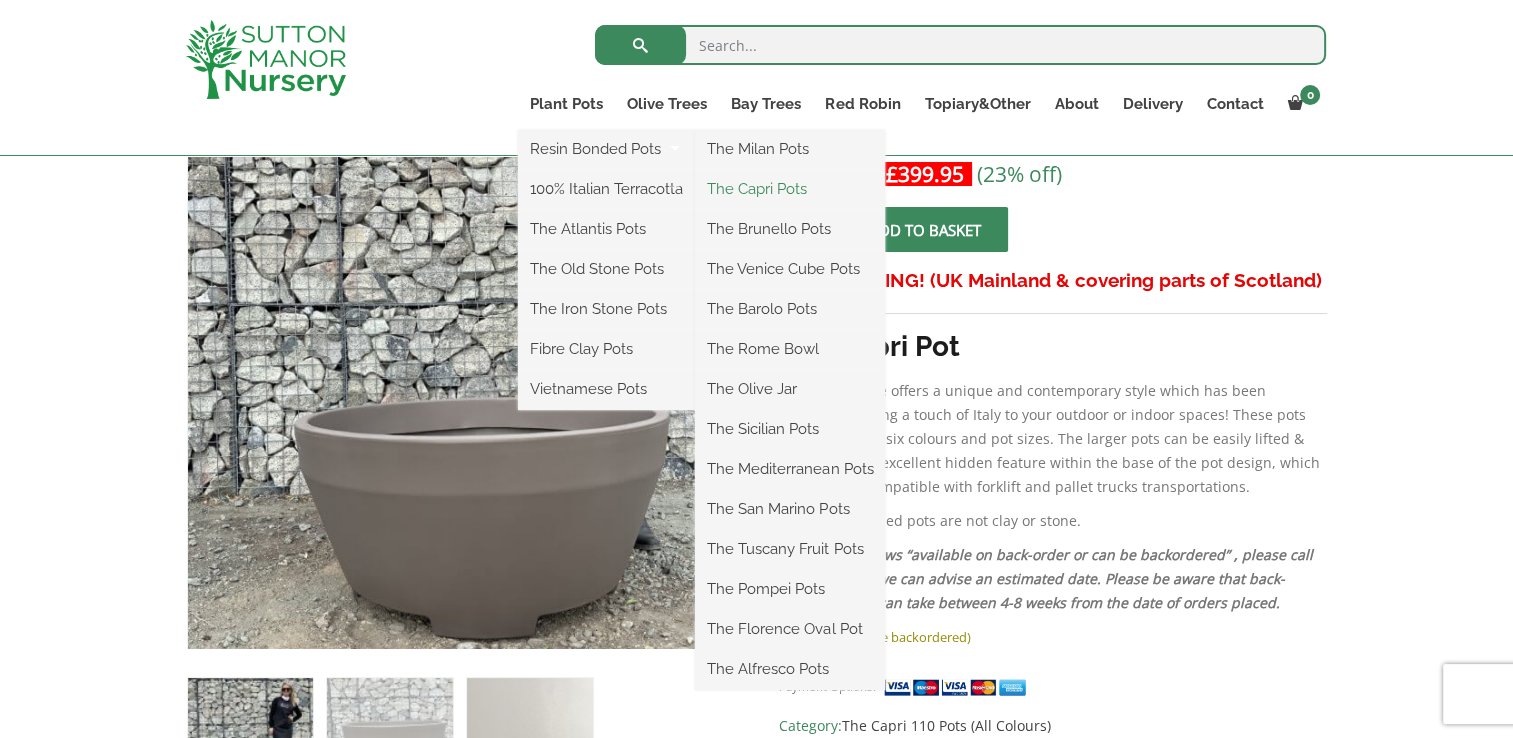 click on "The Capri Pots" at bounding box center [790, 189] 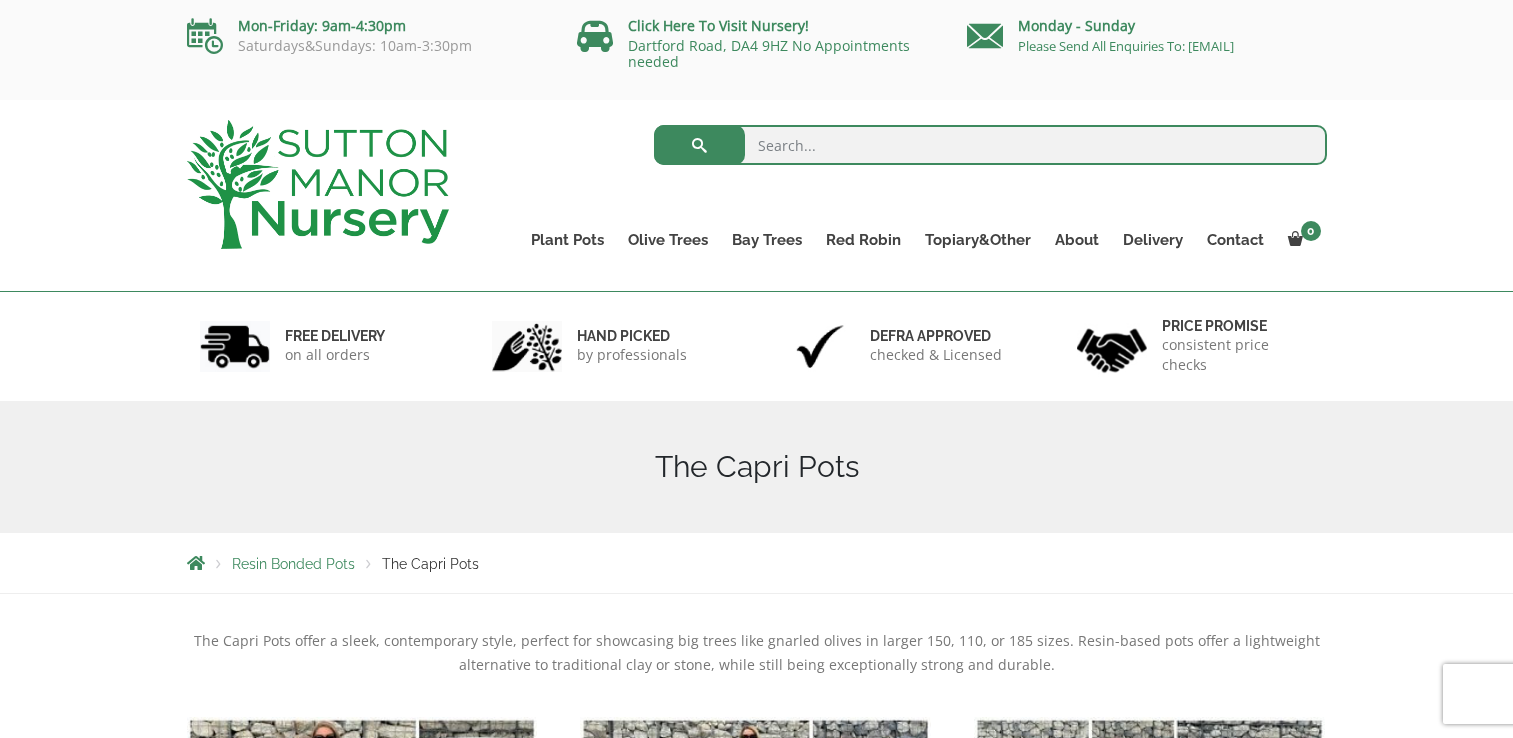 scroll, scrollTop: 0, scrollLeft: 0, axis: both 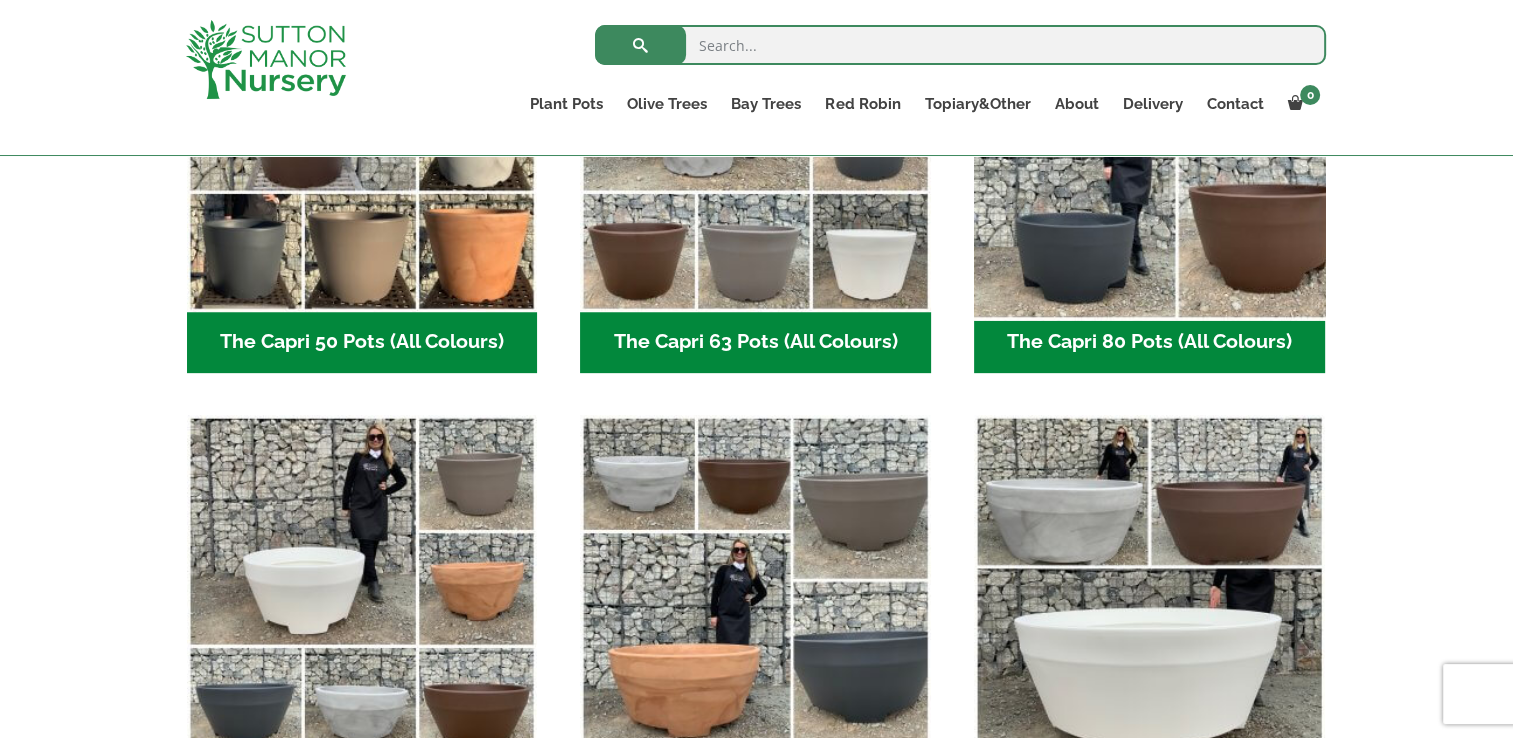click at bounding box center (1149, 136) 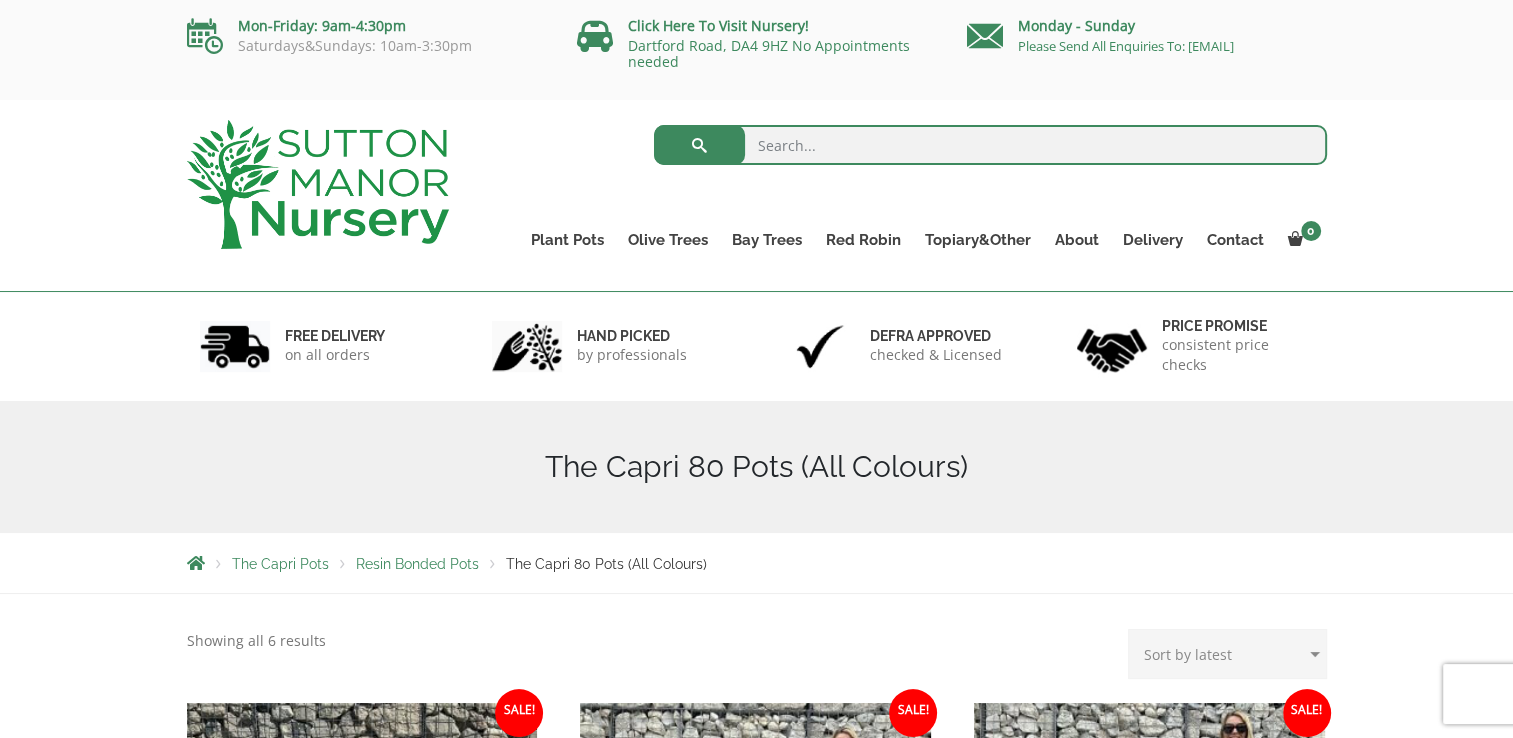 scroll, scrollTop: 40, scrollLeft: 0, axis: vertical 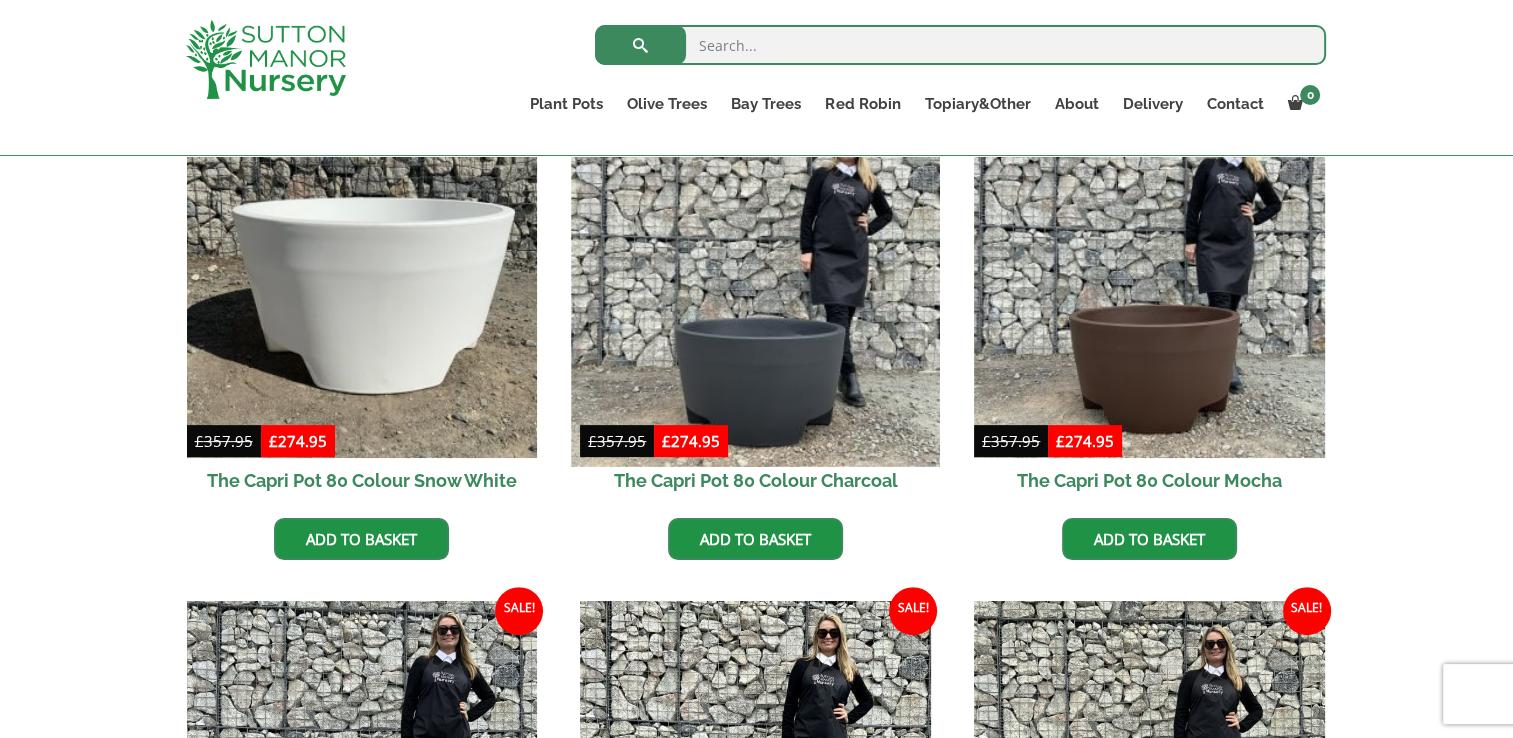 click at bounding box center (756, 282) 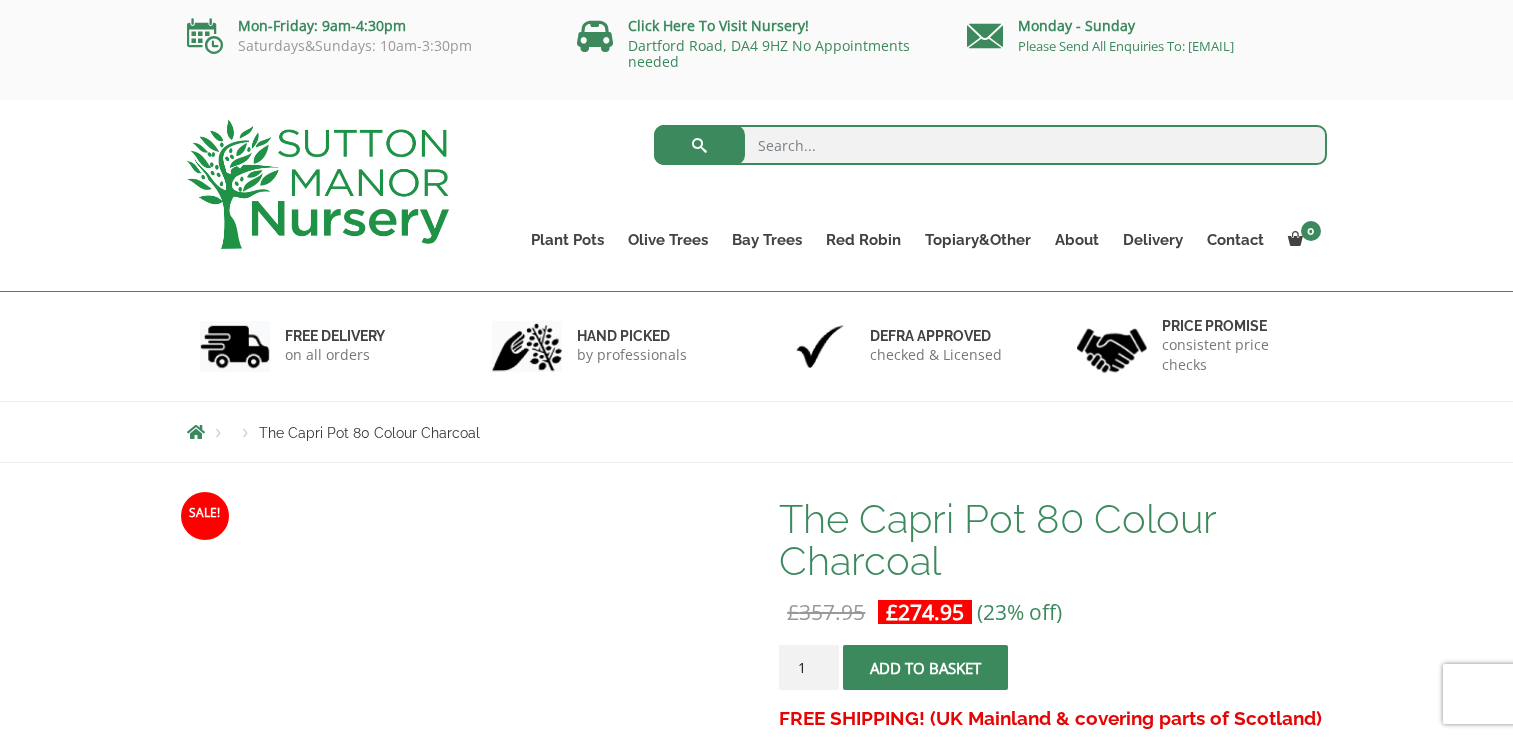 scroll, scrollTop: 0, scrollLeft: 0, axis: both 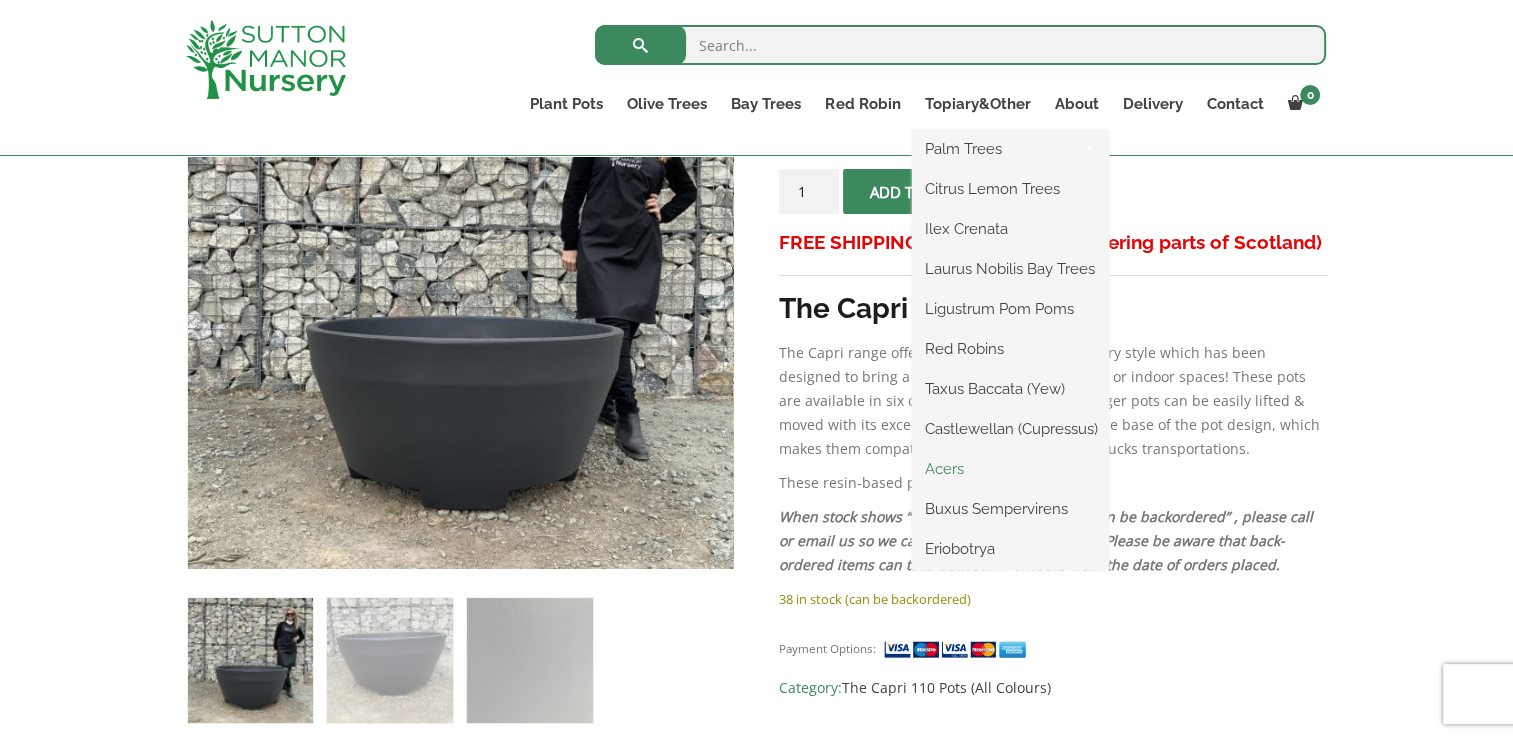 click on "Acers" at bounding box center (1010, 469) 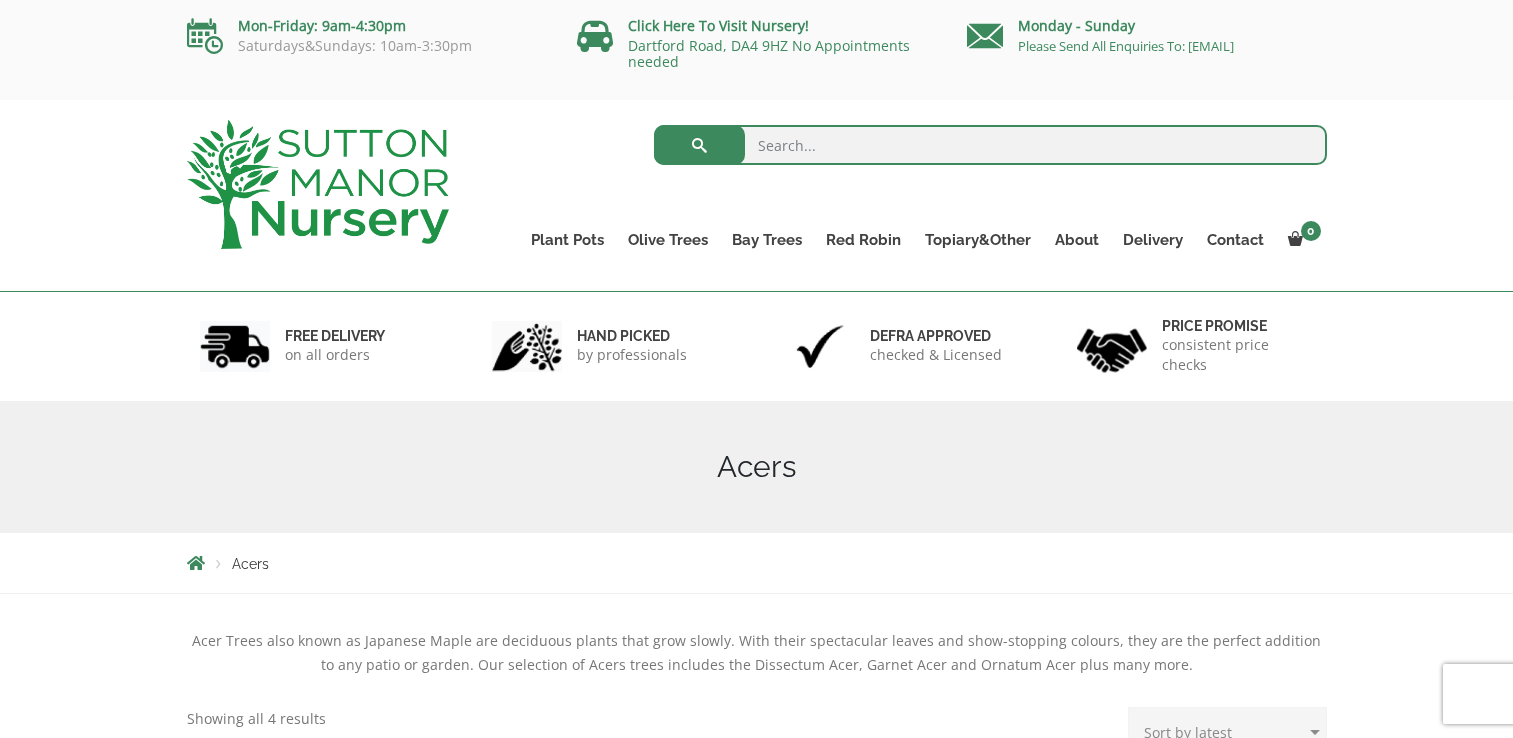 scroll, scrollTop: 0, scrollLeft: 0, axis: both 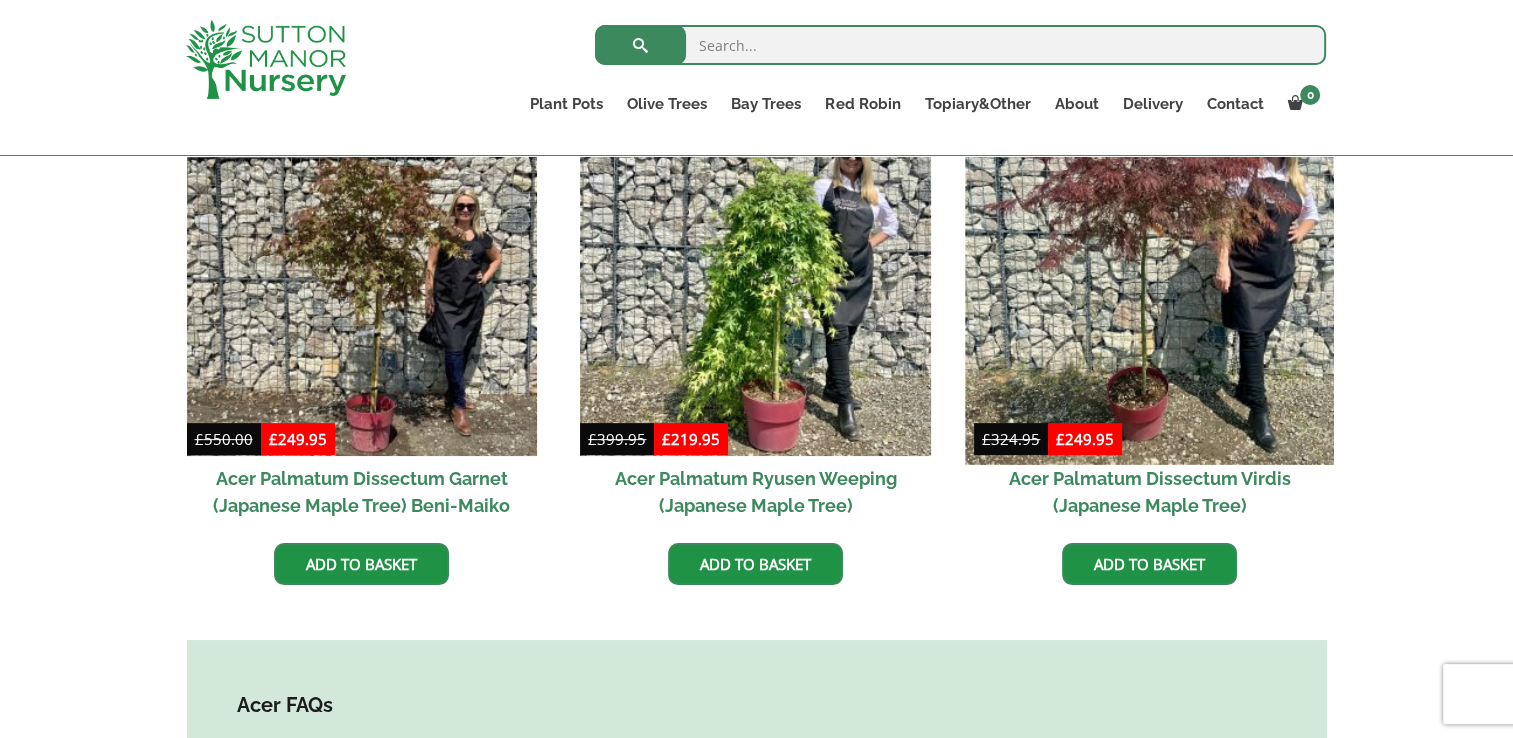 click at bounding box center (1149, 280) 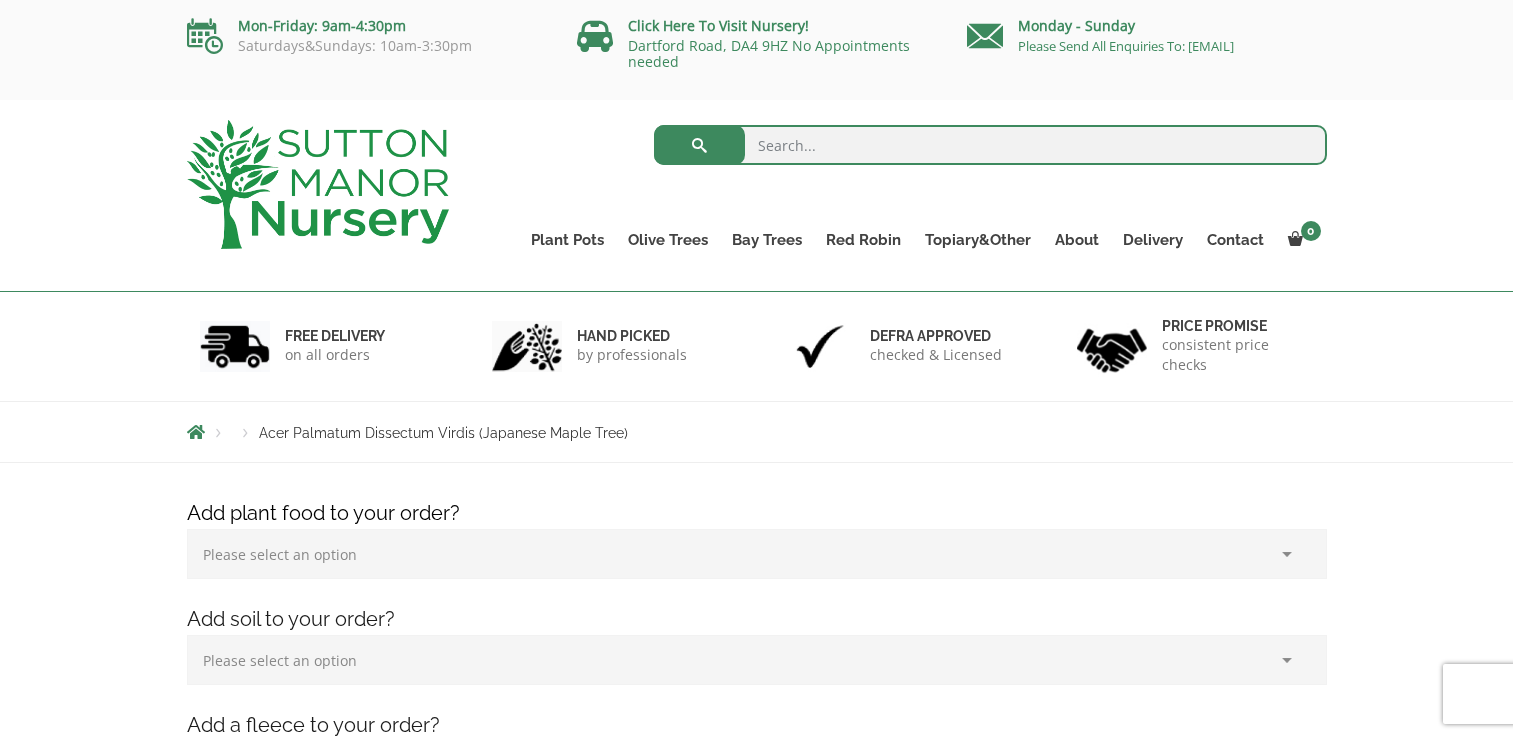 scroll, scrollTop: 0, scrollLeft: 0, axis: both 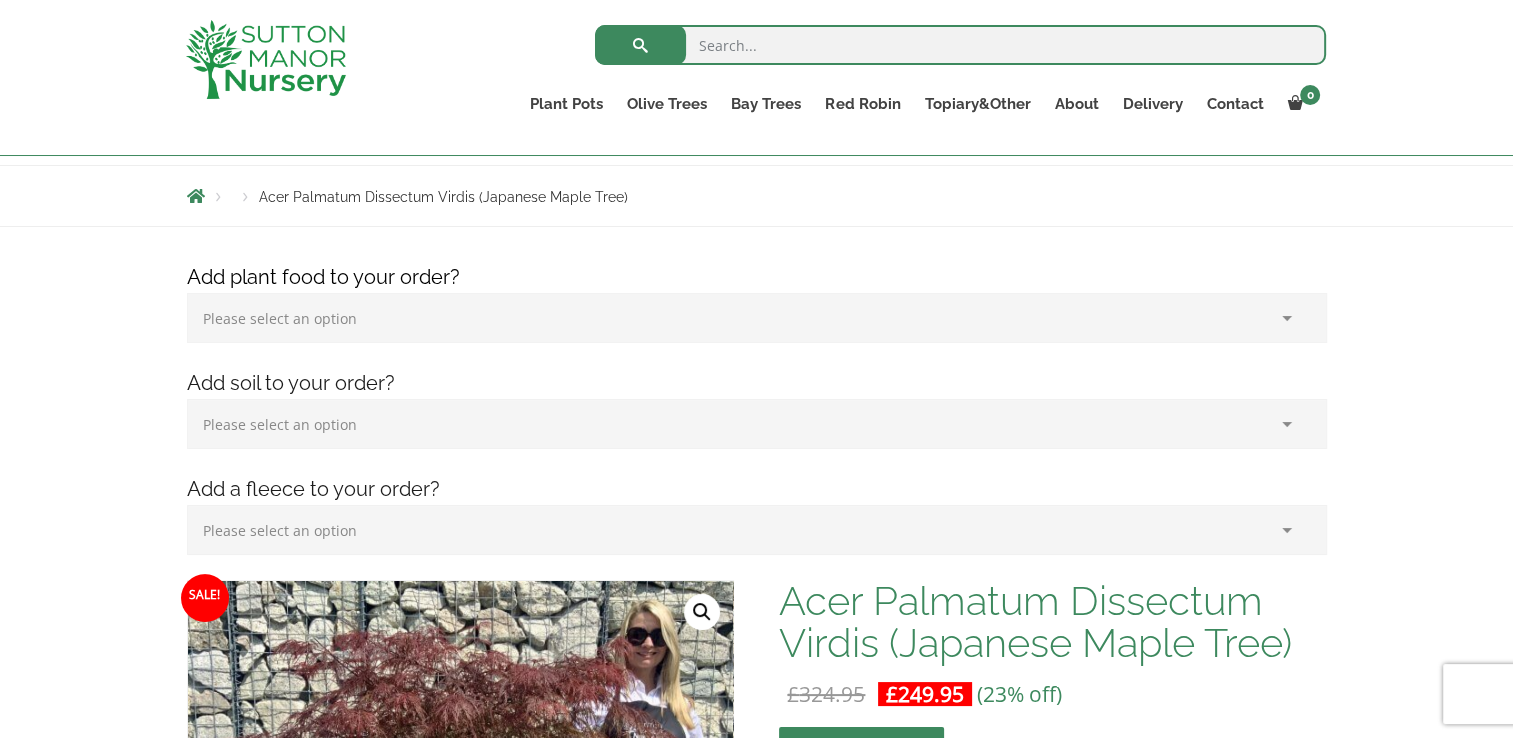 click on "Please select an option (x1) 1k Bag (£15.00) (x2) 1k Bag (£30.00) (x3) 1k Bag (£45.00)" at bounding box center (757, 318) 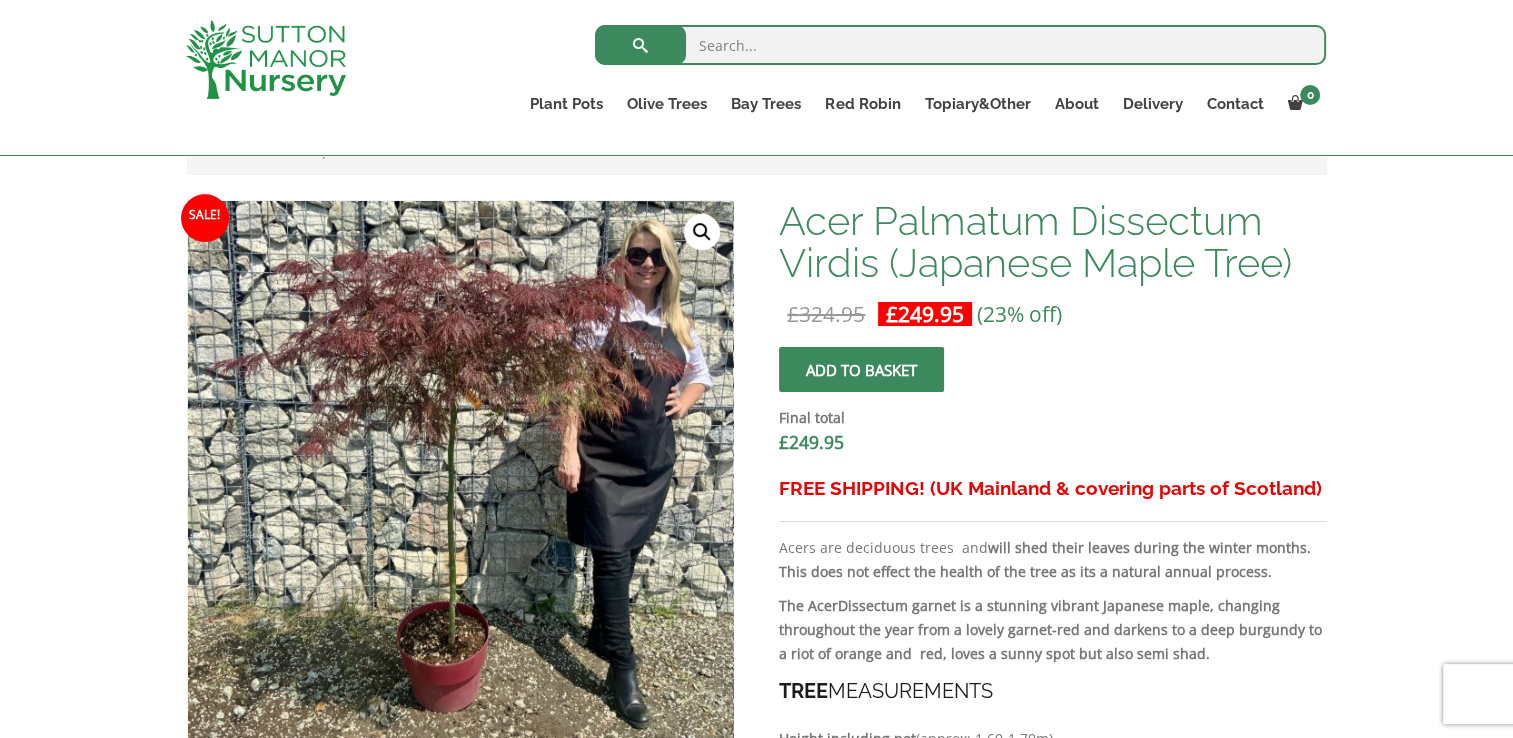 scroll, scrollTop: 597, scrollLeft: 0, axis: vertical 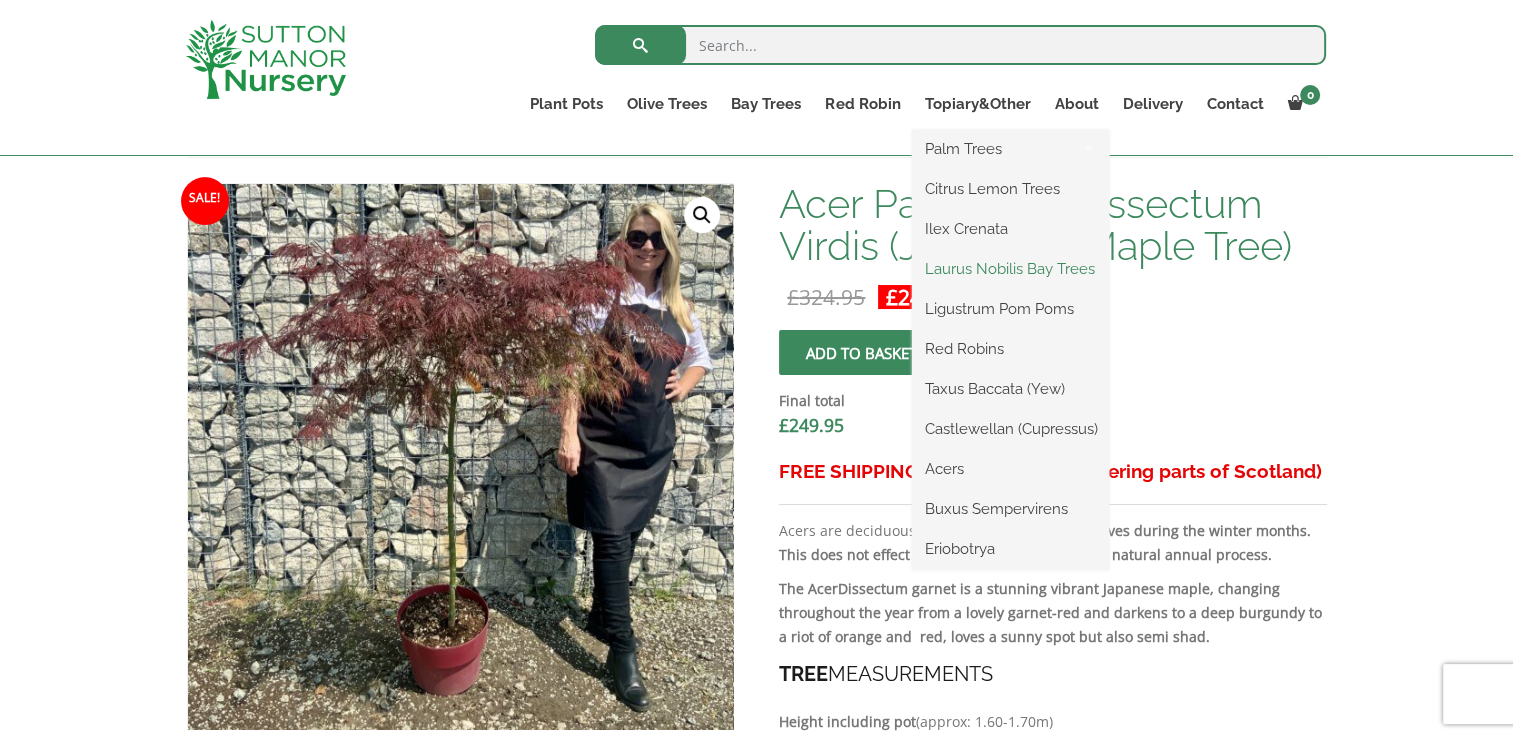 click on "Laurus Nobilis Bay Trees" at bounding box center (1010, 269) 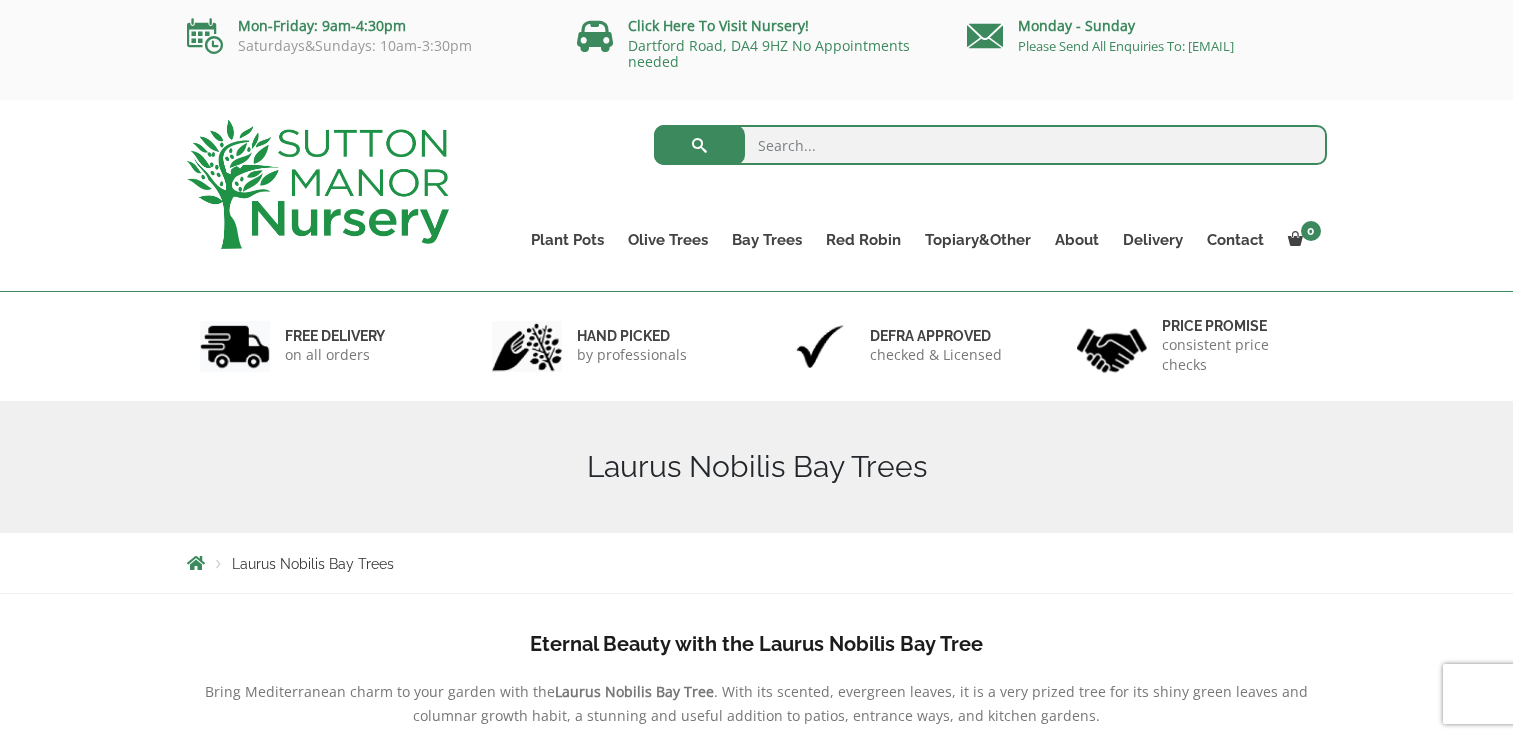 scroll, scrollTop: 0, scrollLeft: 0, axis: both 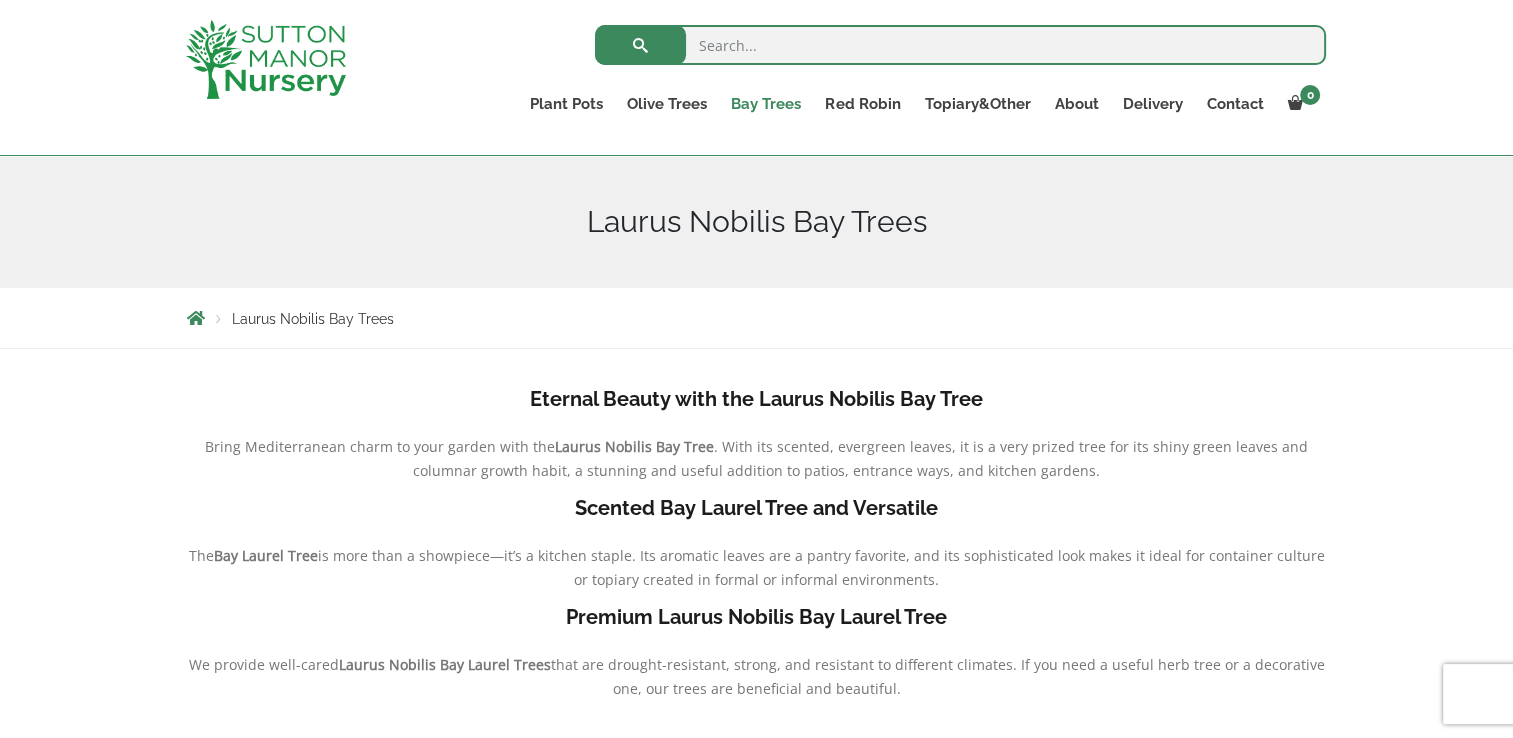 click on "Bay Trees" at bounding box center (766, 104) 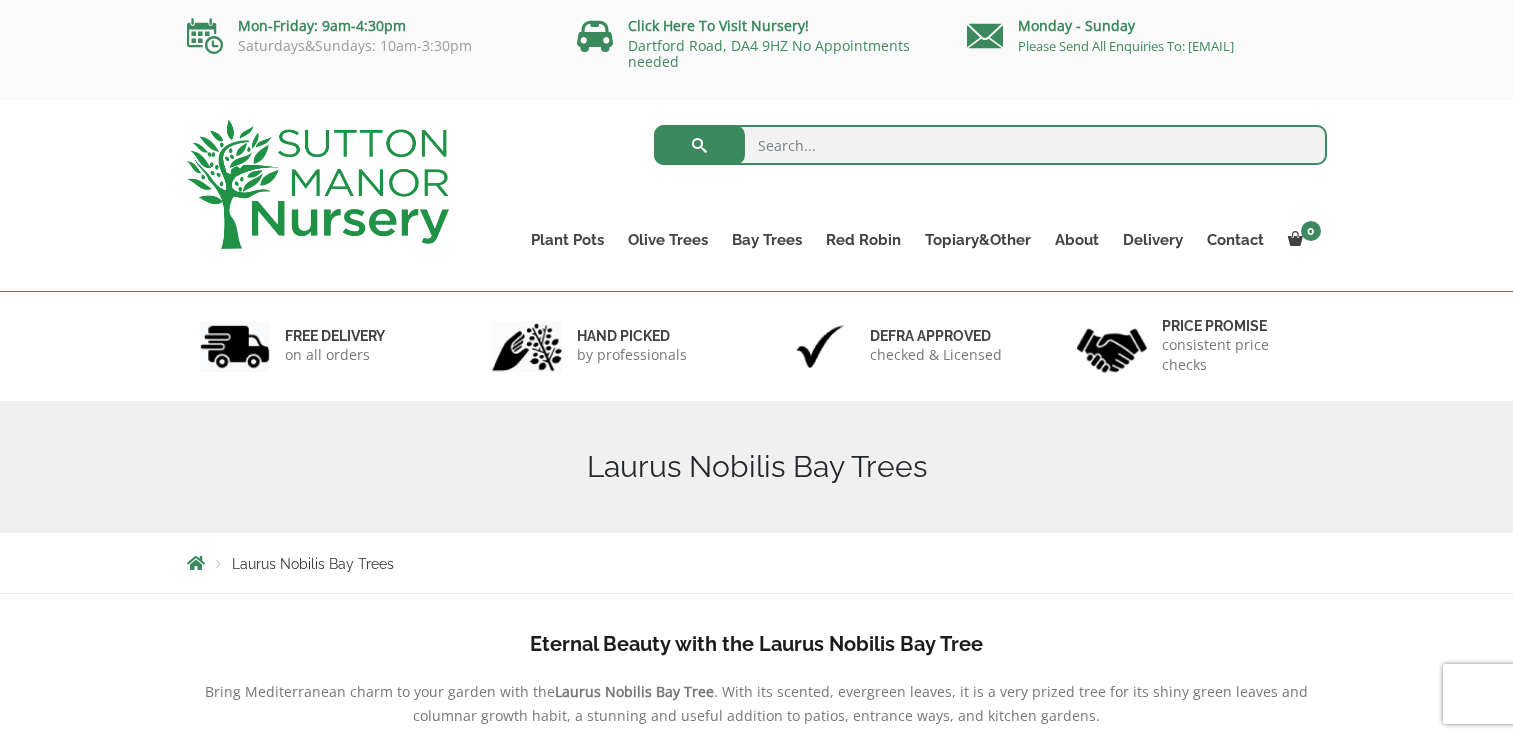 scroll, scrollTop: 0, scrollLeft: 0, axis: both 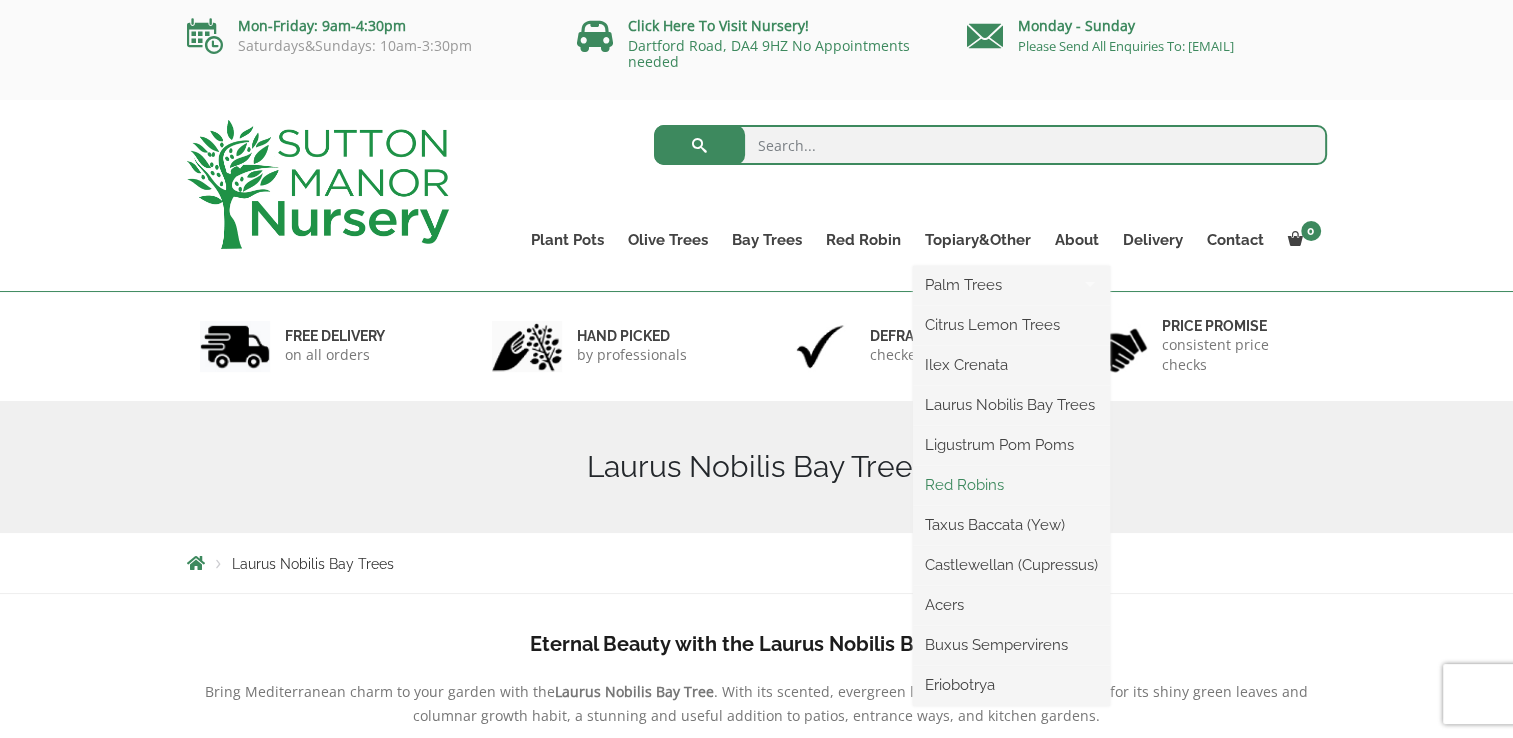 click on "Red Robins" at bounding box center [1011, 485] 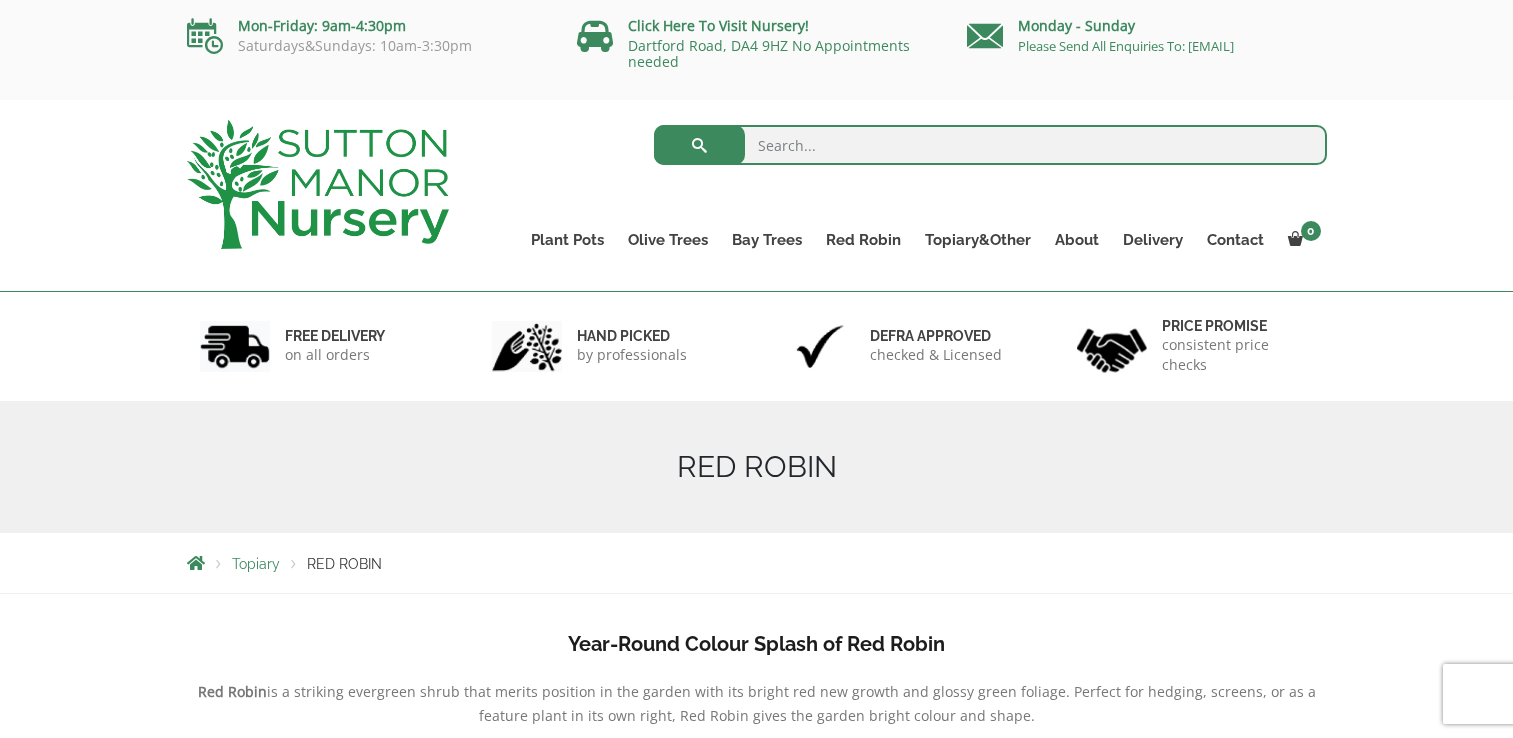 scroll, scrollTop: 0, scrollLeft: 0, axis: both 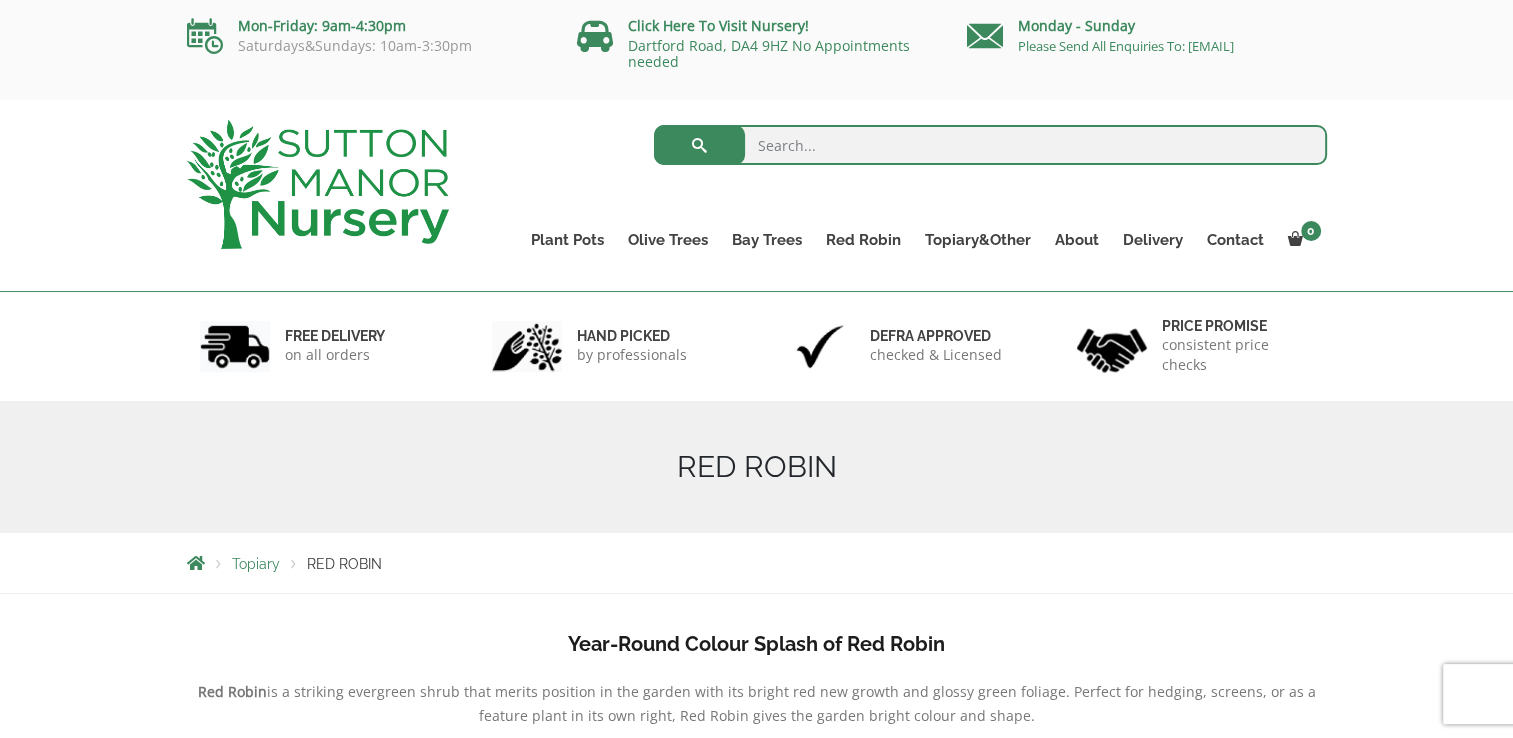 click on "RED ROBIN" at bounding box center [757, 467] 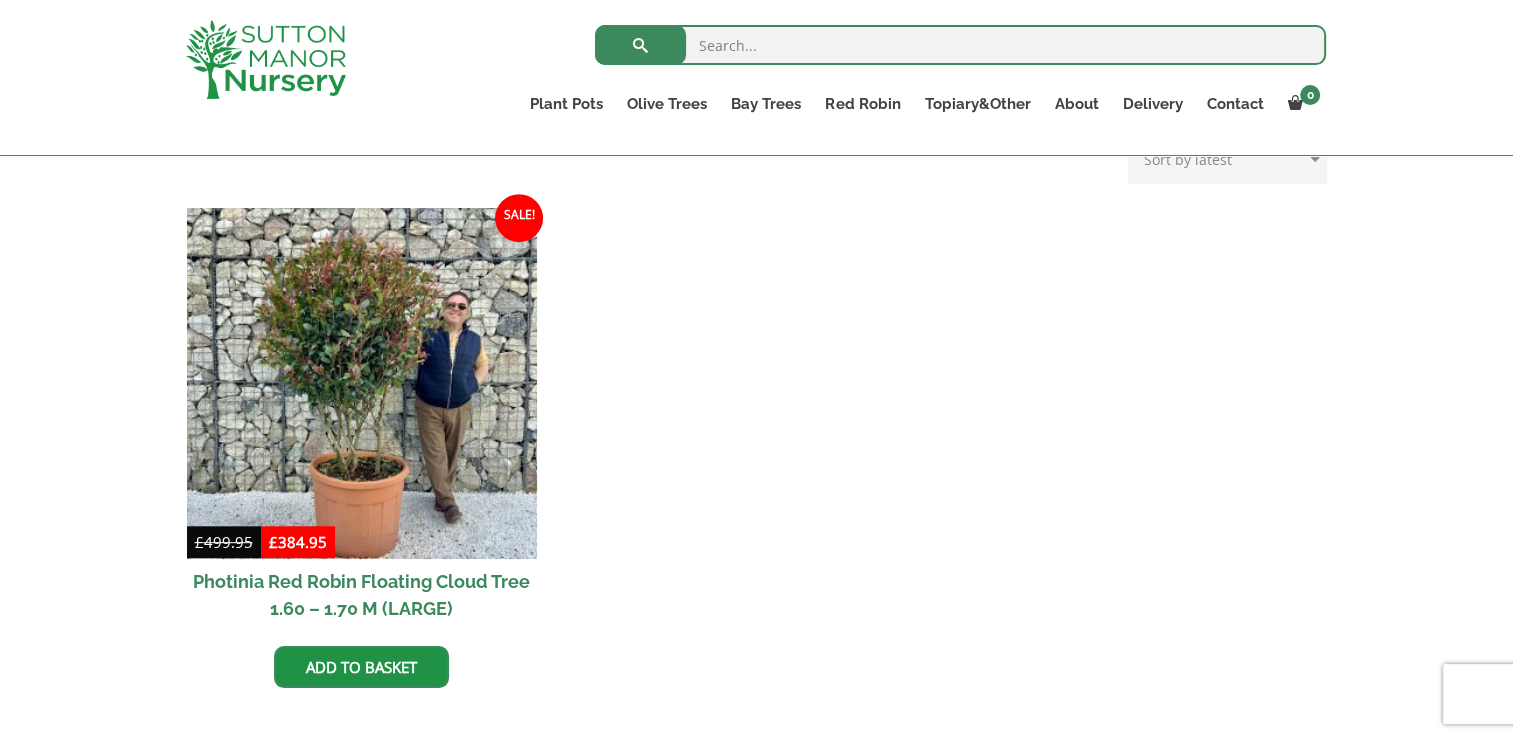 scroll, scrollTop: 820, scrollLeft: 0, axis: vertical 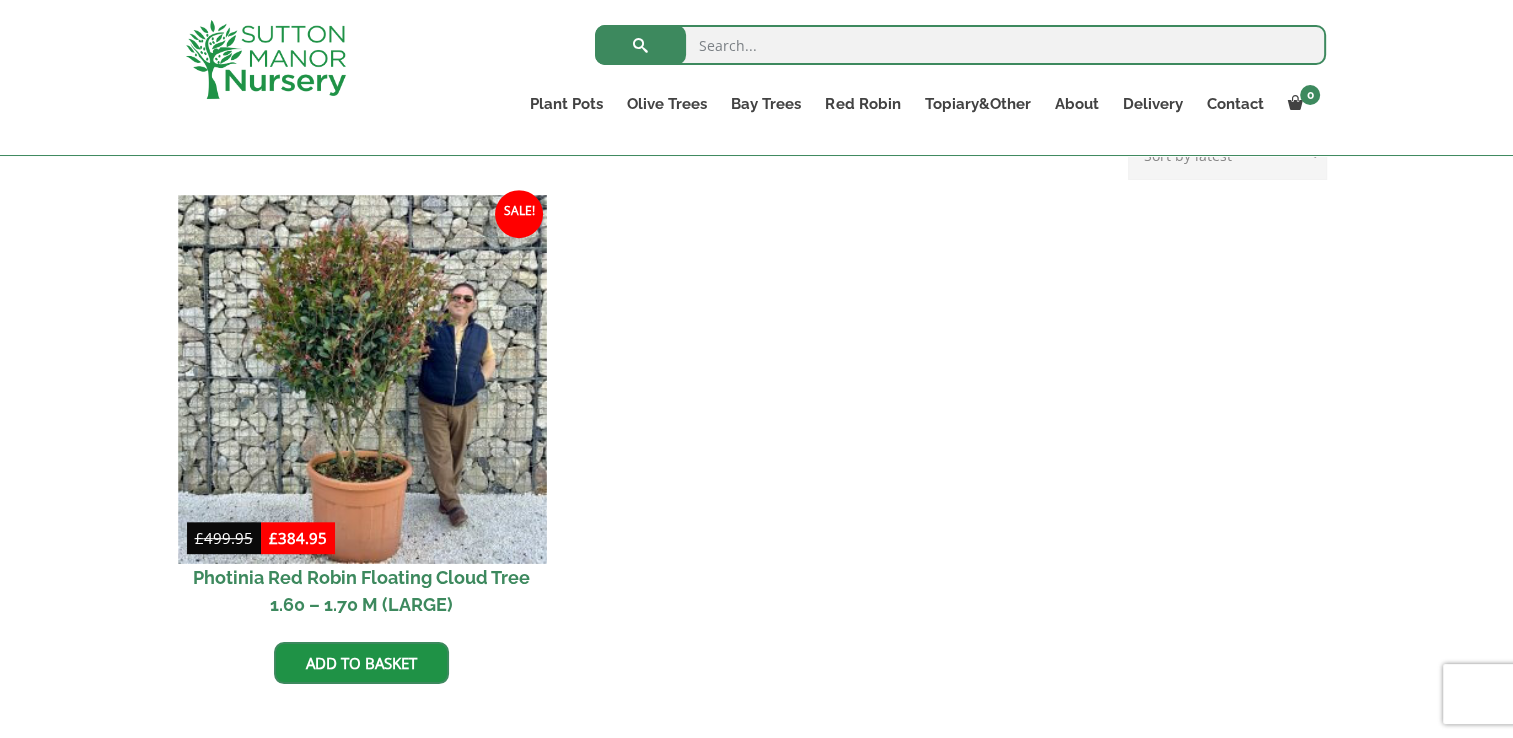 click at bounding box center (362, 379) 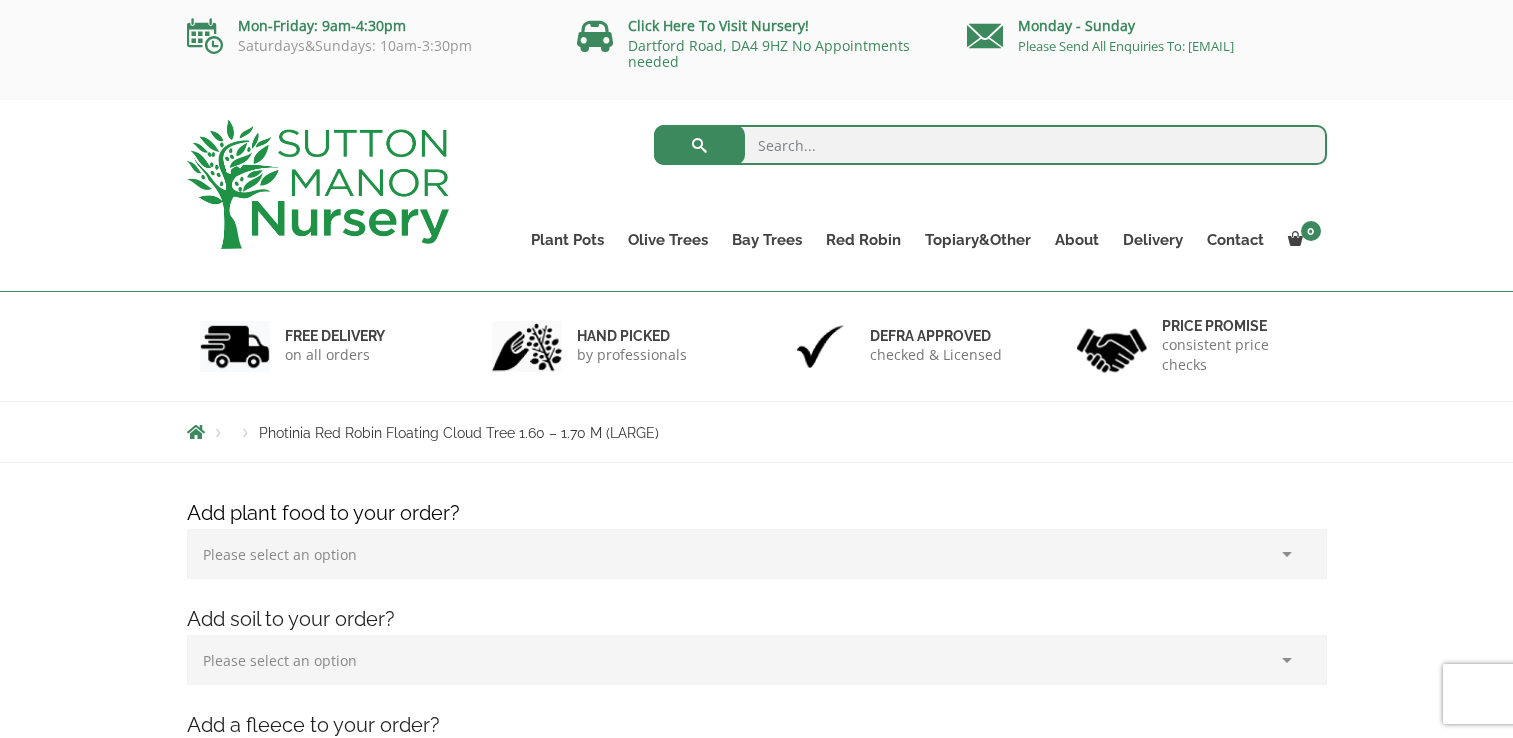 scroll, scrollTop: 0, scrollLeft: 0, axis: both 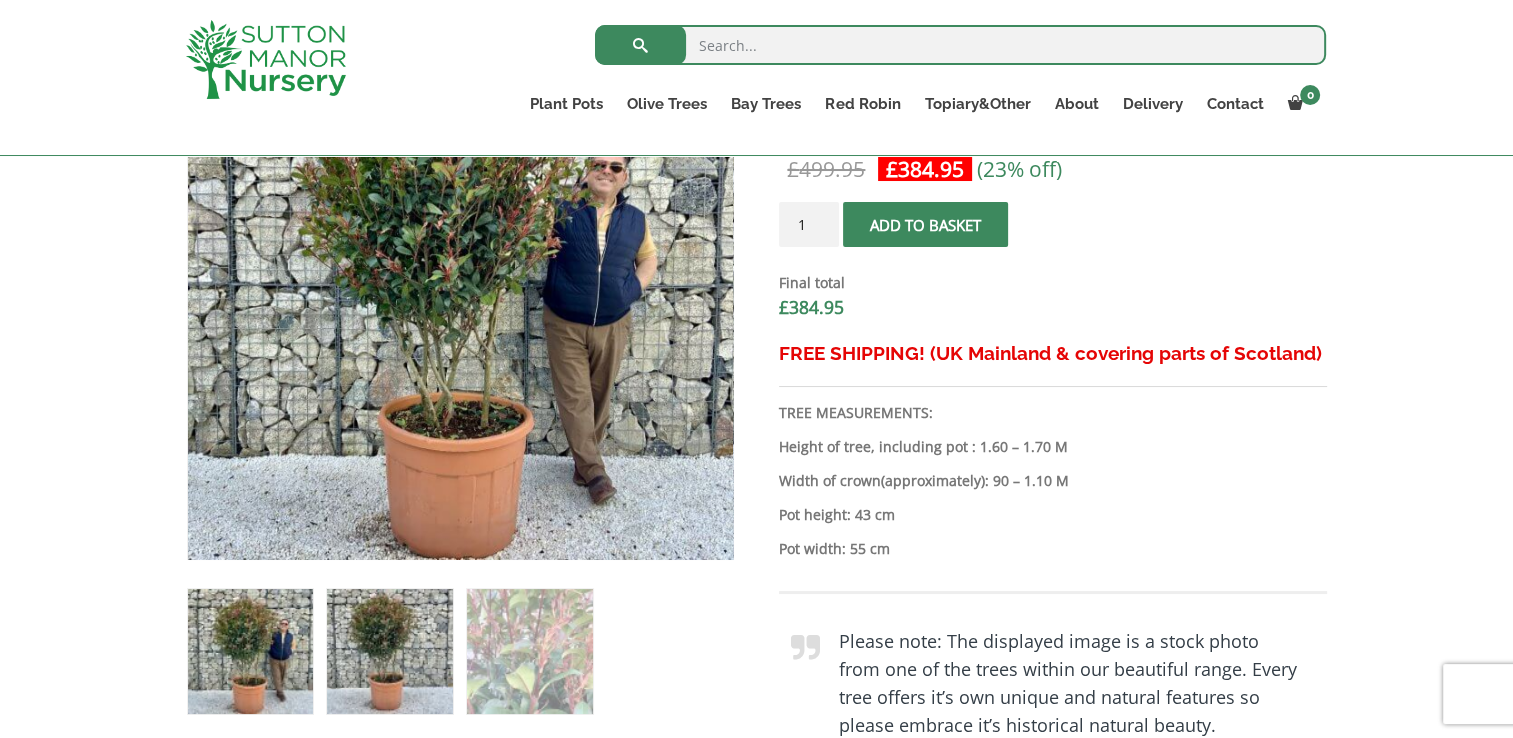 click at bounding box center [389, 651] 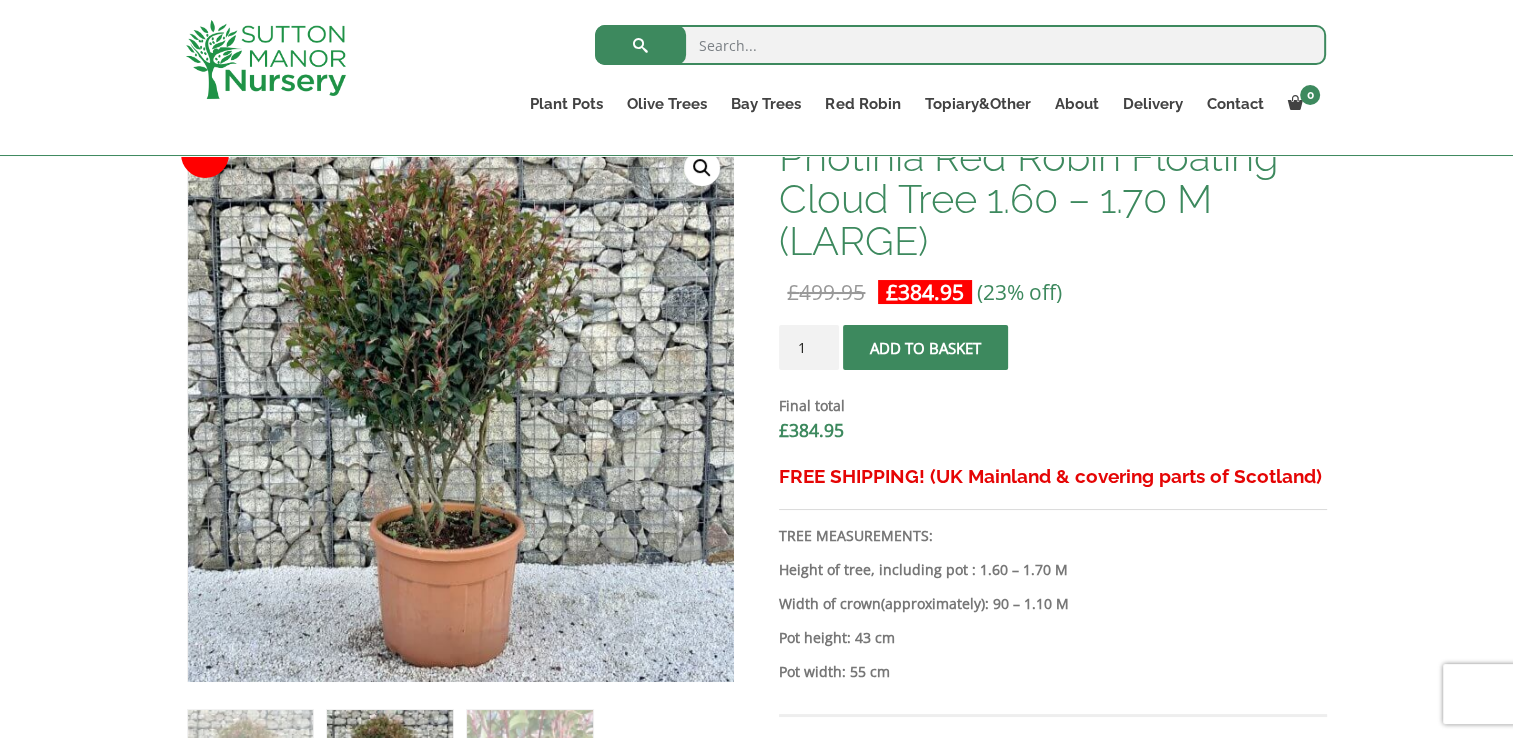 scroll, scrollTop: 617, scrollLeft: 0, axis: vertical 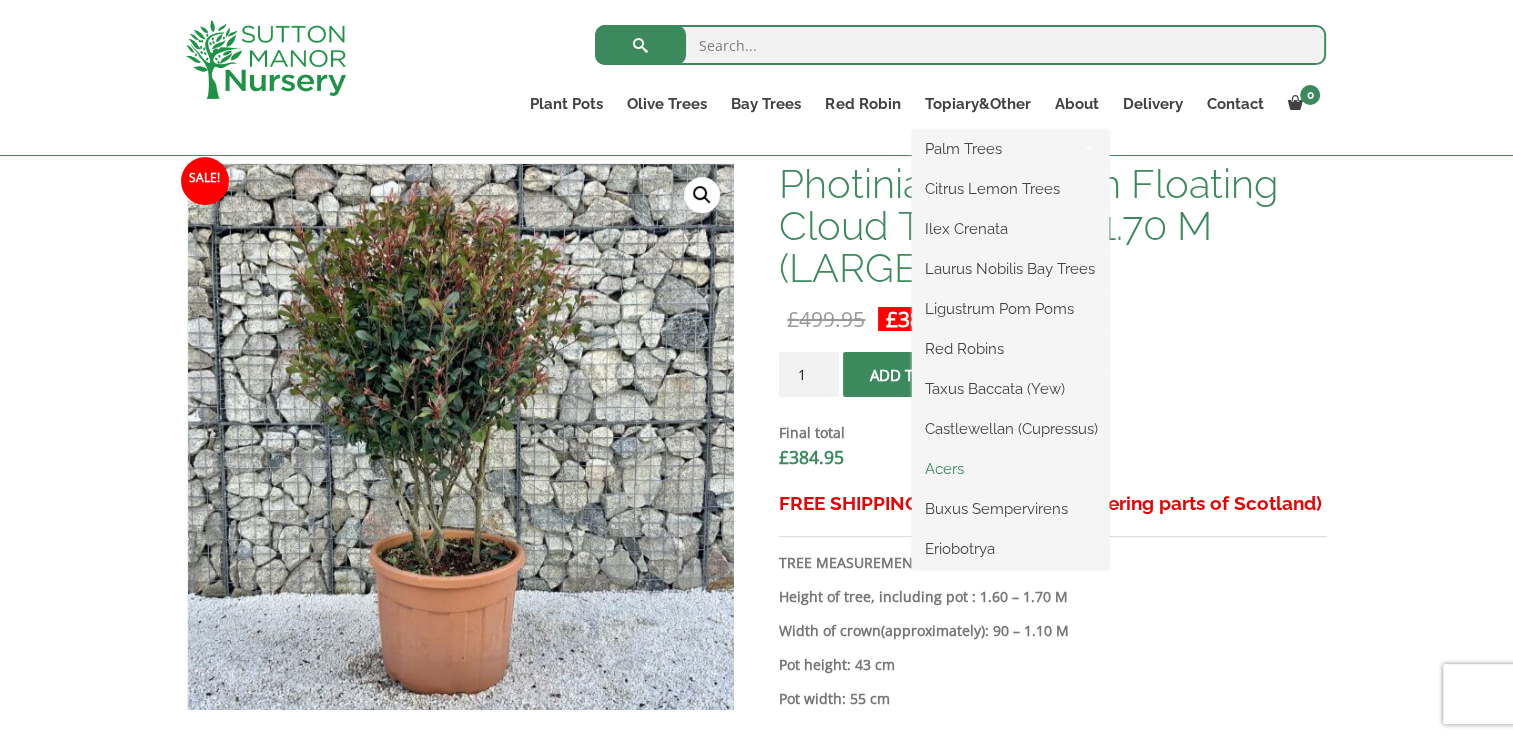 click on "Acers" at bounding box center (1010, 469) 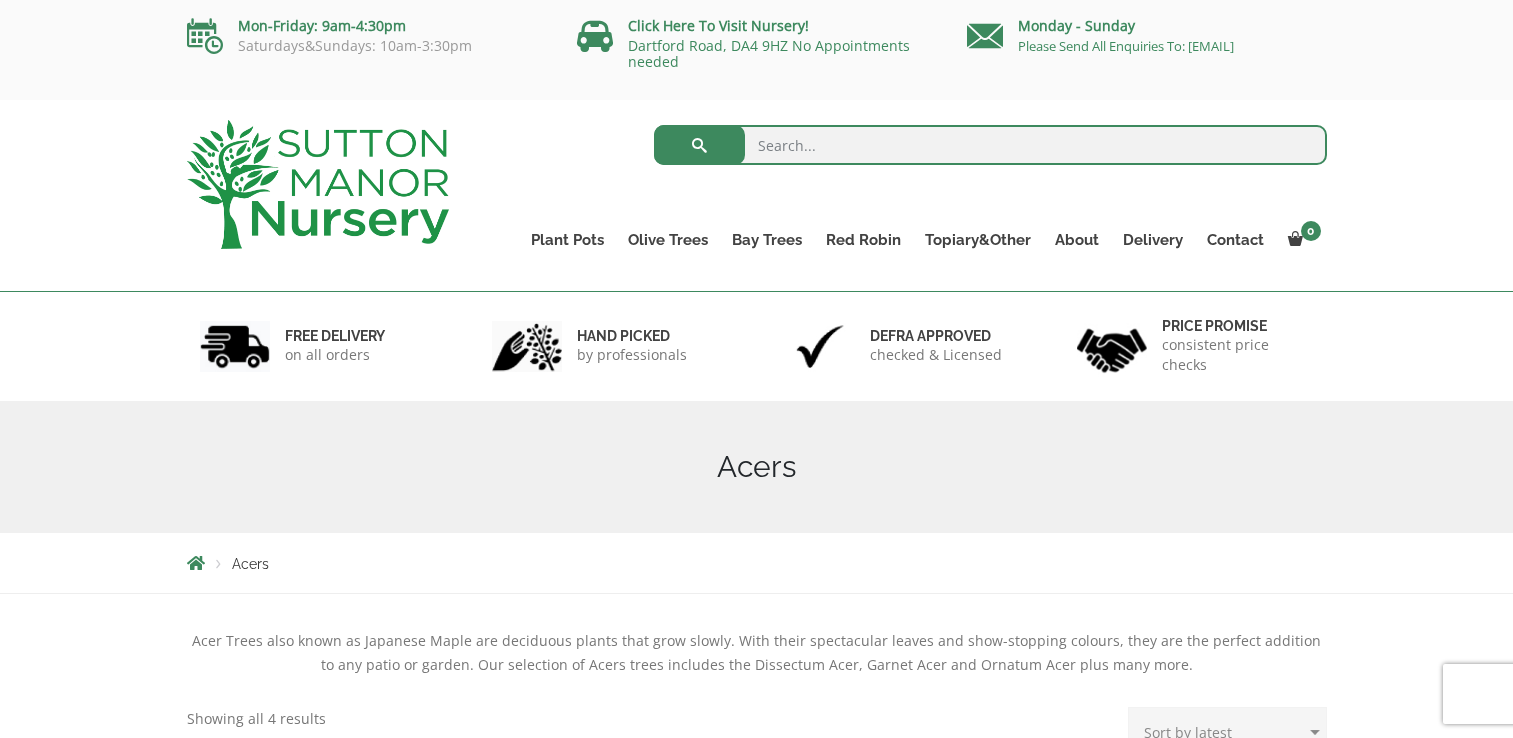 scroll, scrollTop: 0, scrollLeft: 0, axis: both 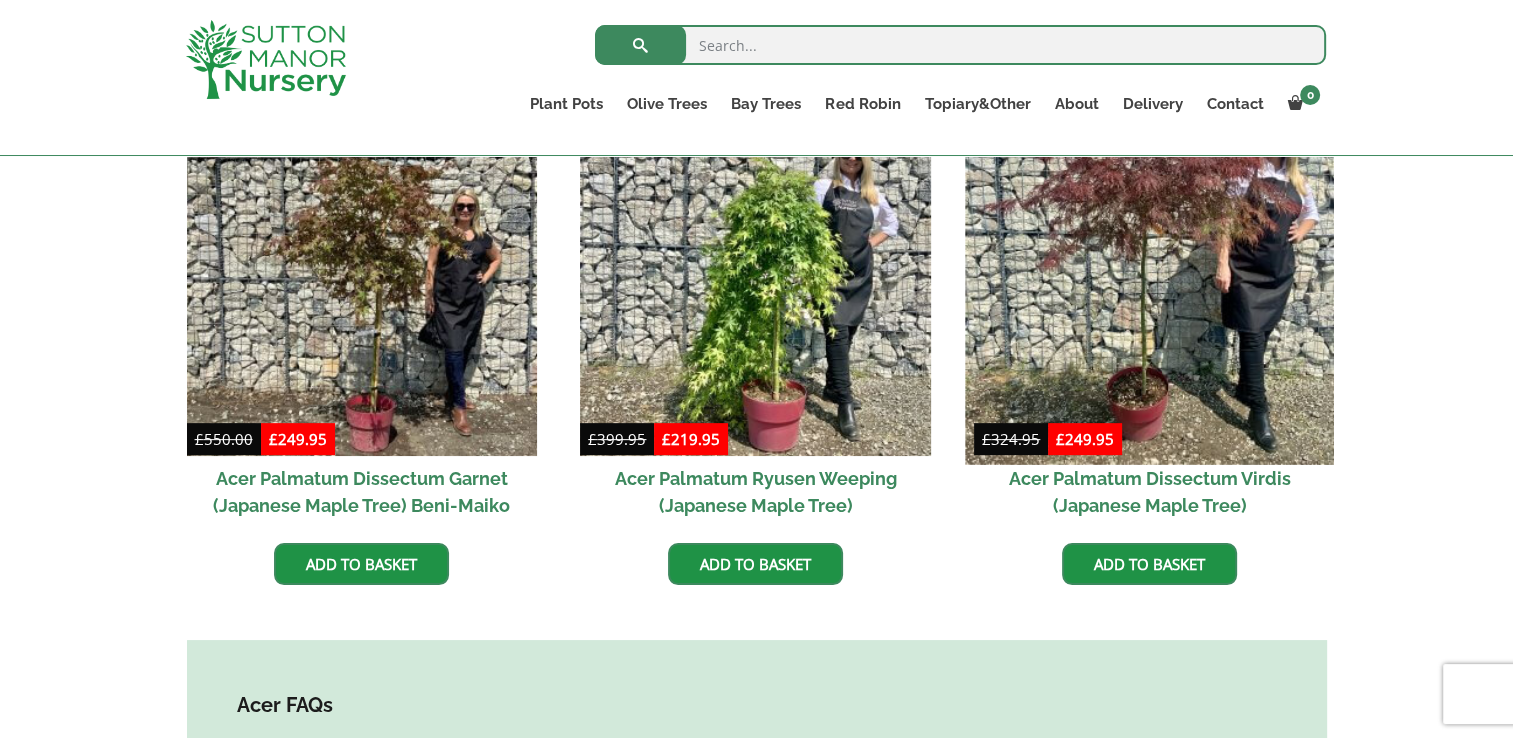click at bounding box center (1149, 280) 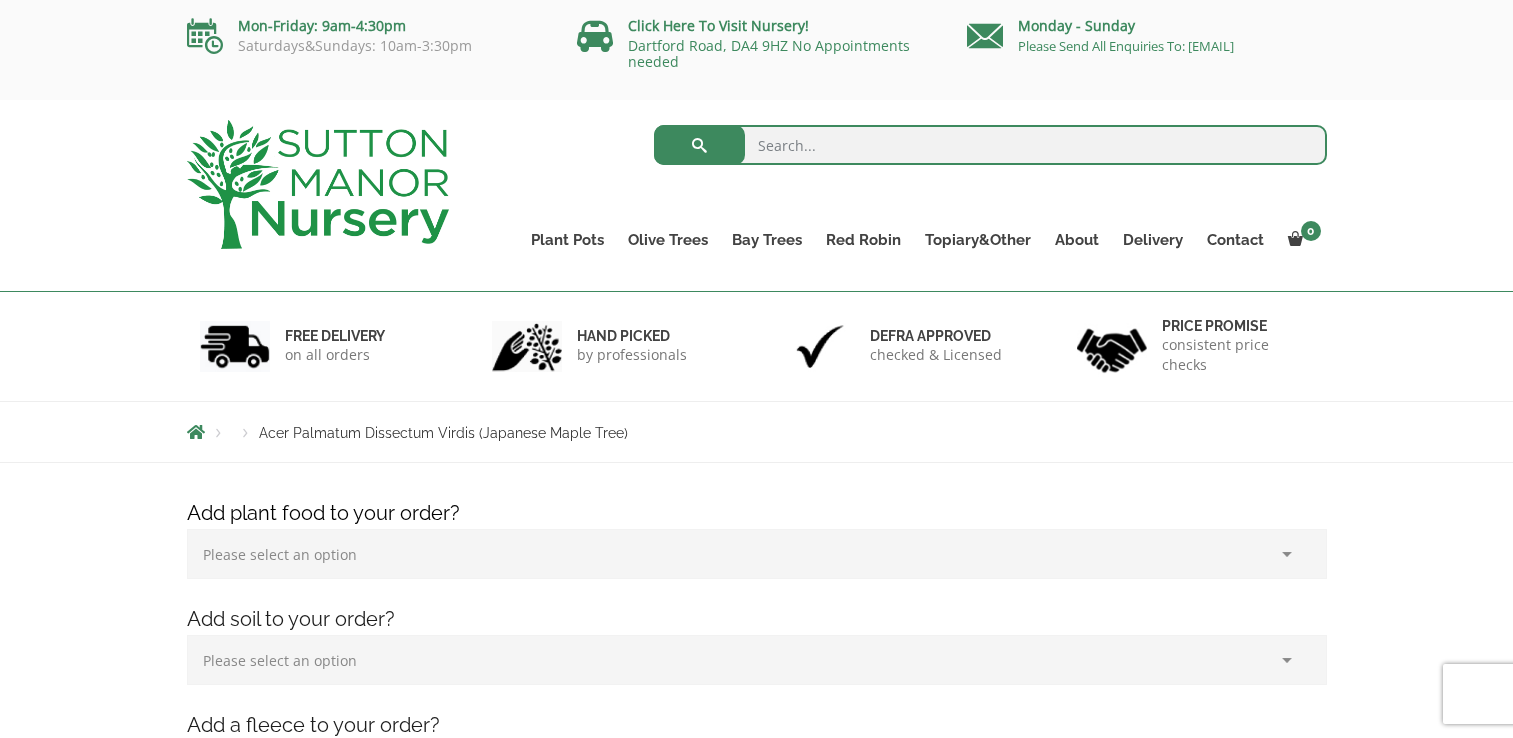 scroll, scrollTop: 0, scrollLeft: 0, axis: both 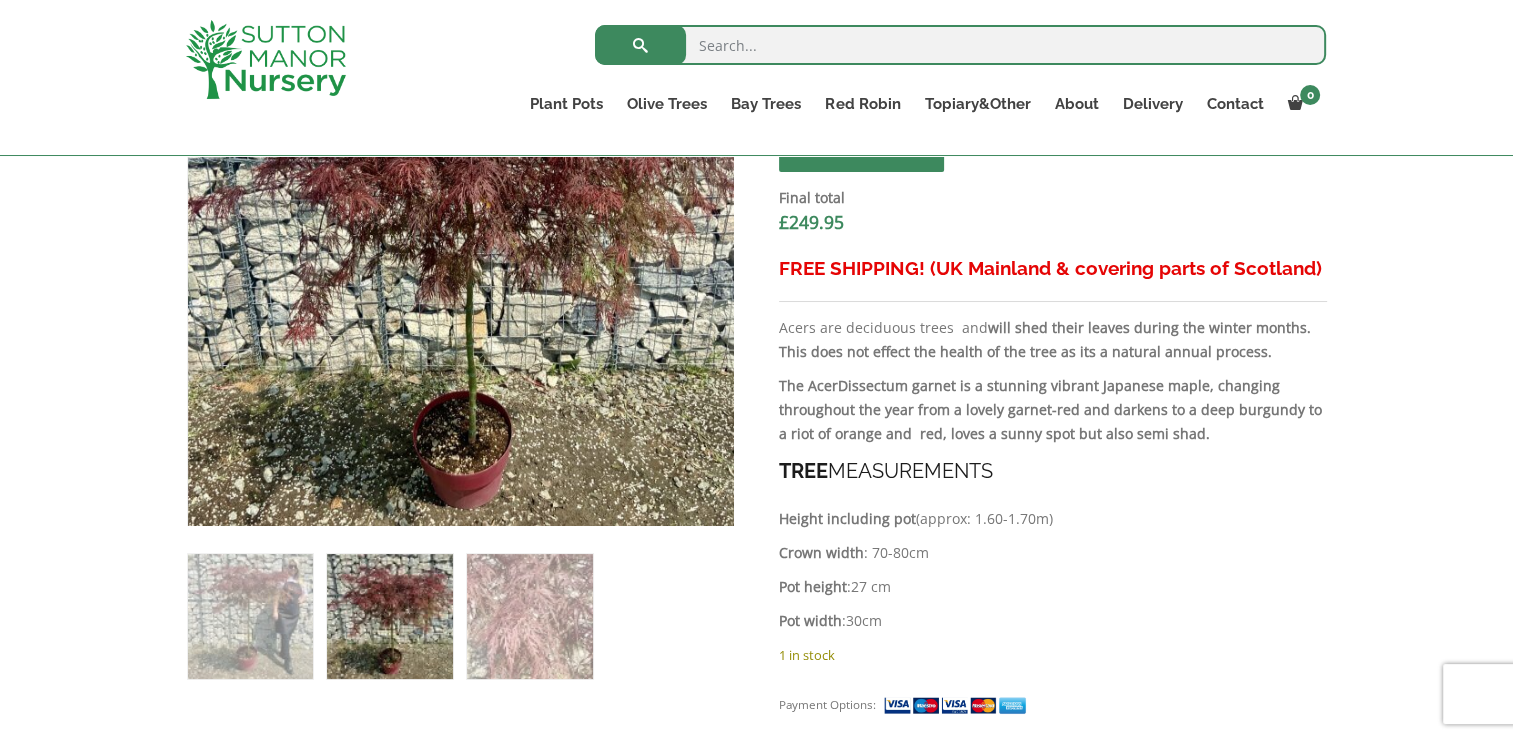 click at bounding box center [389, 616] 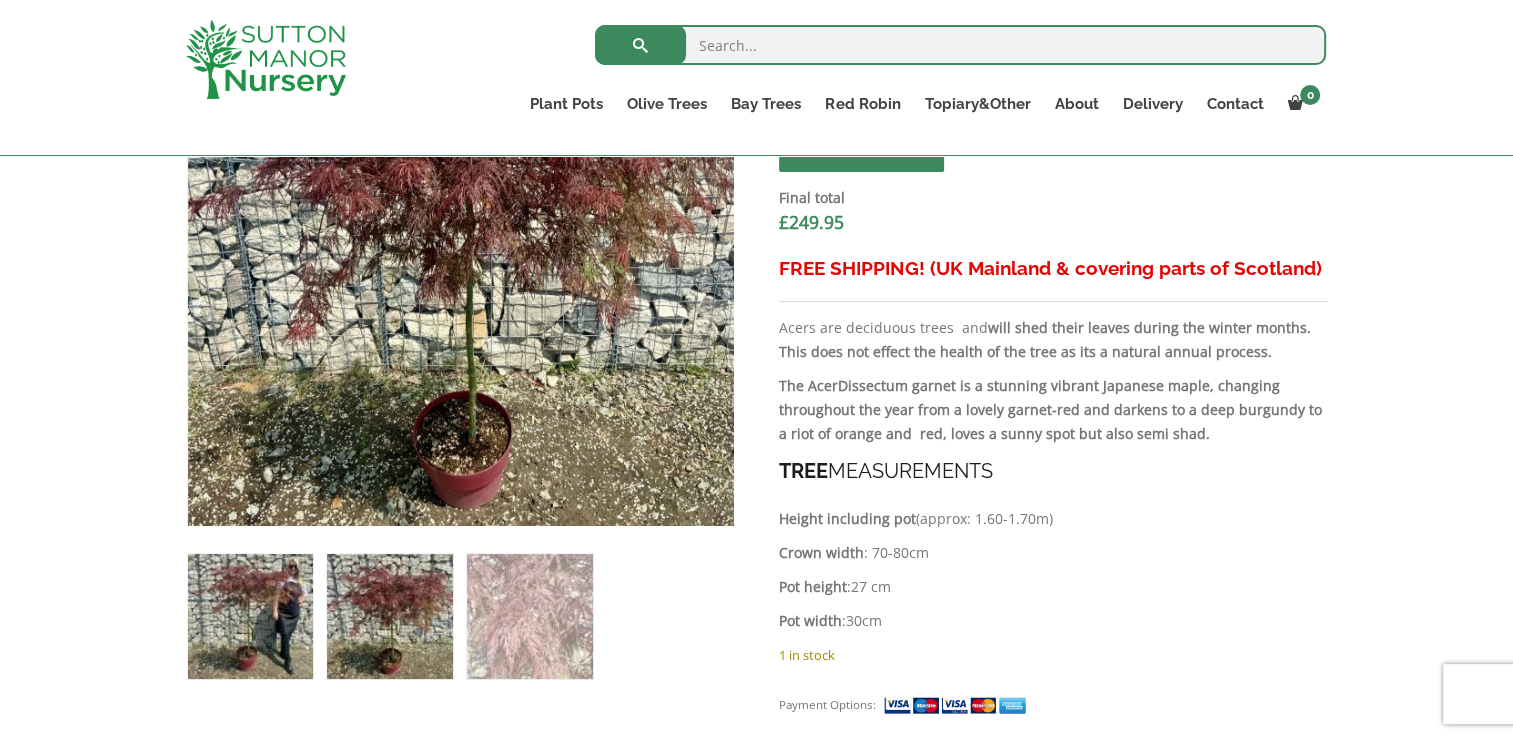click at bounding box center [250, 616] 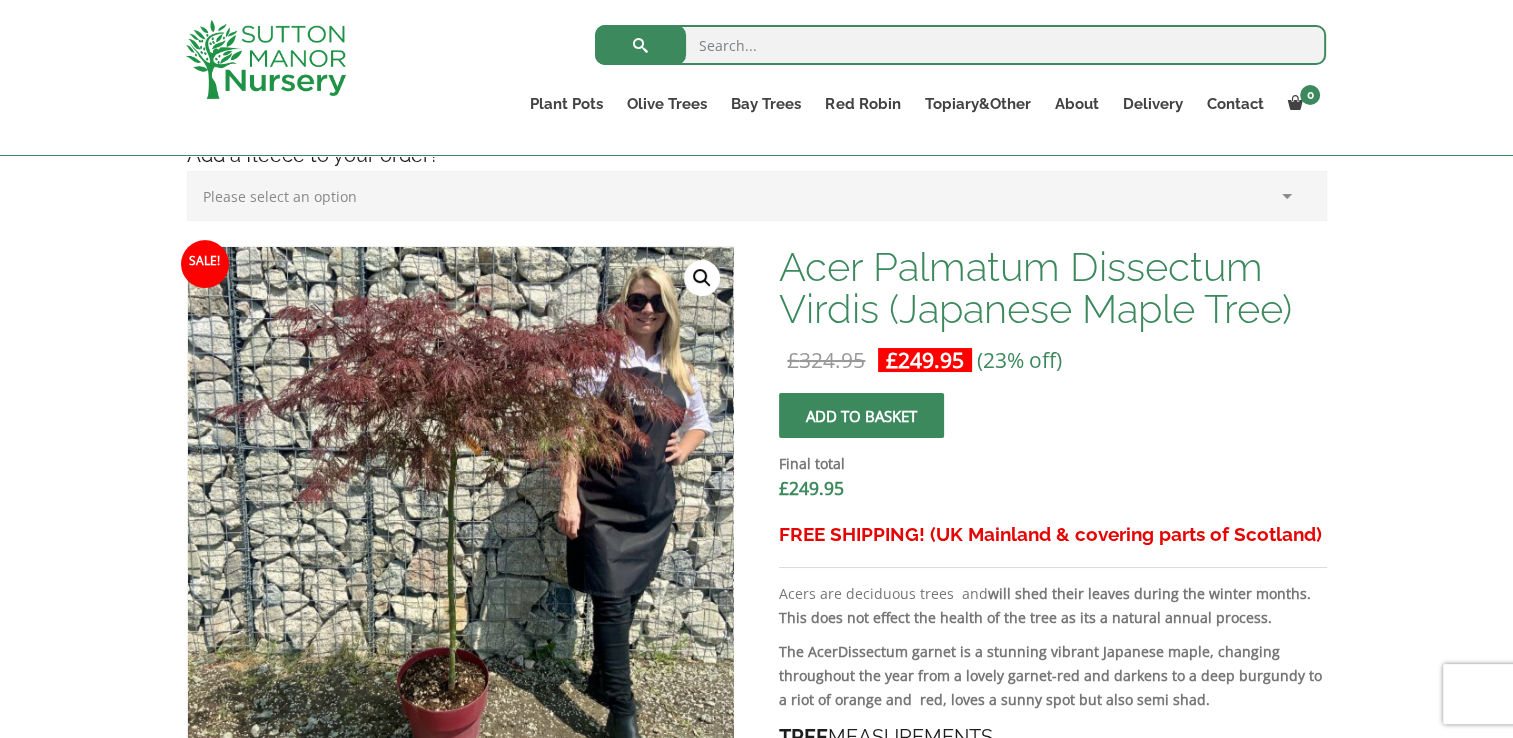 scroll, scrollTop: 522, scrollLeft: 0, axis: vertical 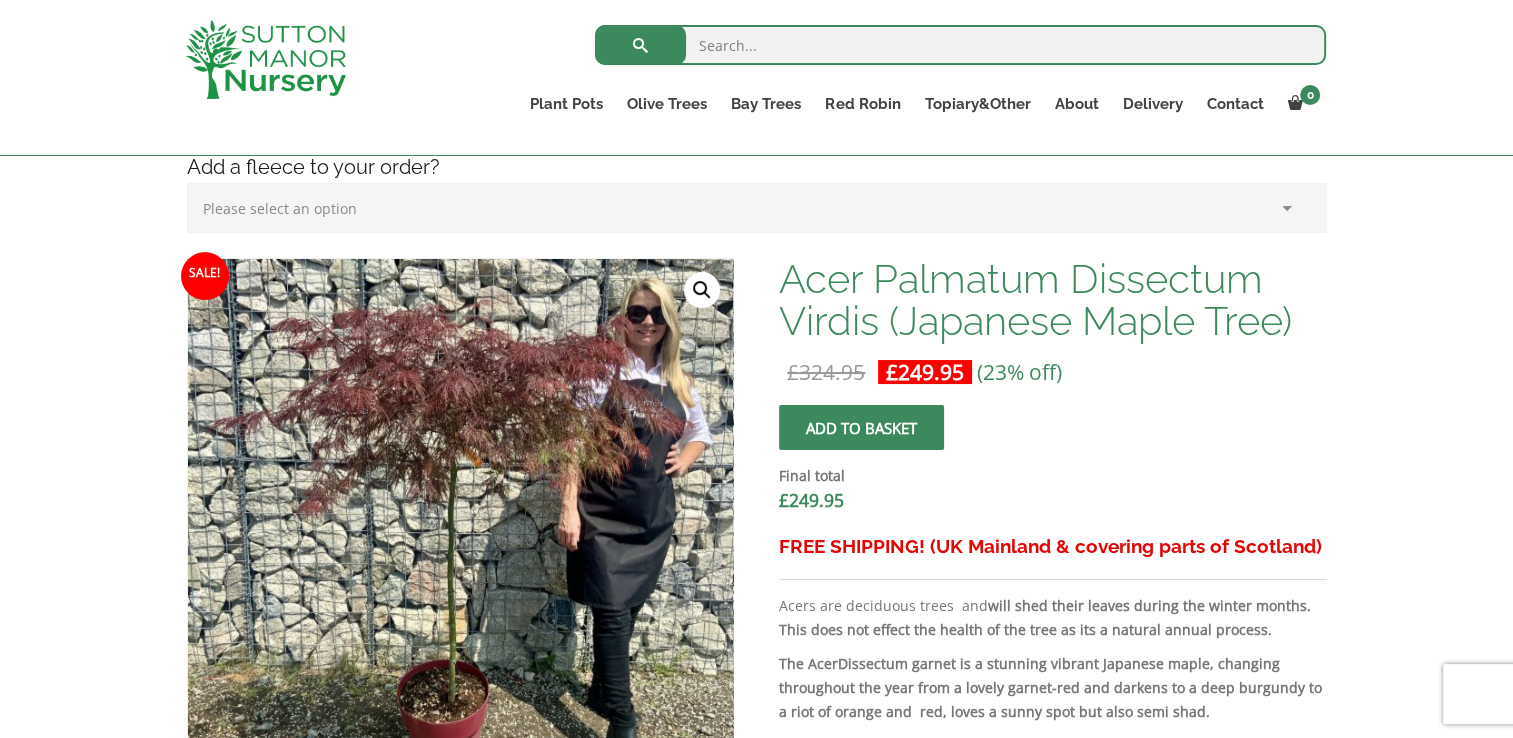 click on "Please select an option (x1) Horticultural Fleece (£24.95)" at bounding box center [757, 208] 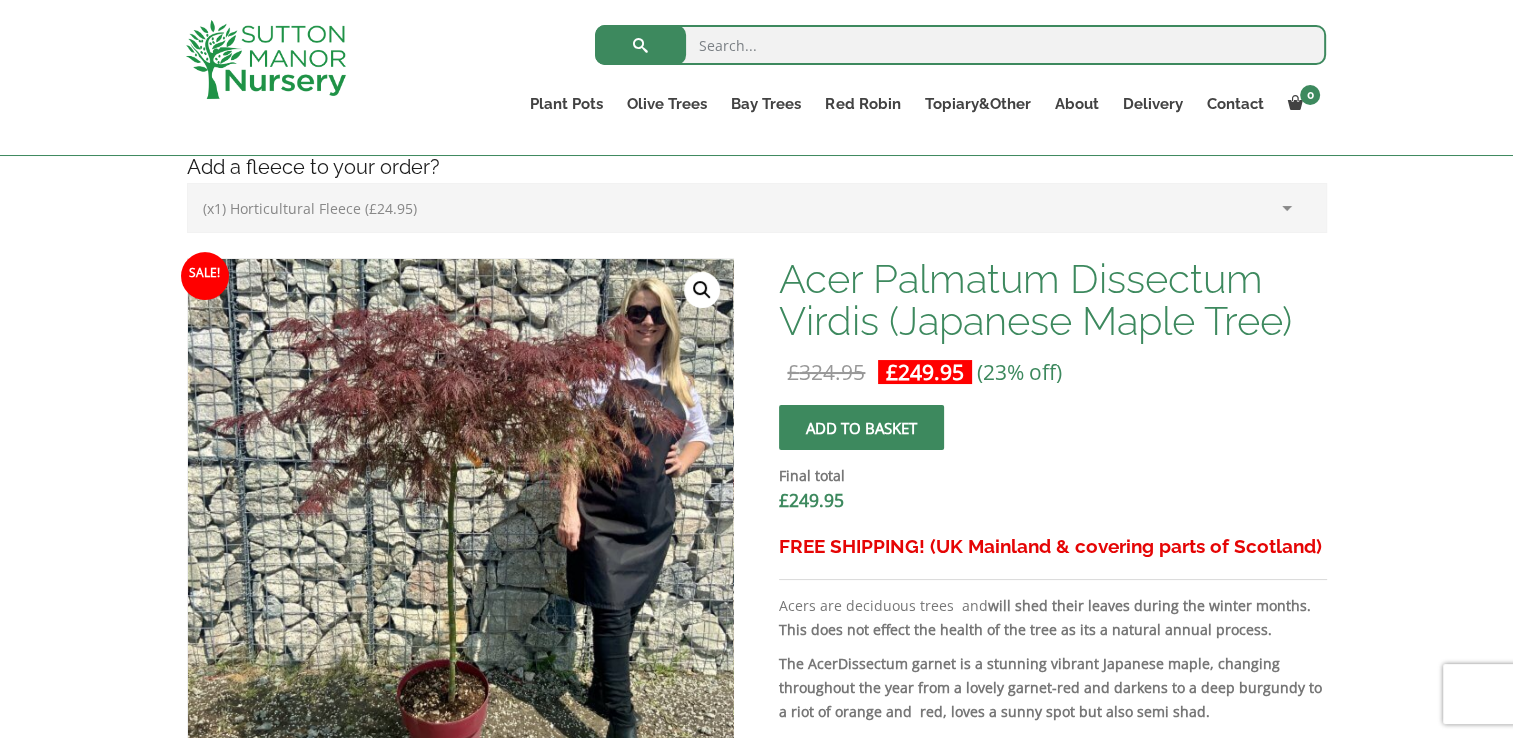 click on "Please select an option (x1) Horticultural Fleece (£24.95)" at bounding box center [757, 208] 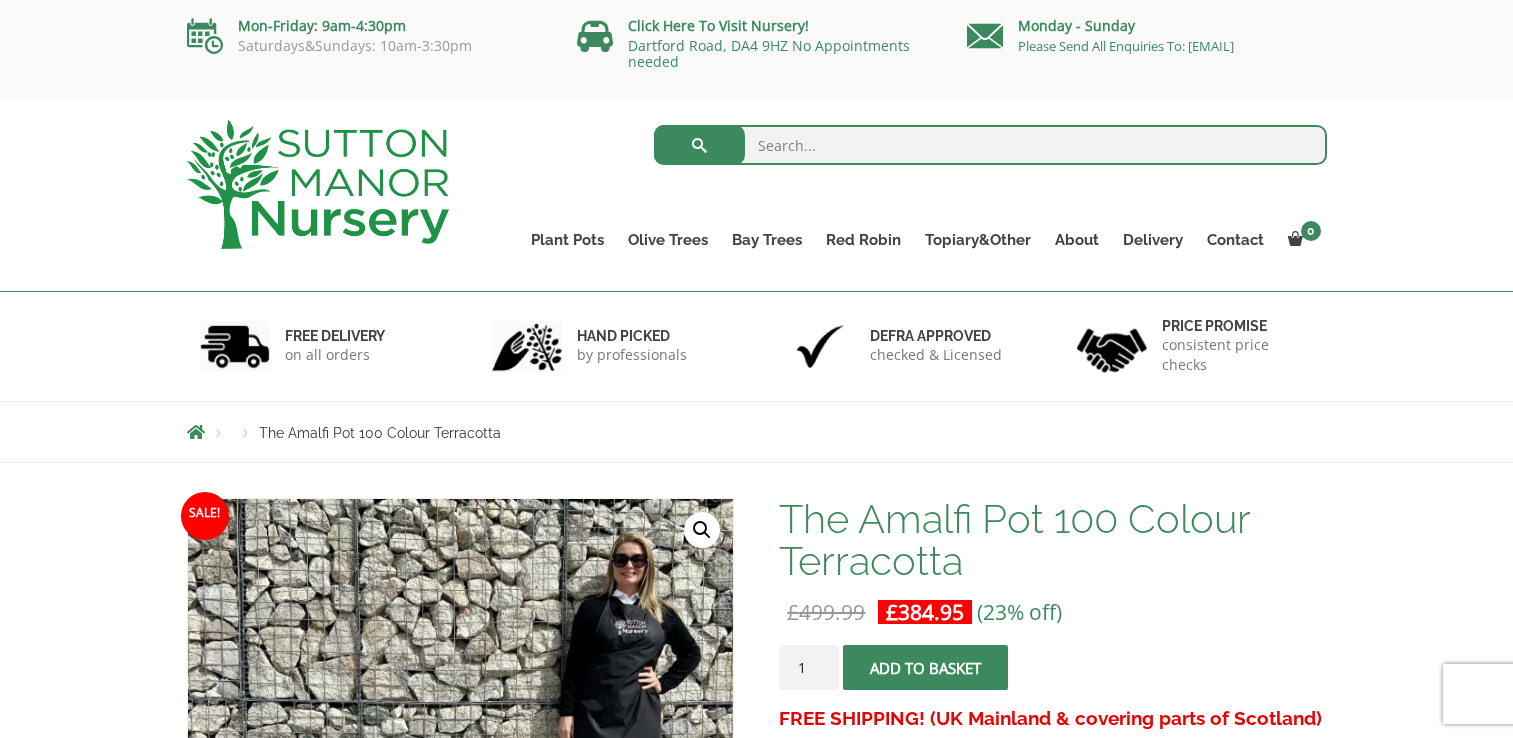scroll, scrollTop: 0, scrollLeft: 0, axis: both 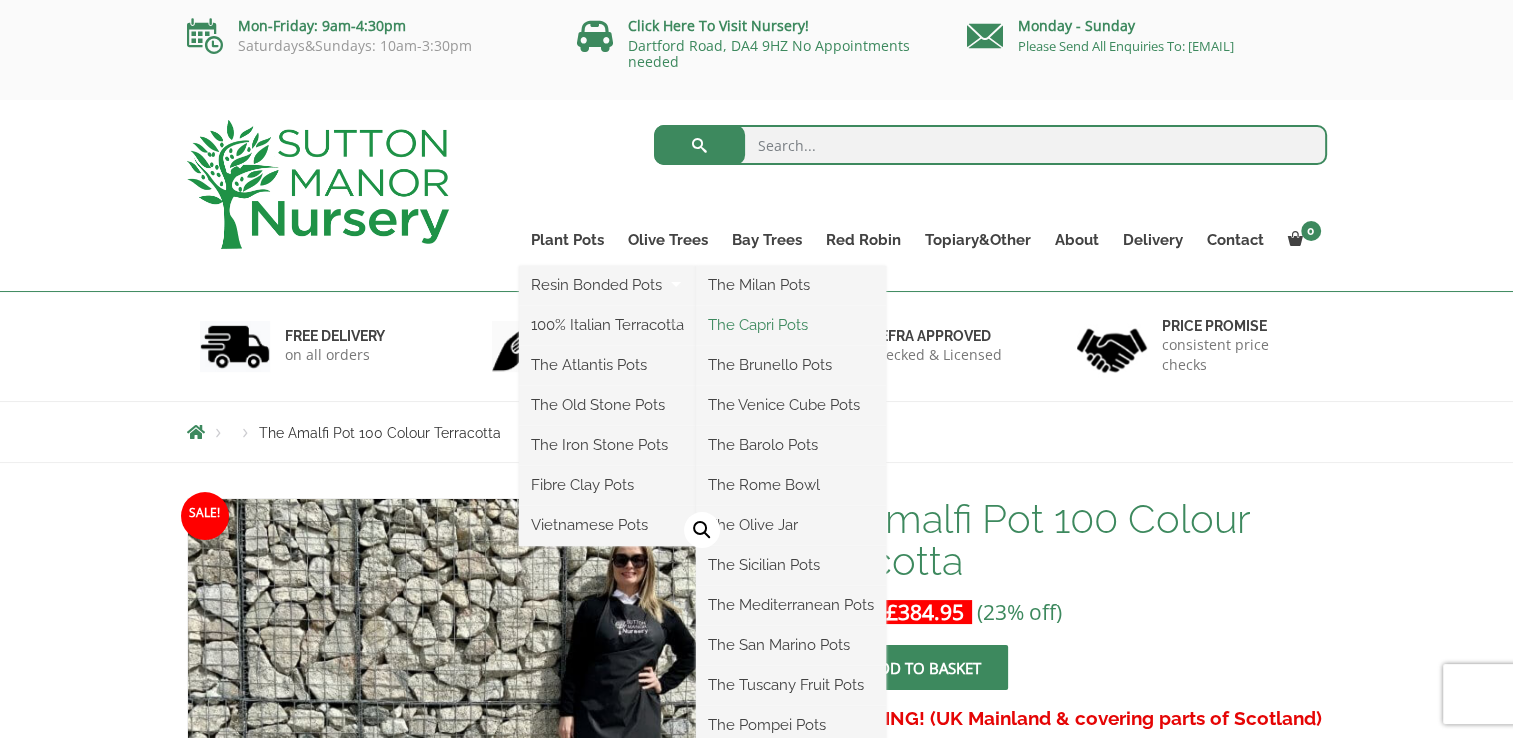 click on "The Capri Pots" at bounding box center (791, 325) 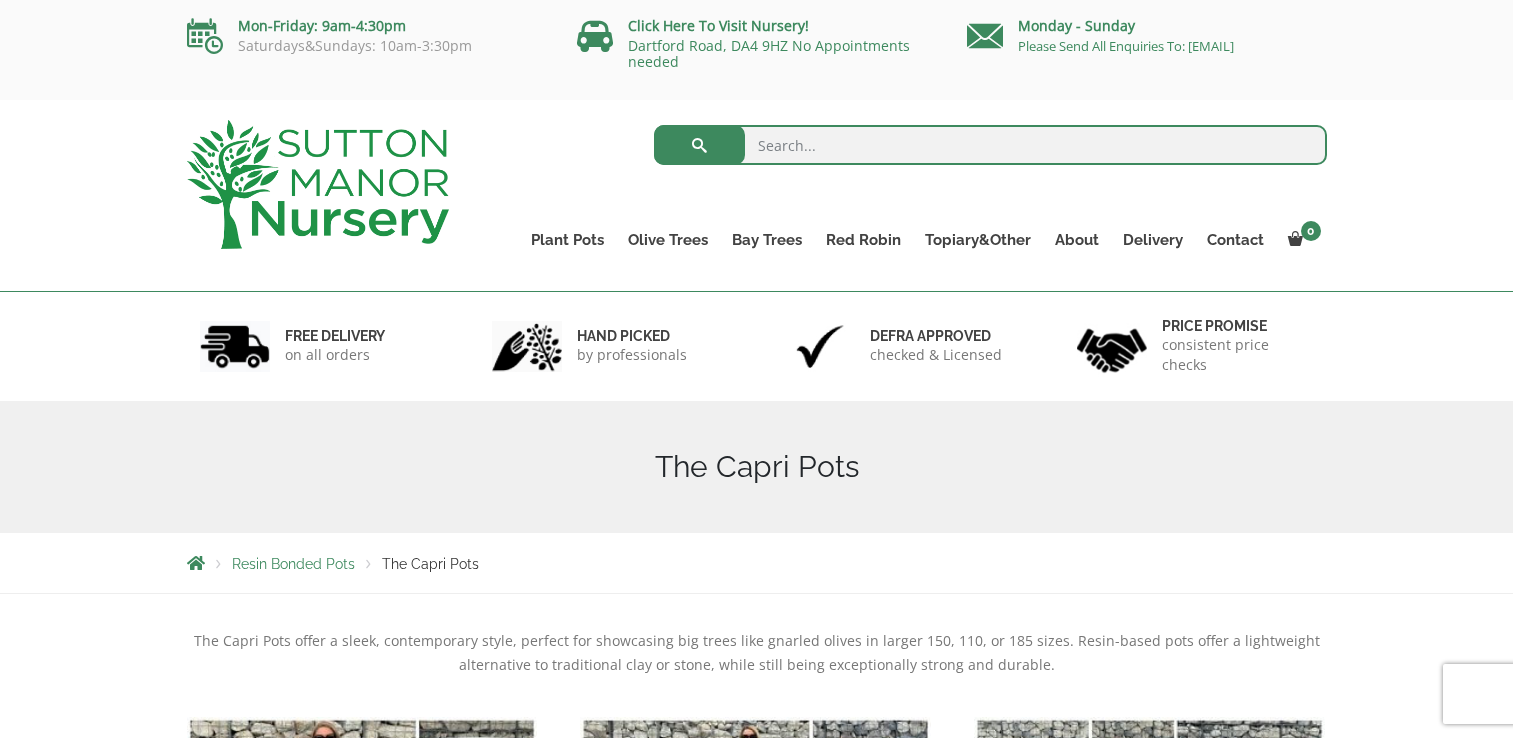scroll, scrollTop: 0, scrollLeft: 0, axis: both 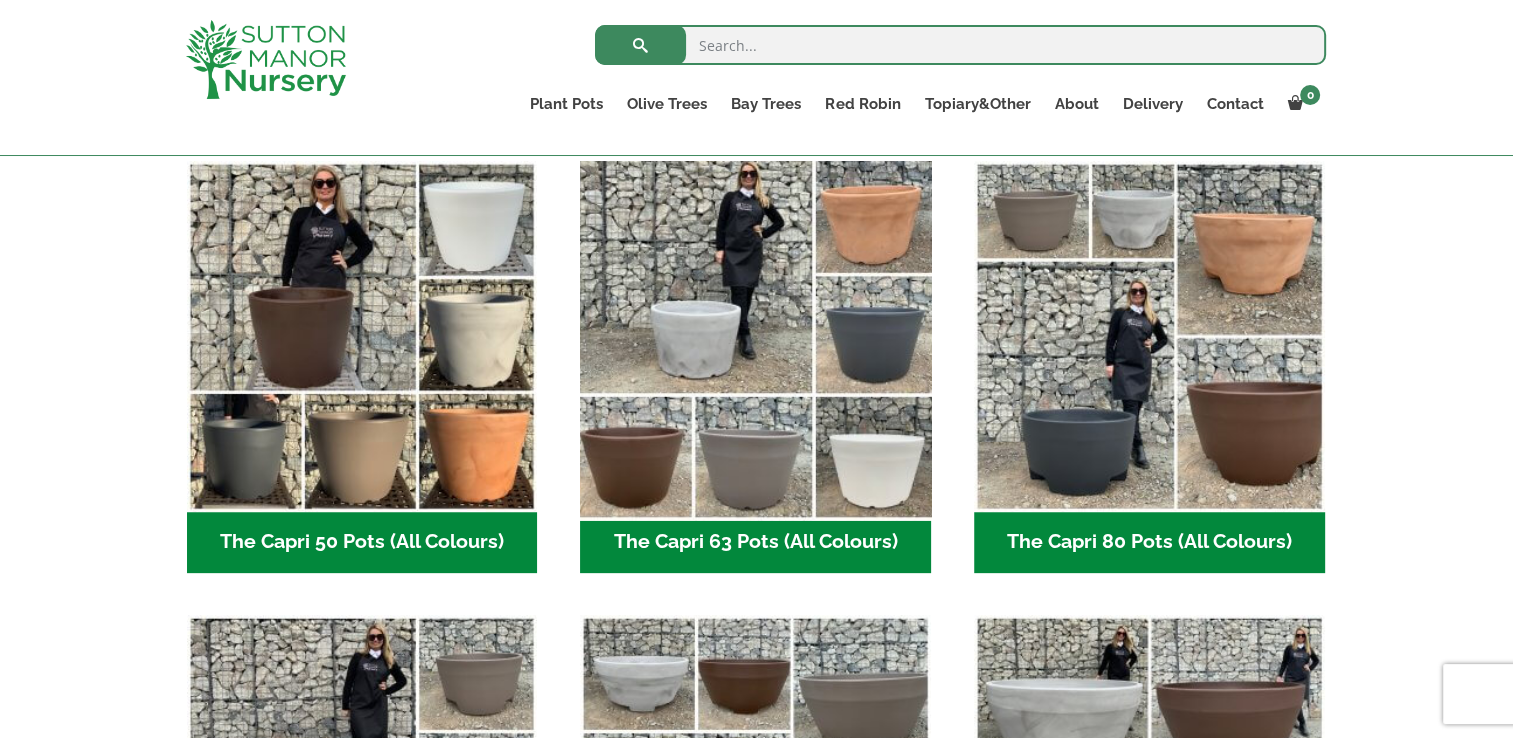 click at bounding box center [756, 336] 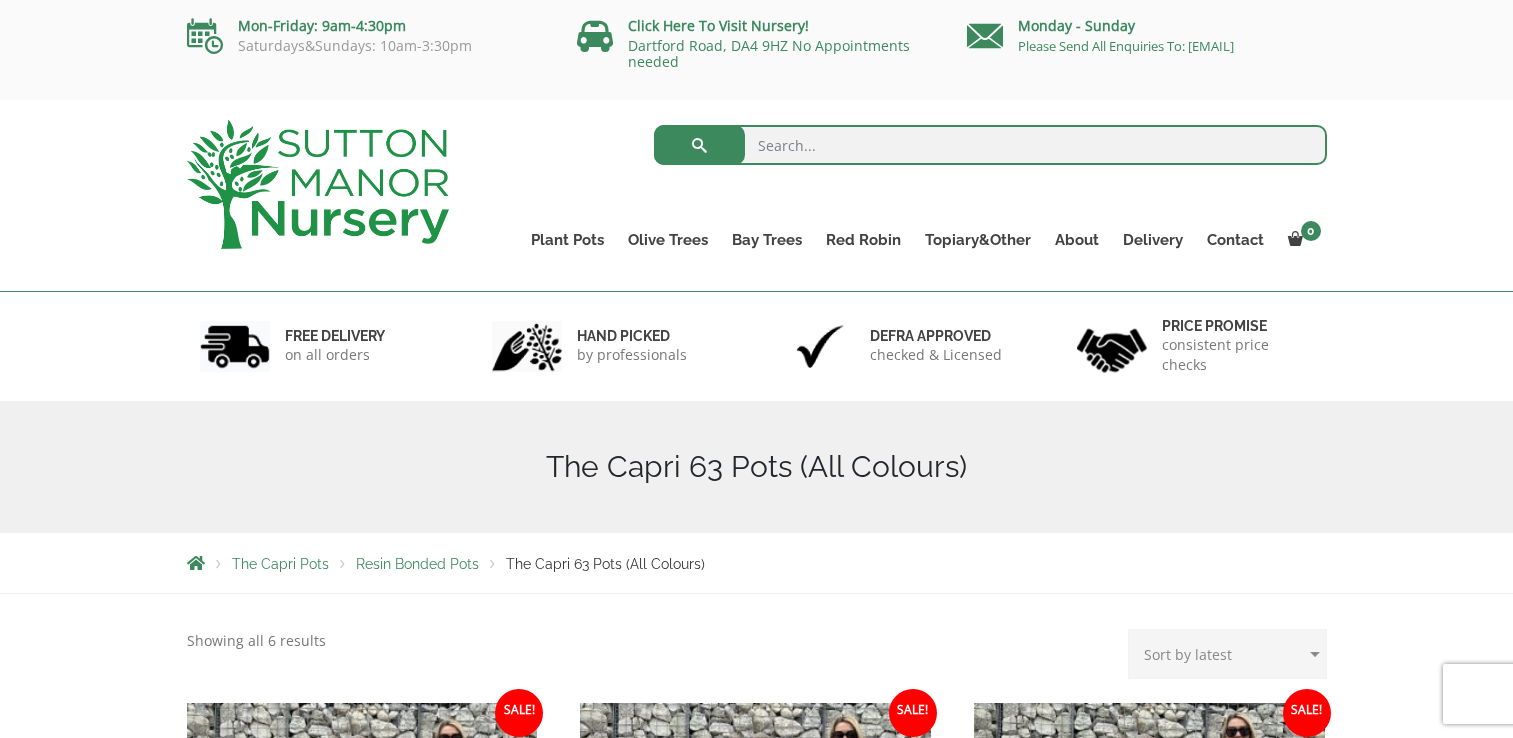 scroll, scrollTop: 0, scrollLeft: 0, axis: both 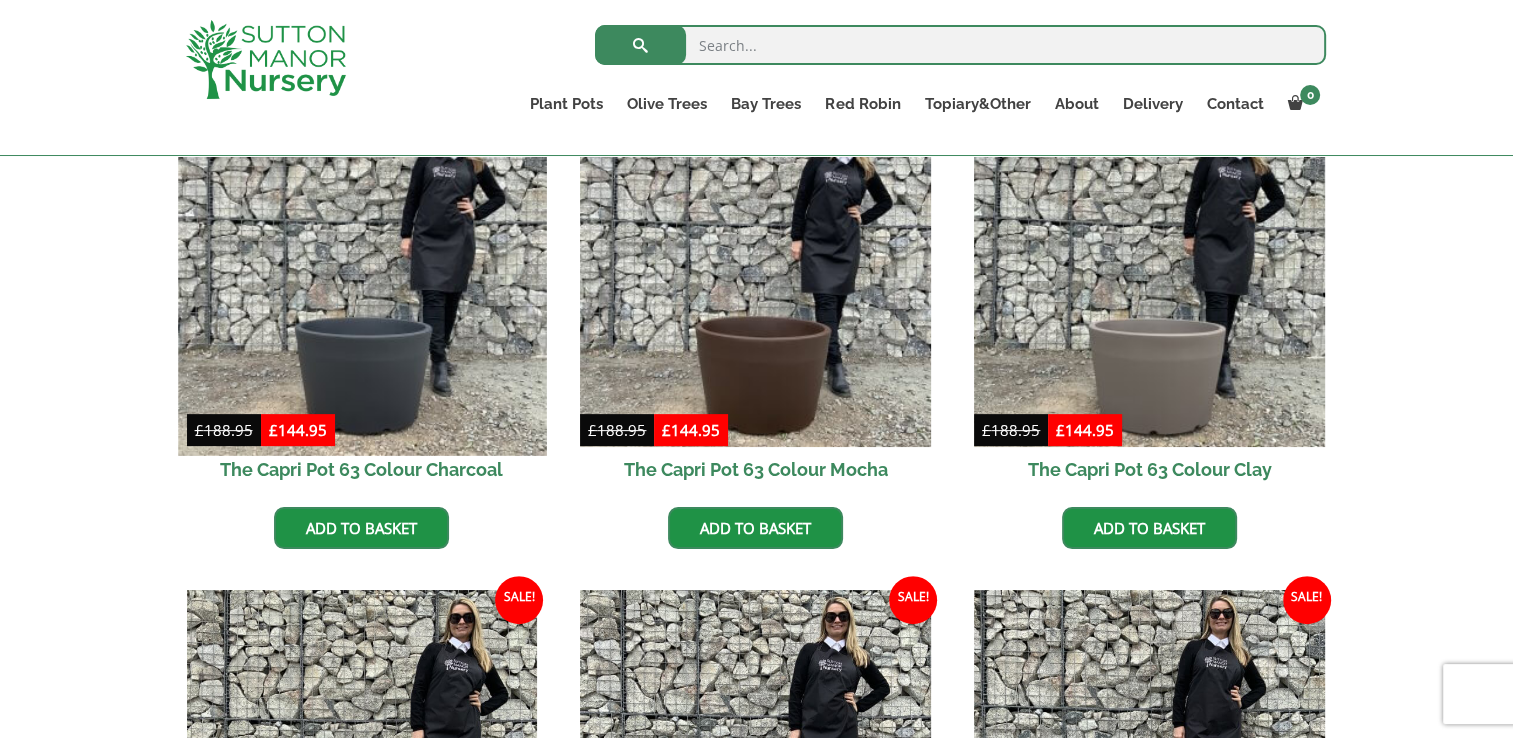 click at bounding box center [362, 271] 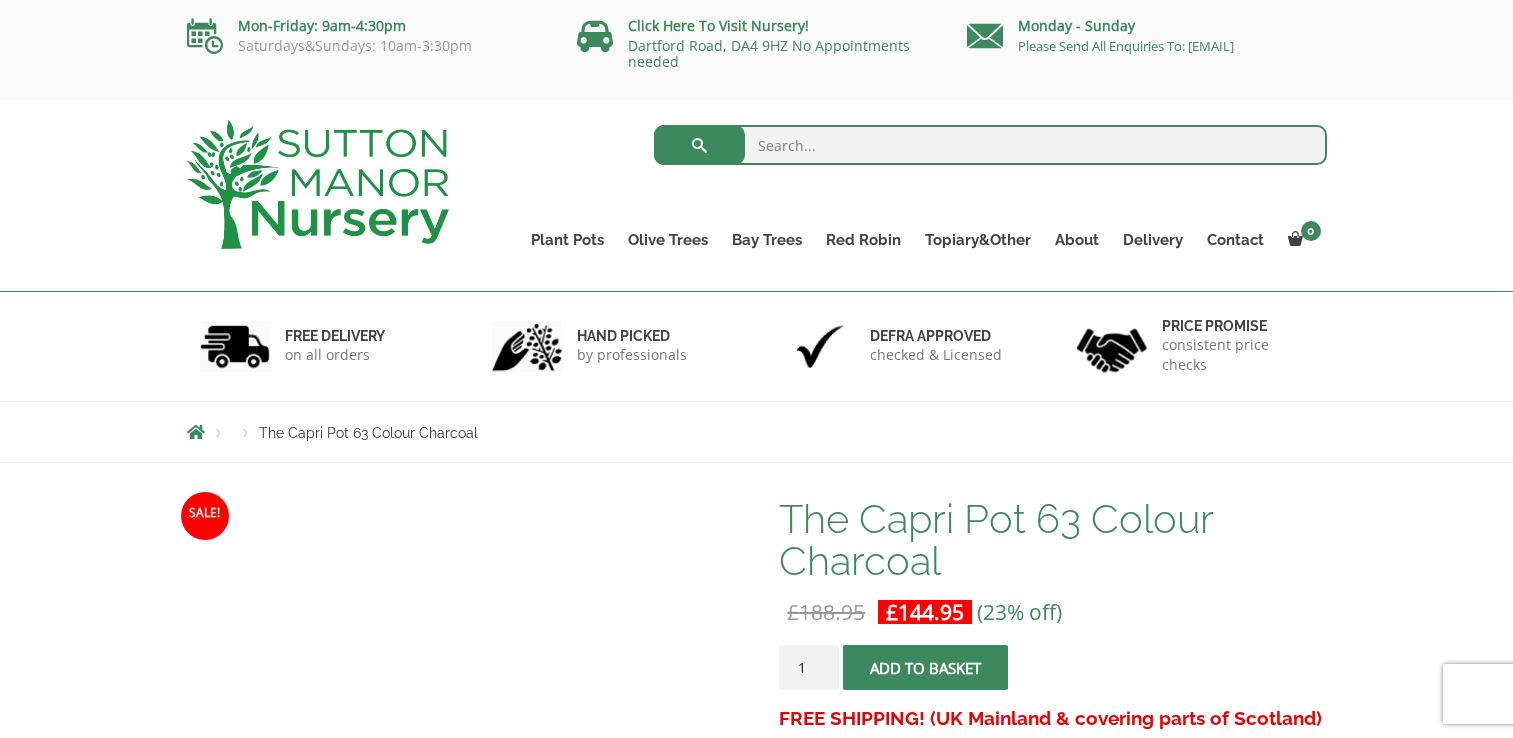 scroll, scrollTop: 0, scrollLeft: 0, axis: both 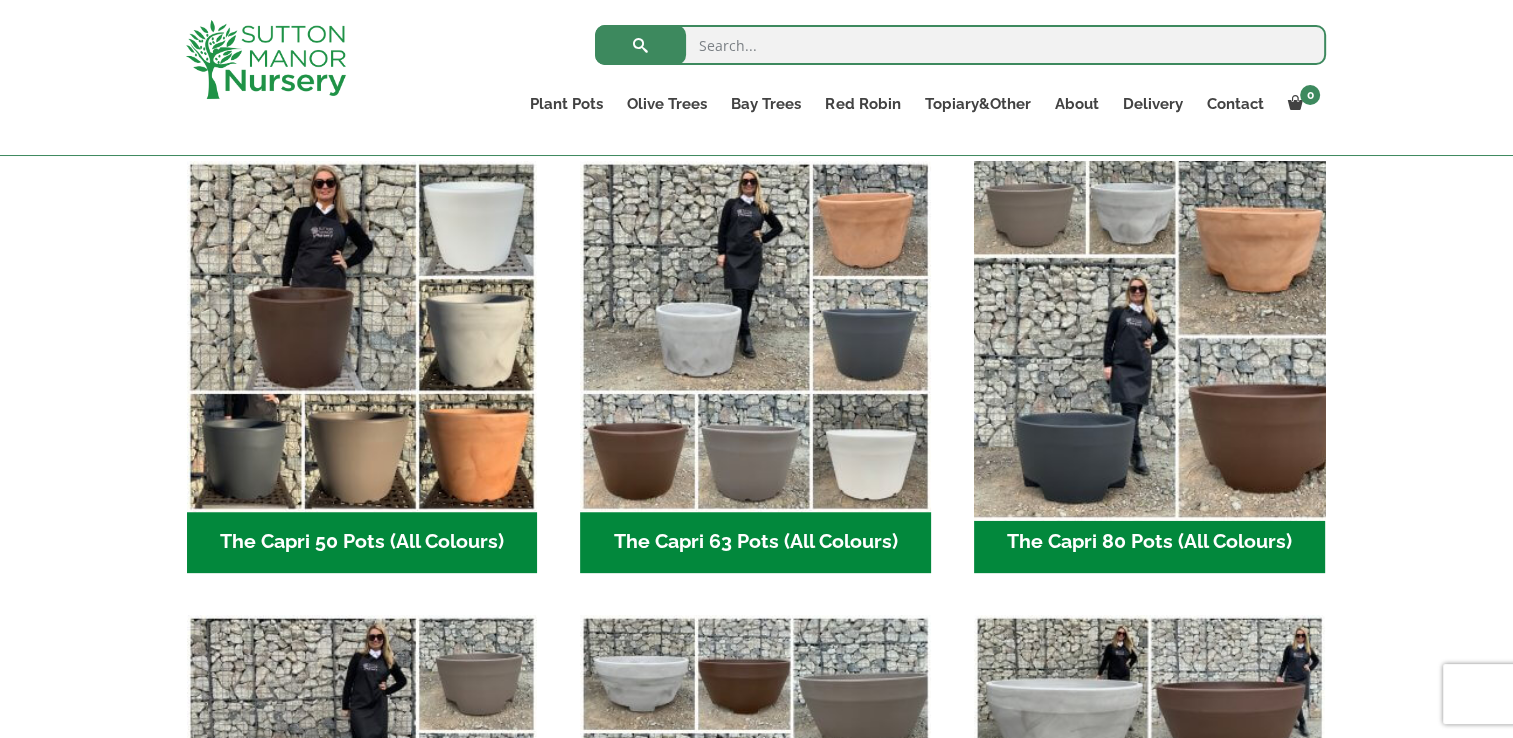 click at bounding box center (1149, 336) 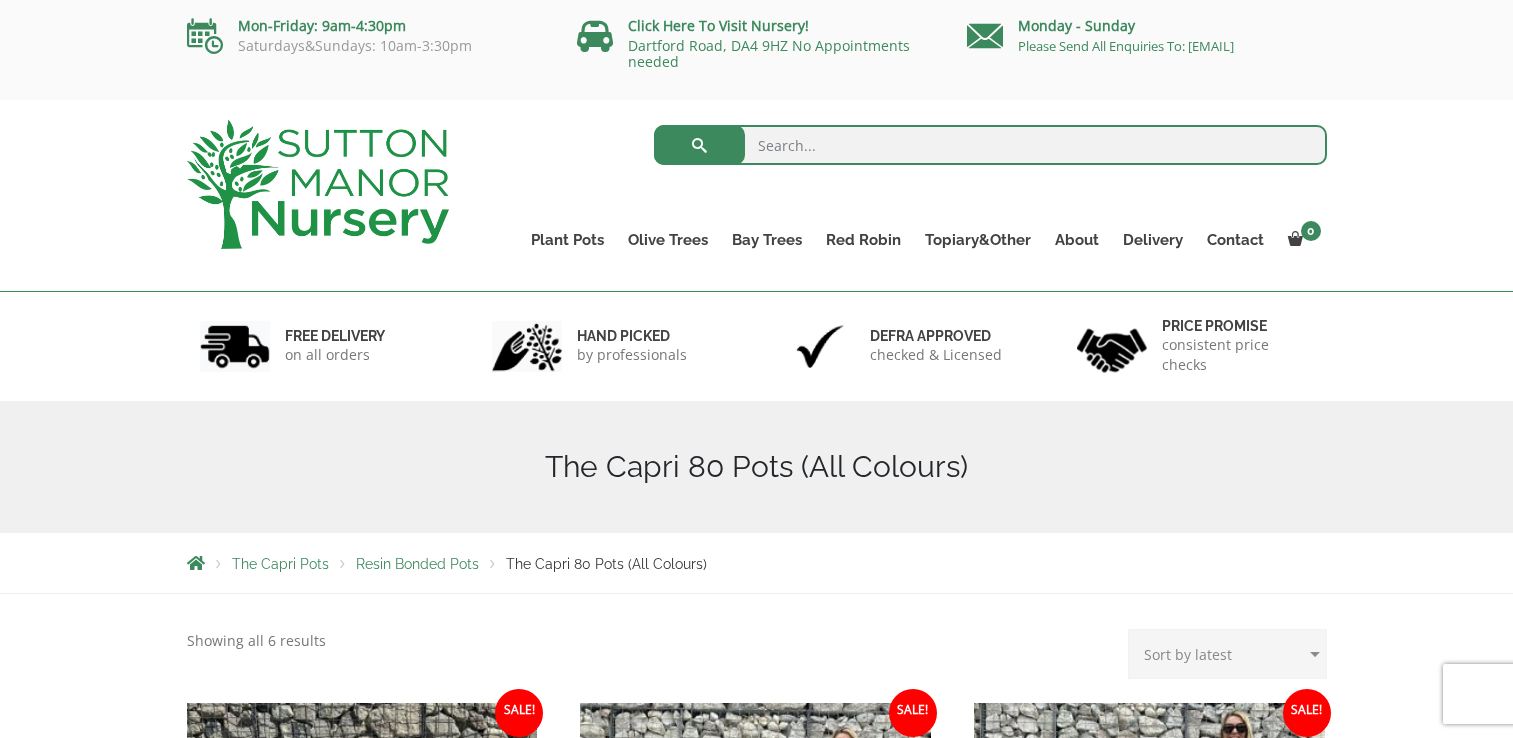 scroll, scrollTop: 0, scrollLeft: 0, axis: both 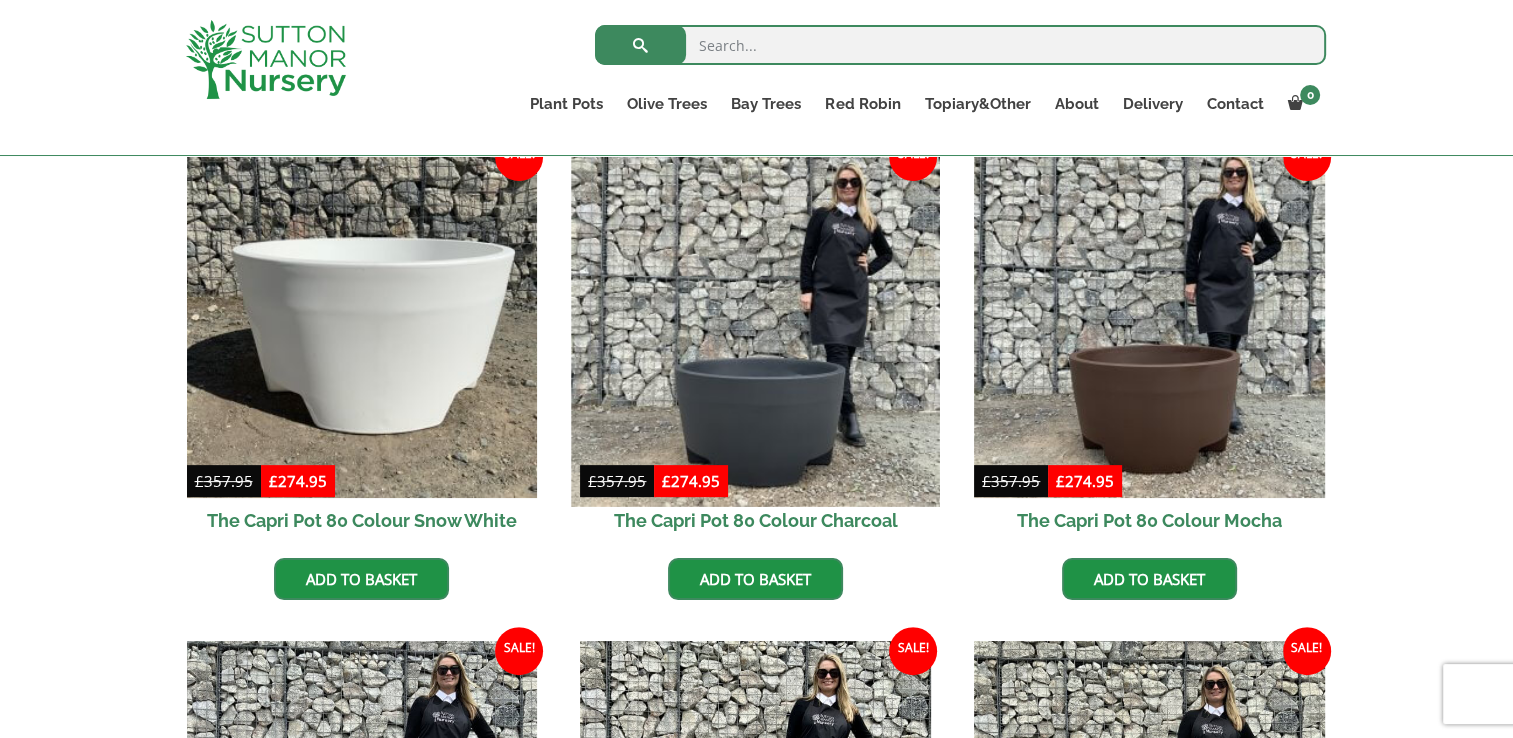click at bounding box center (756, 322) 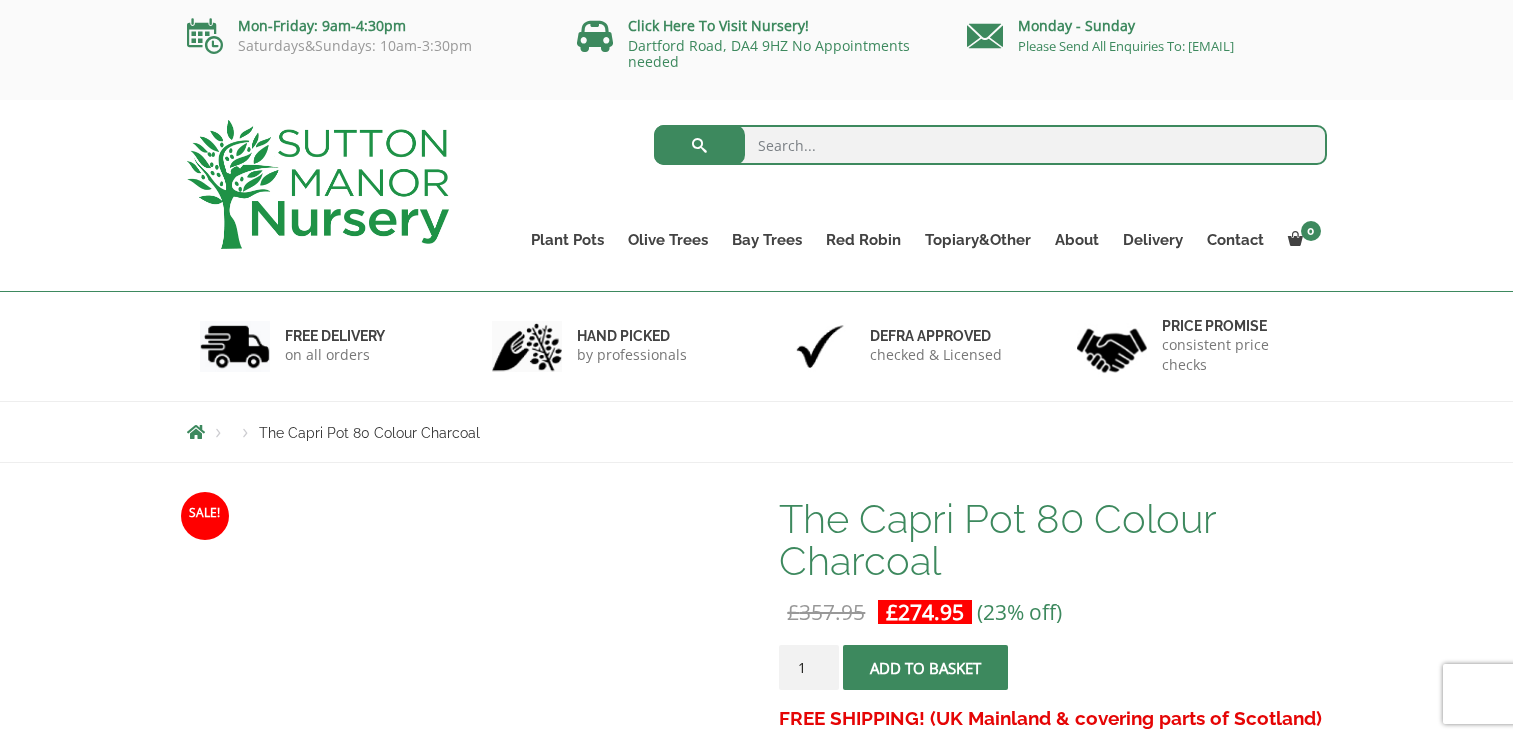 scroll, scrollTop: 0, scrollLeft: 0, axis: both 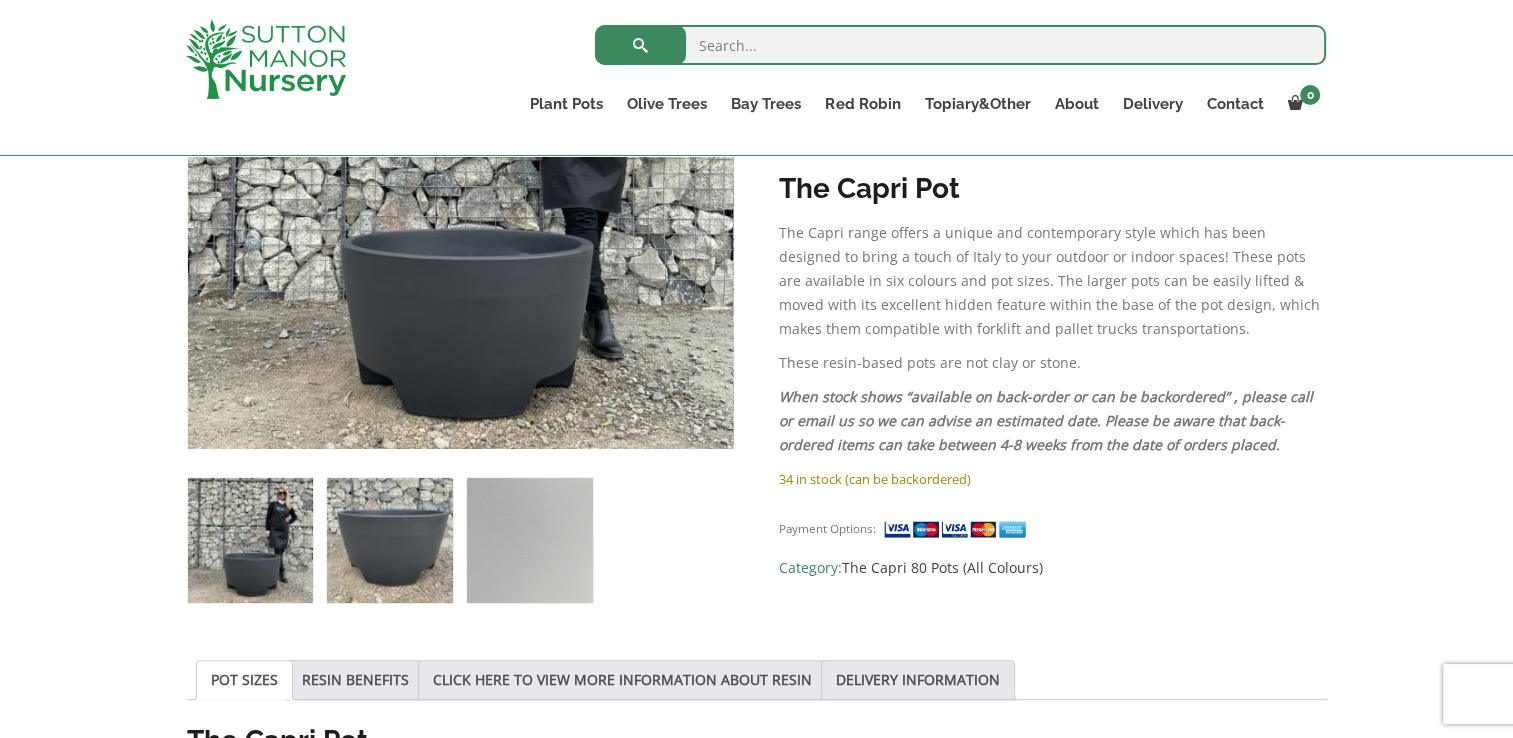click at bounding box center (389, 540) 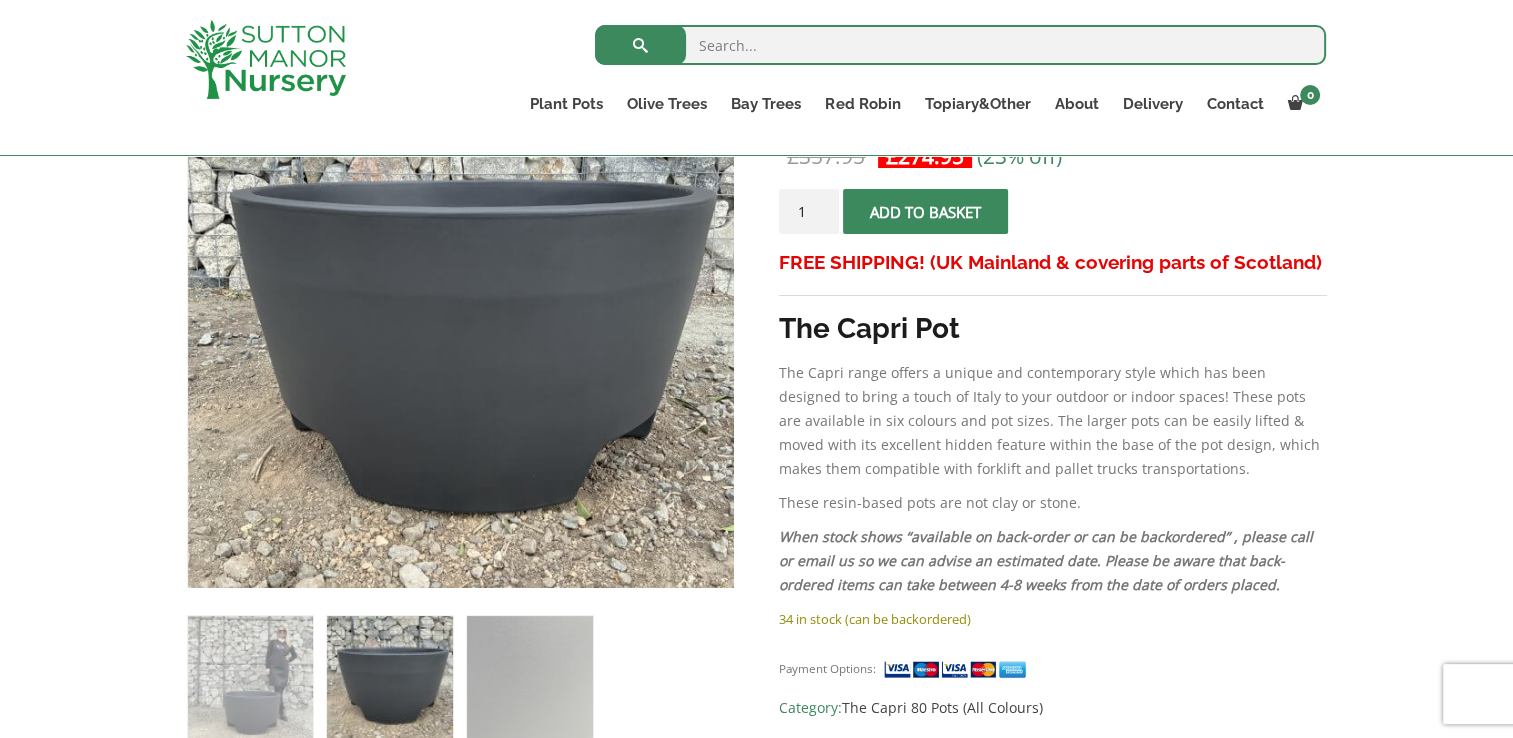 scroll, scrollTop: 344, scrollLeft: 0, axis: vertical 